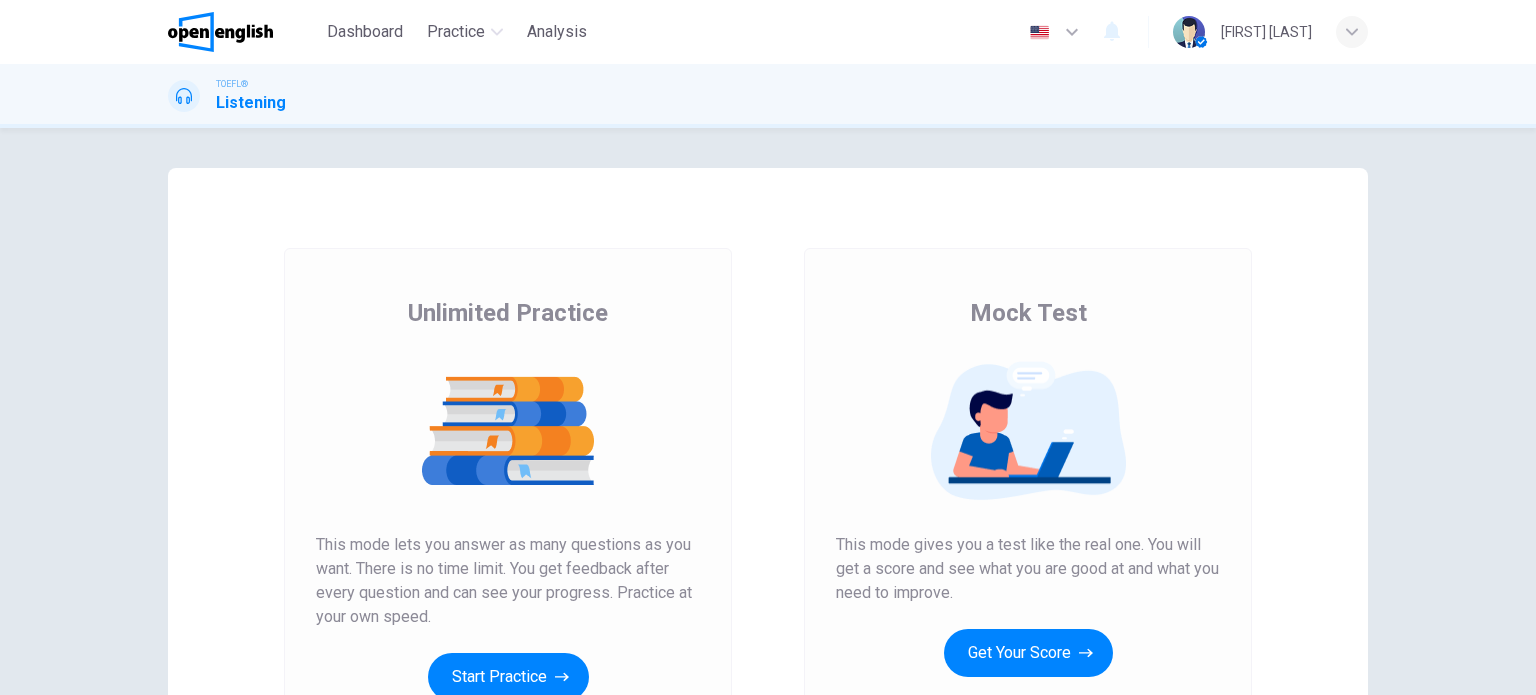 scroll, scrollTop: 0, scrollLeft: 0, axis: both 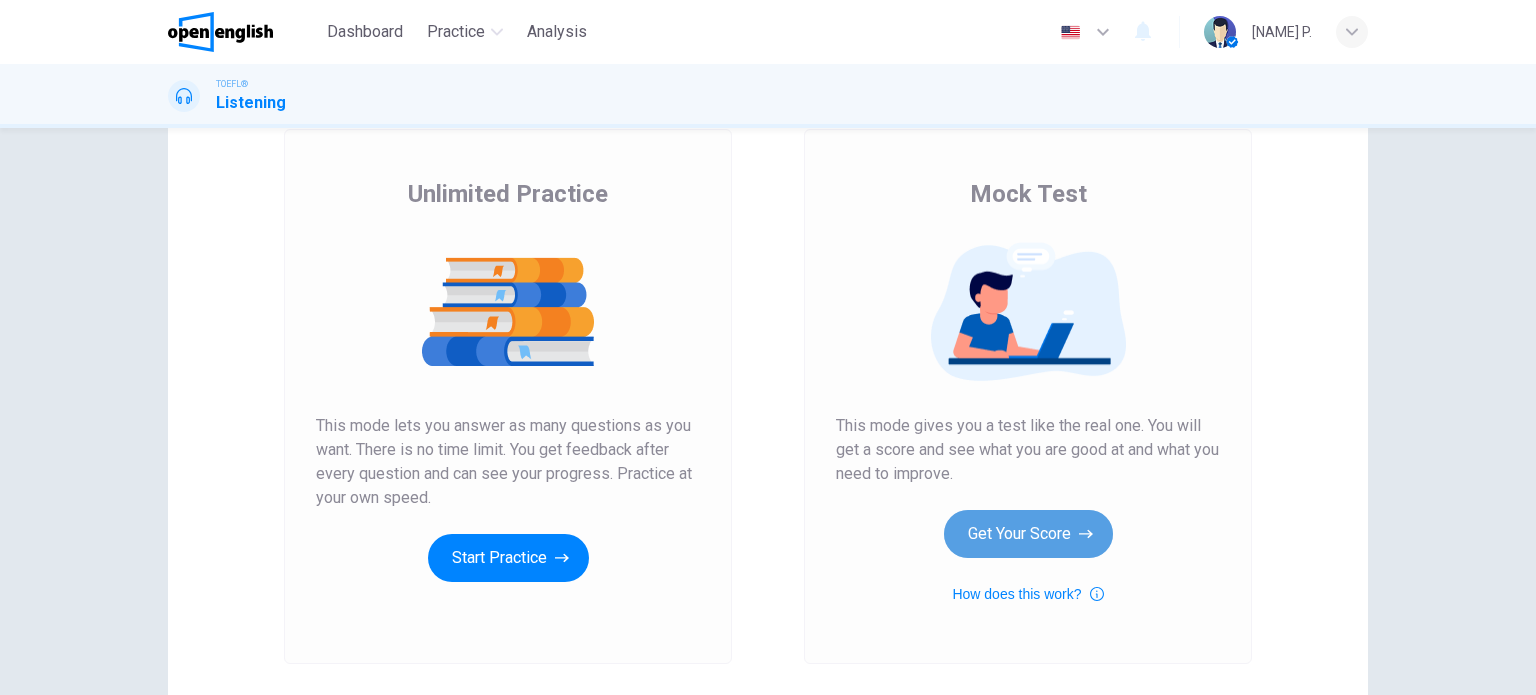 click on "Get Your Score" at bounding box center [1028, 534] 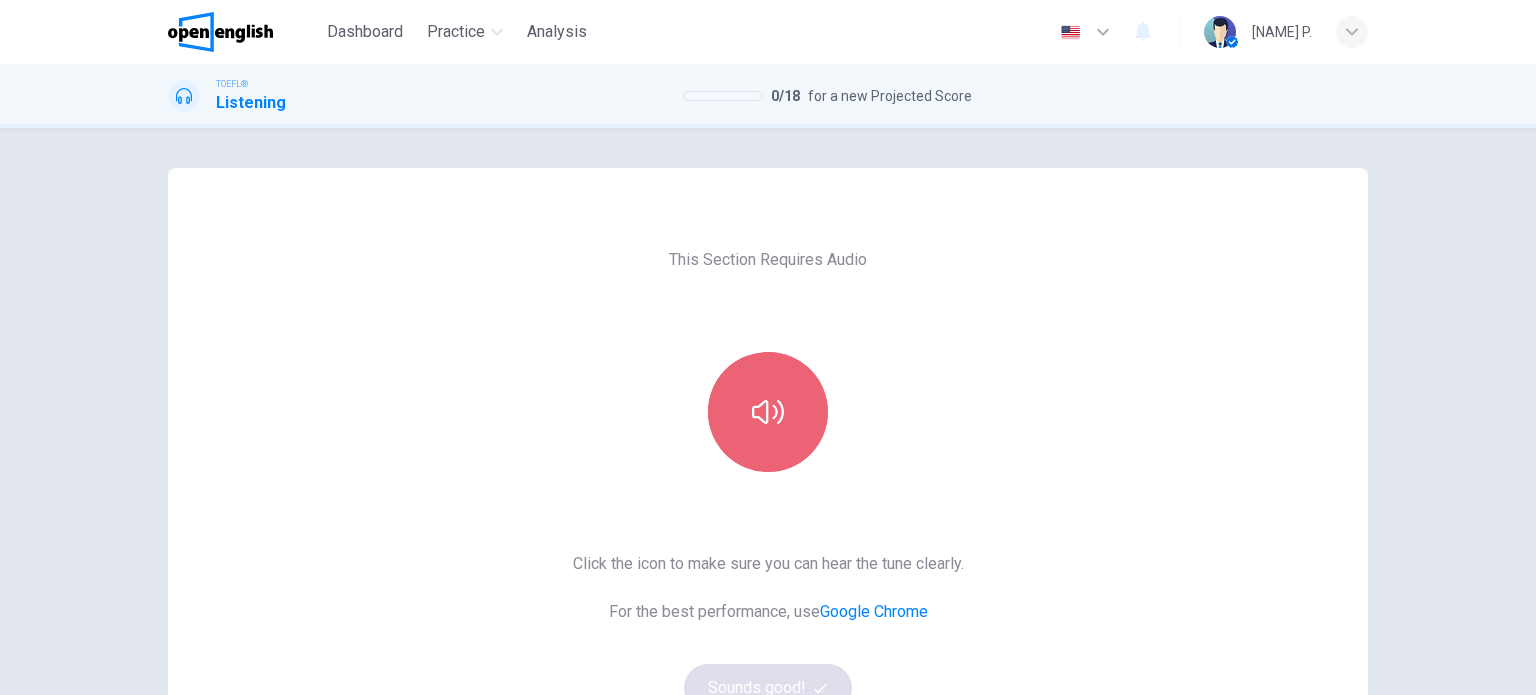 click 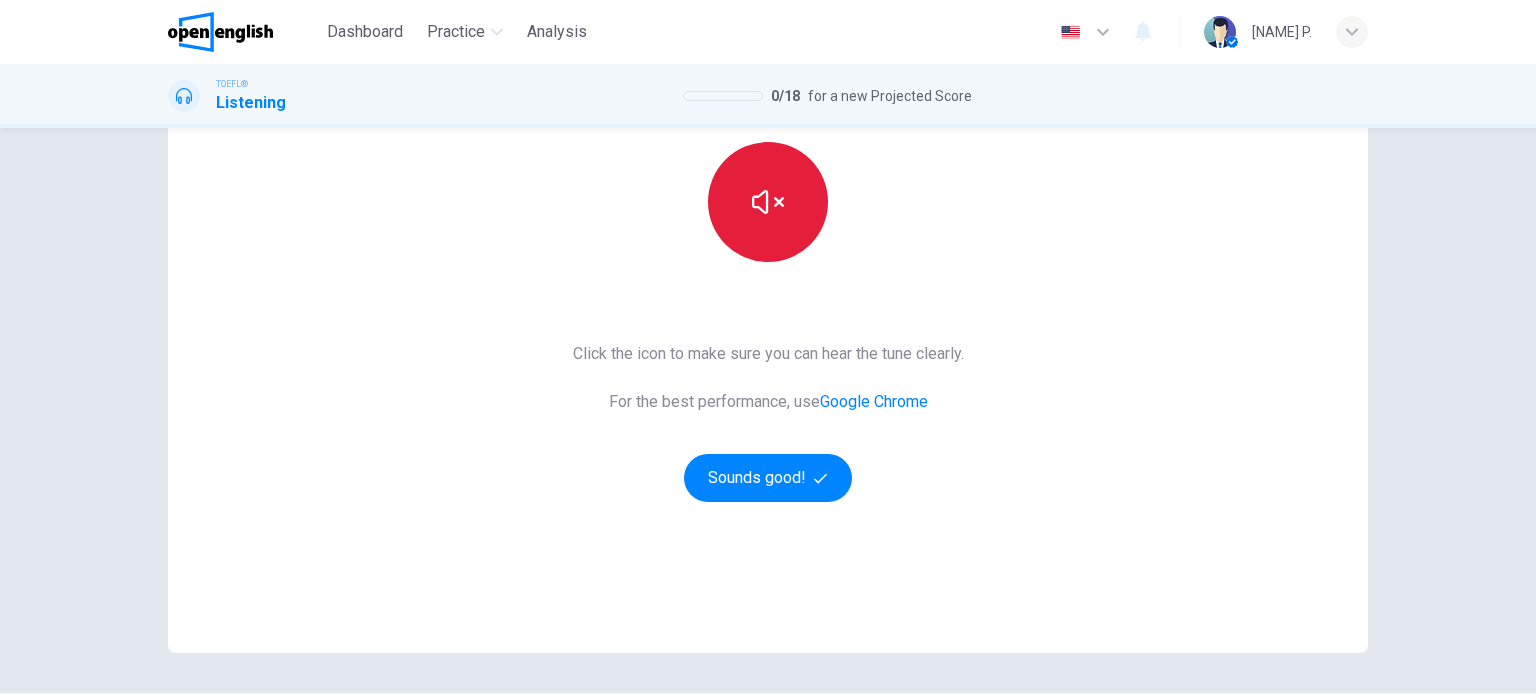 scroll, scrollTop: 223, scrollLeft: 0, axis: vertical 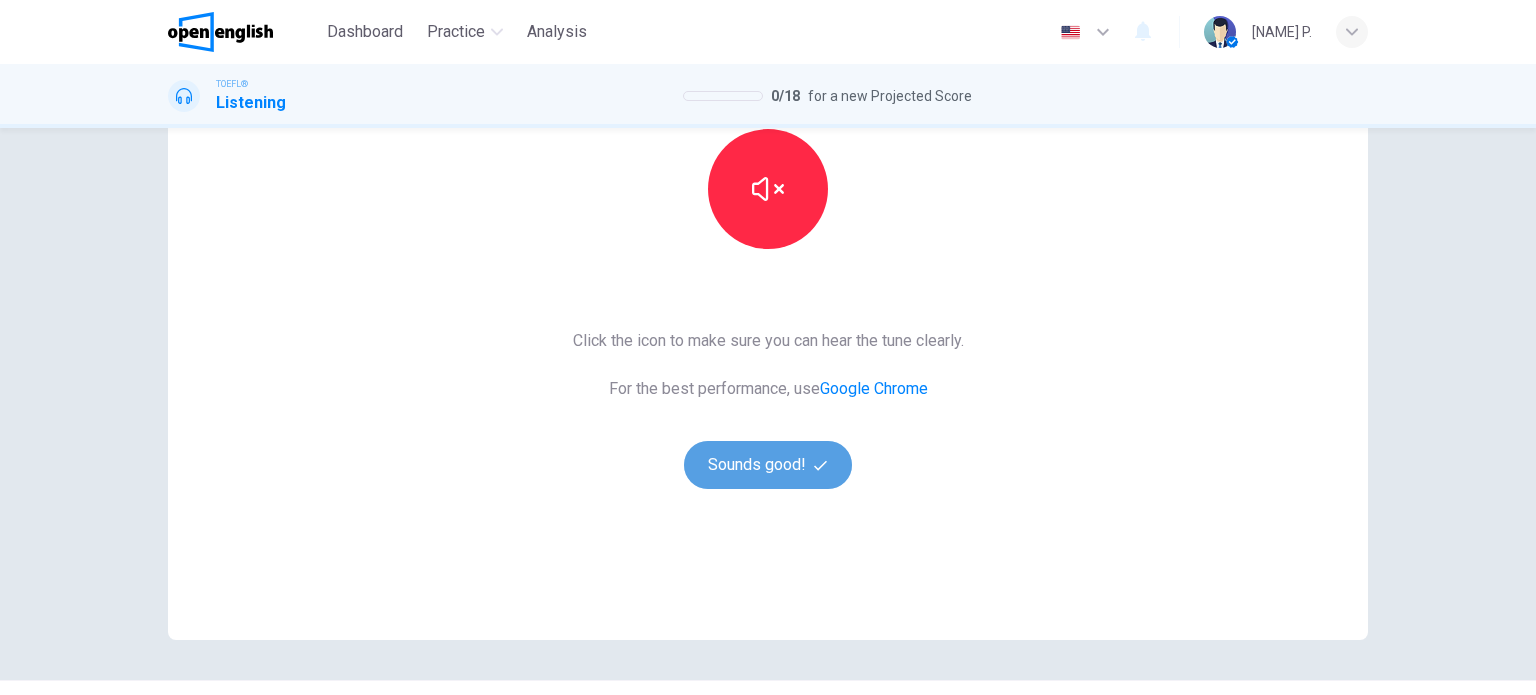 click on "Sounds good!" at bounding box center [768, 465] 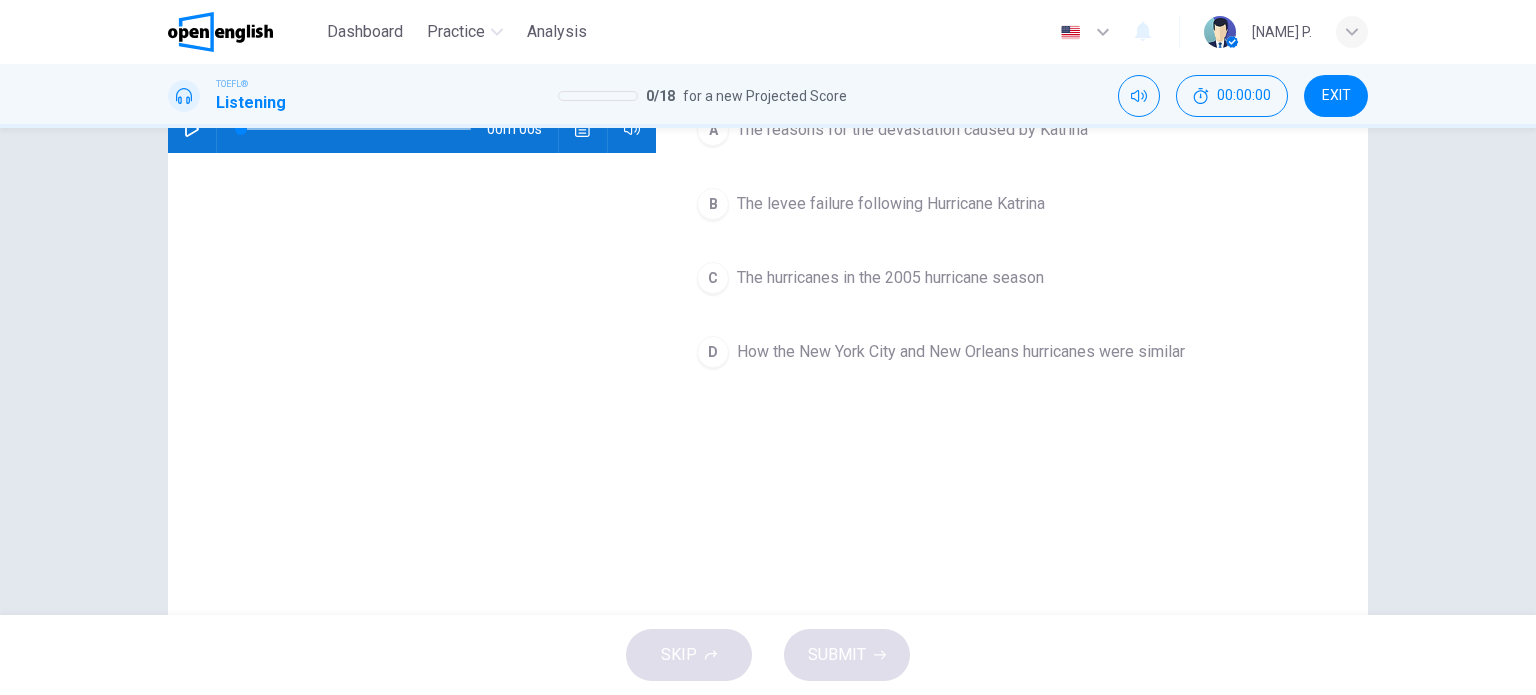 scroll, scrollTop: 0, scrollLeft: 0, axis: both 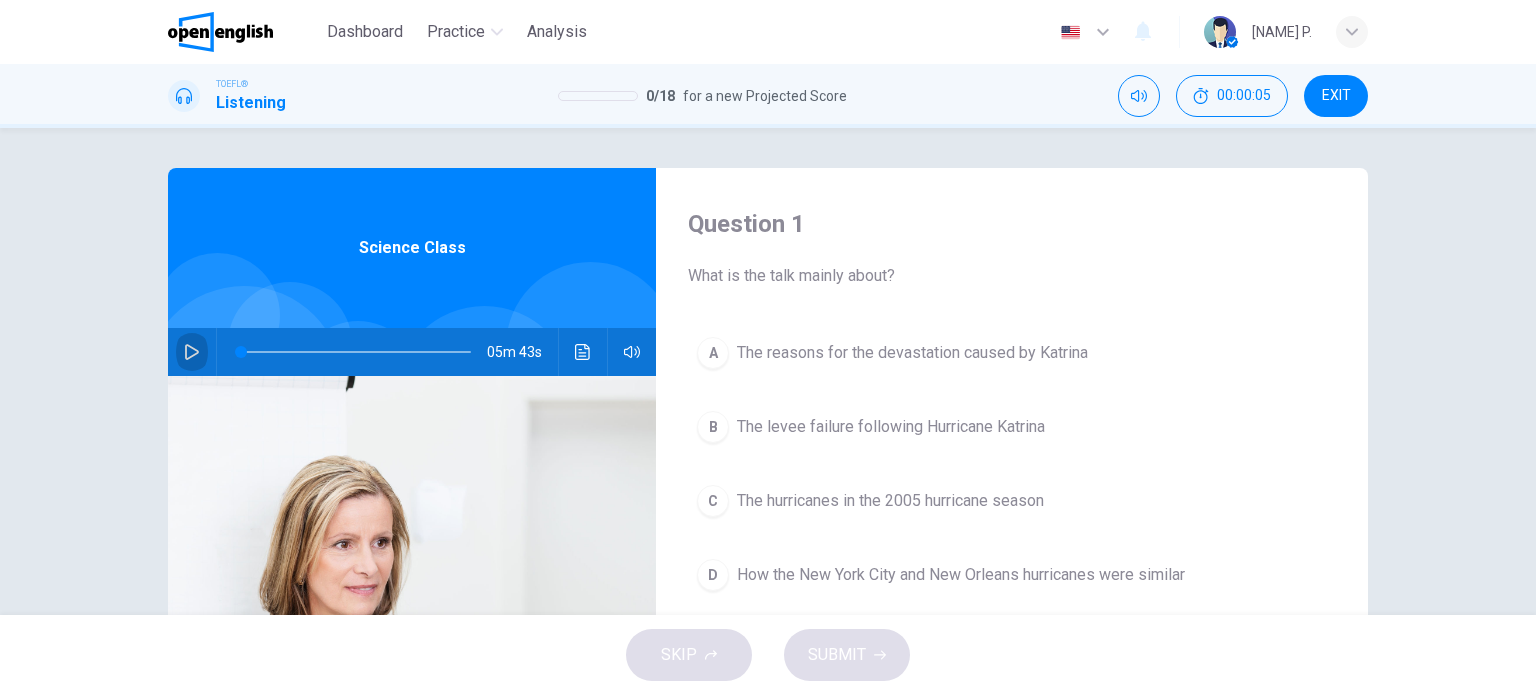 click at bounding box center (192, 352) 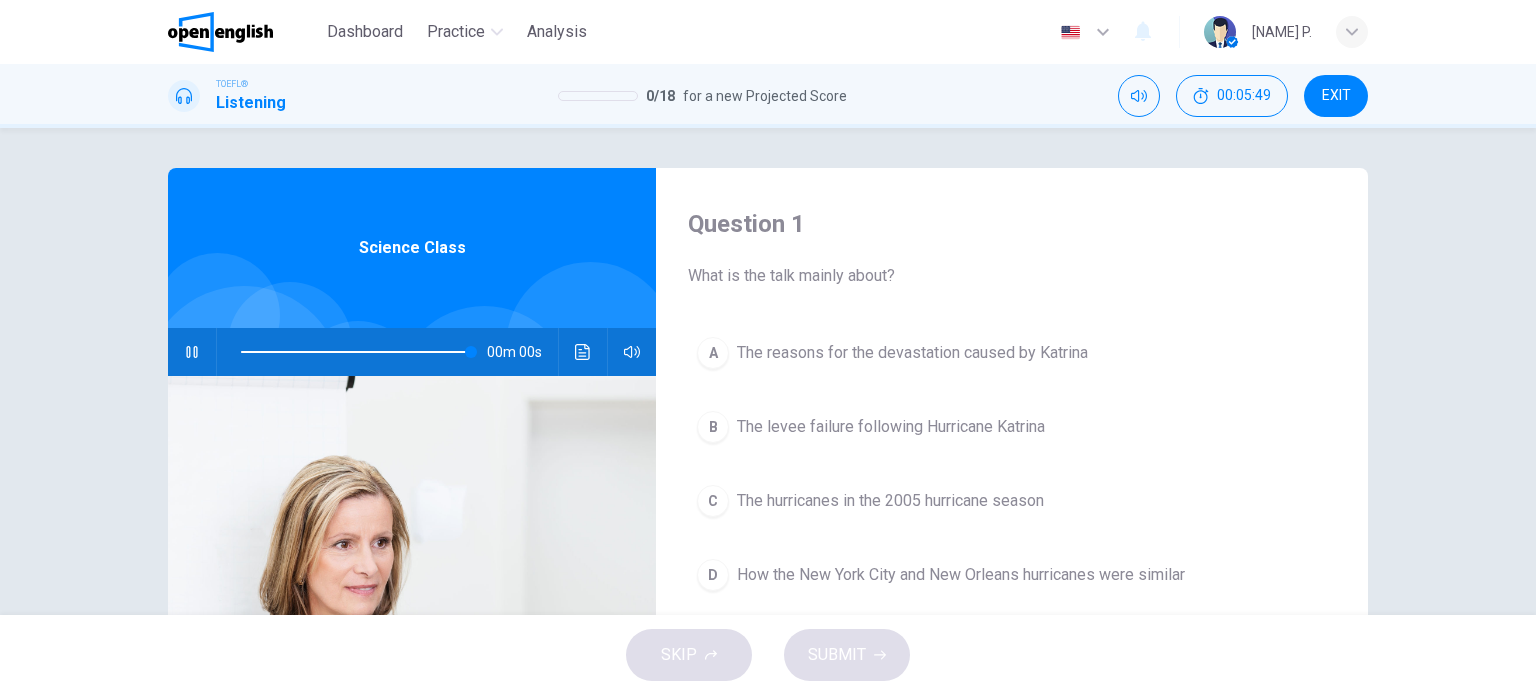 type on "*" 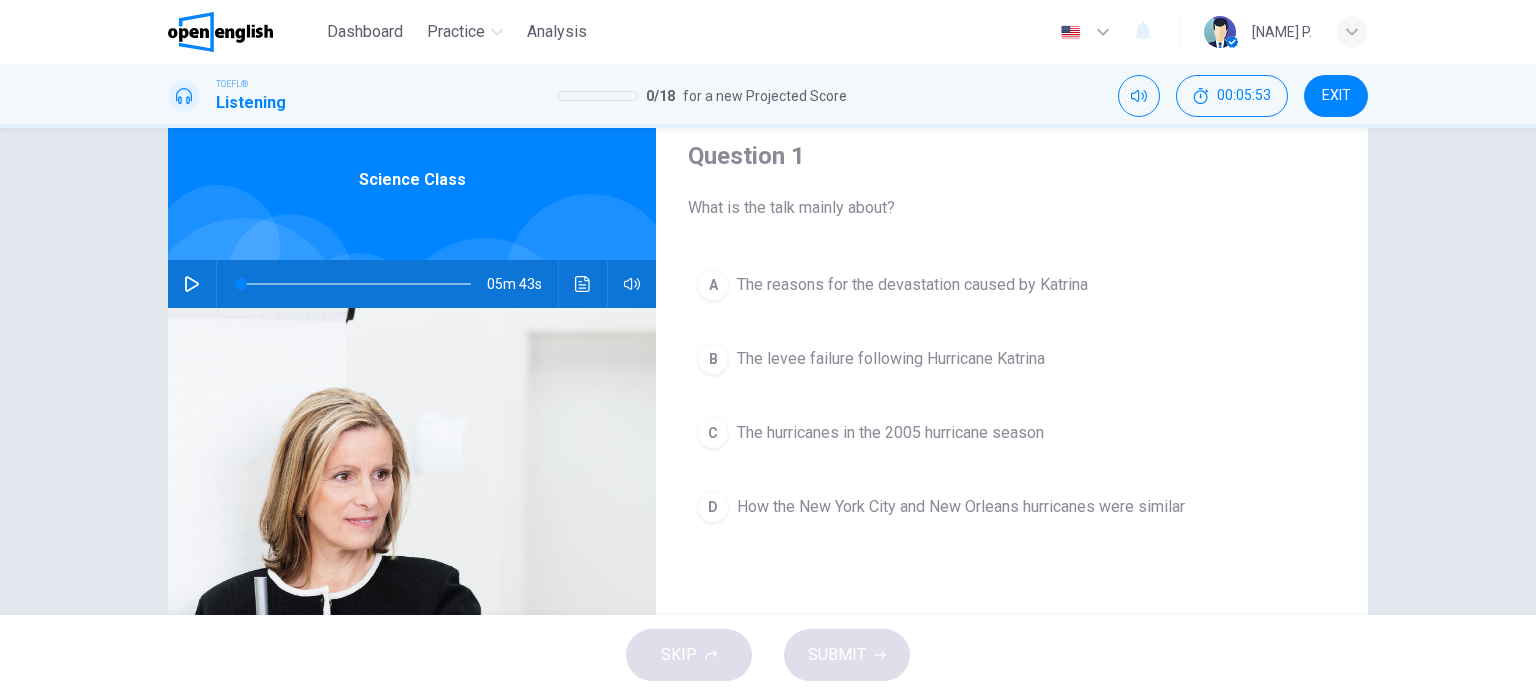 scroll, scrollTop: 48, scrollLeft: 0, axis: vertical 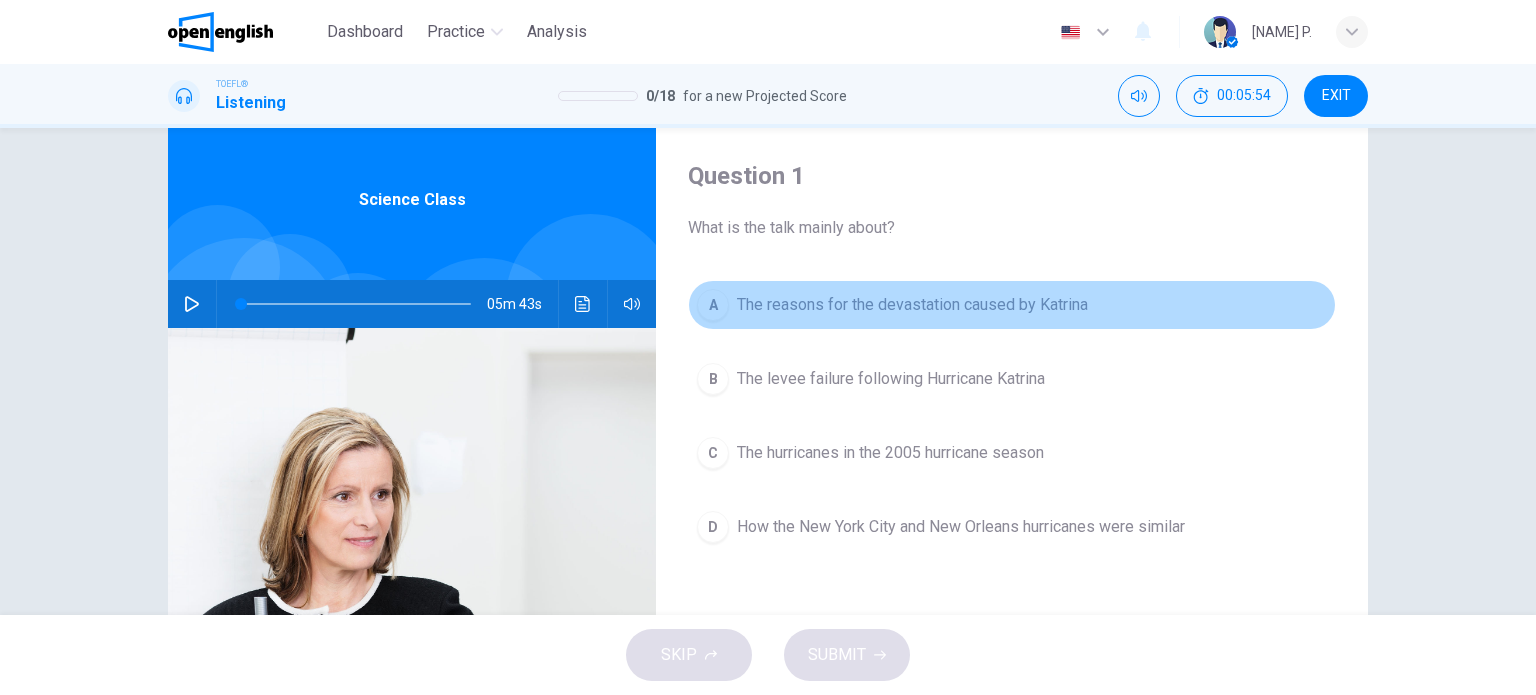 click on "The reasons for the devastation caused by Katrina" at bounding box center (912, 305) 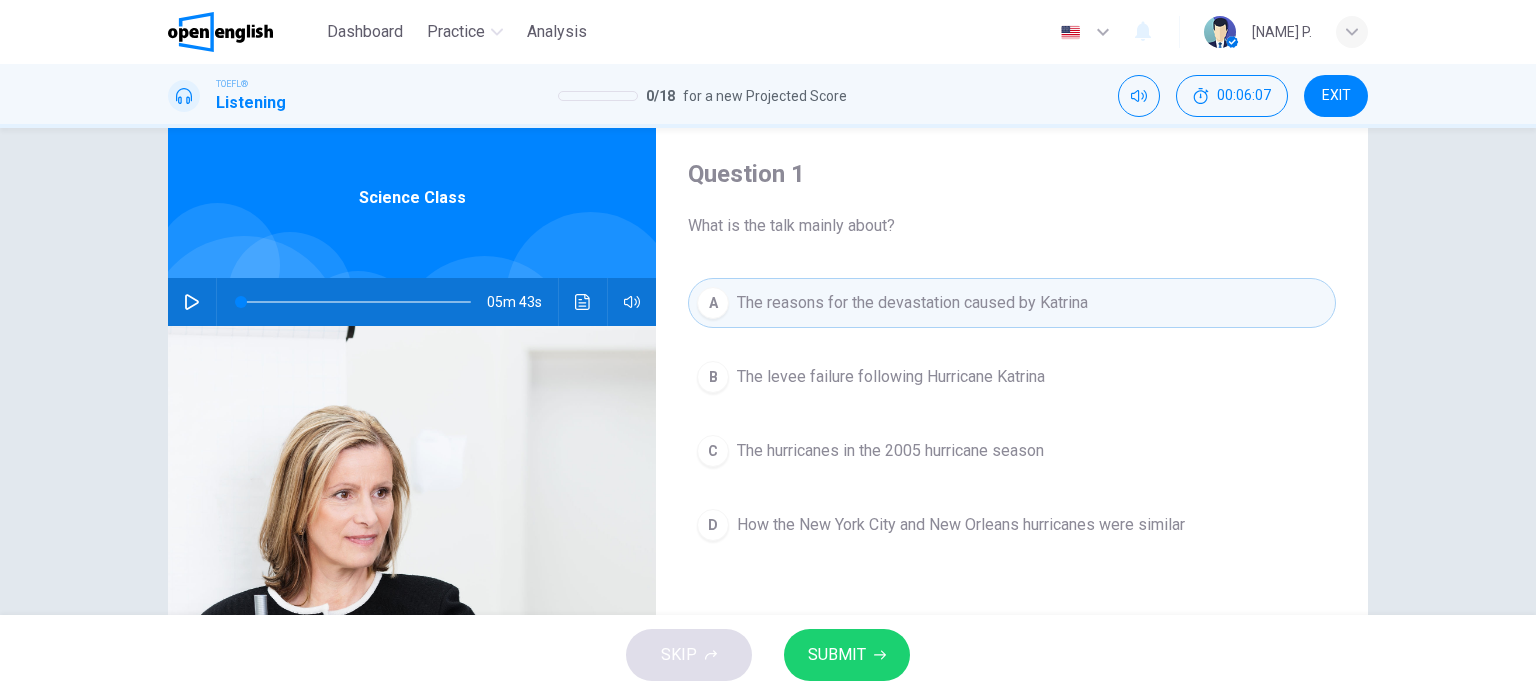 scroll, scrollTop: 51, scrollLeft: 0, axis: vertical 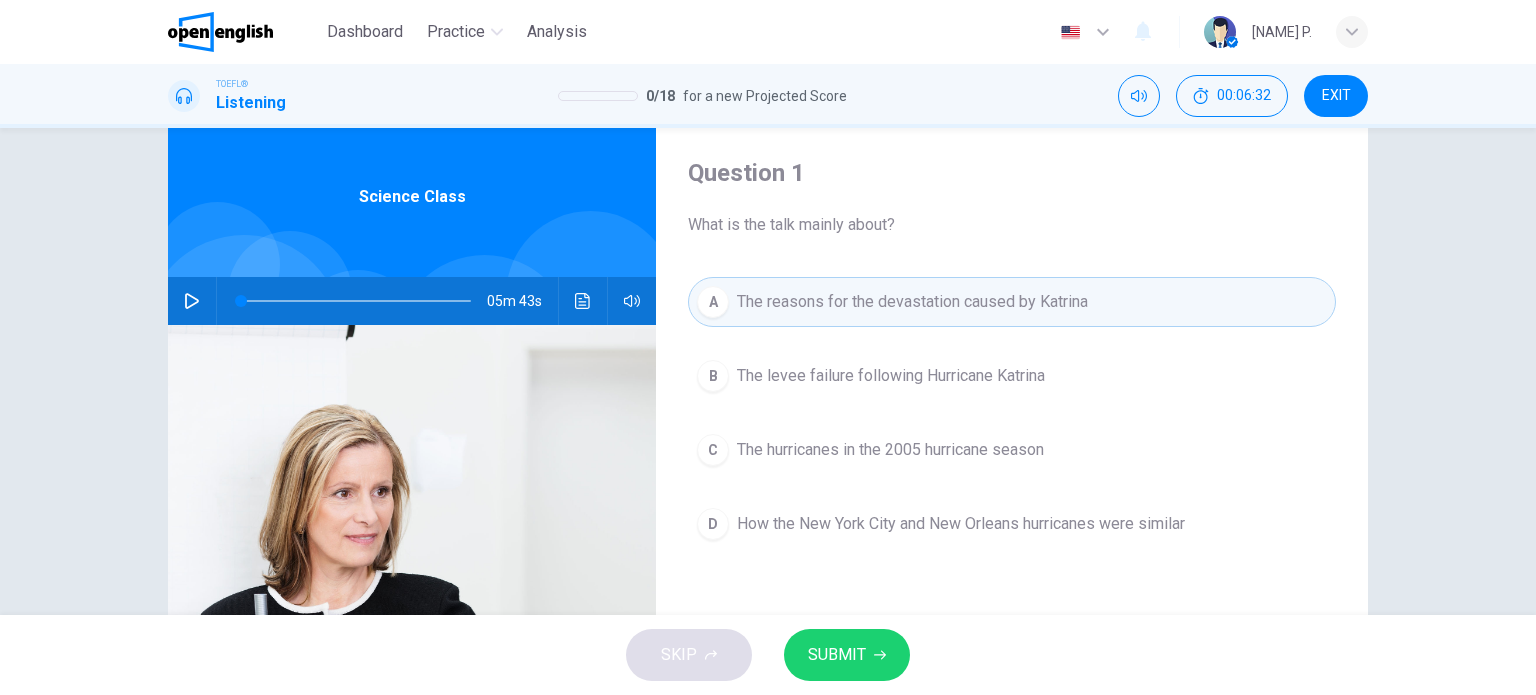 click on "SUBMIT" at bounding box center [847, 655] 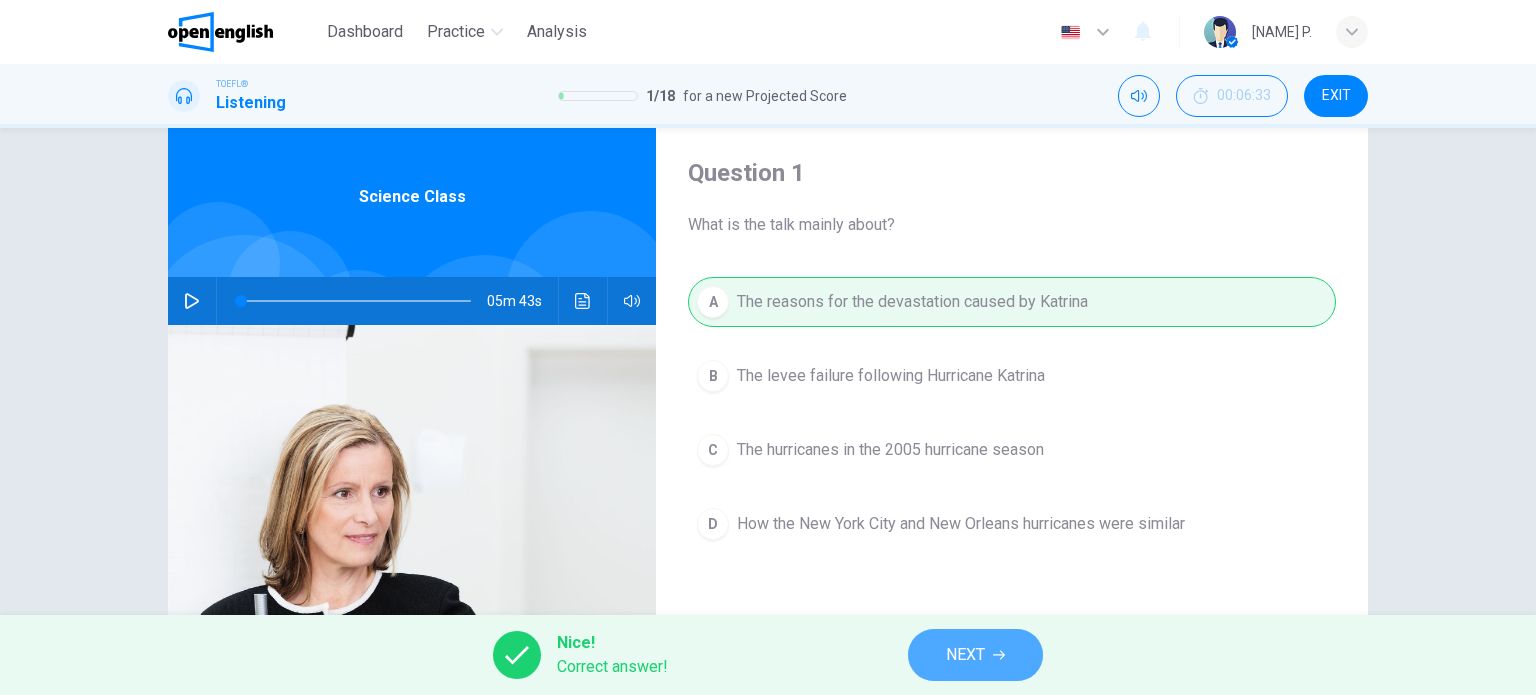click on "NEXT" at bounding box center (975, 655) 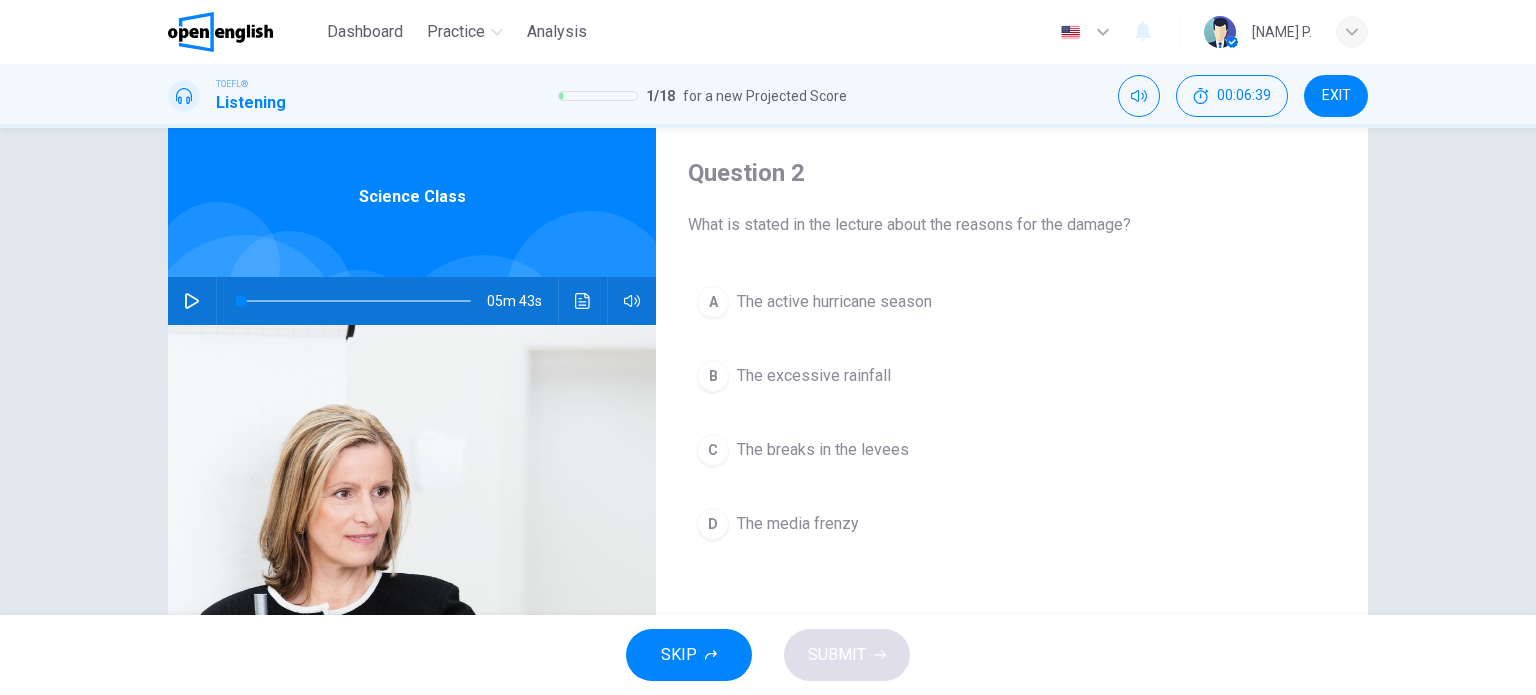 click on "B The excessive rainfall" at bounding box center (1012, 376) 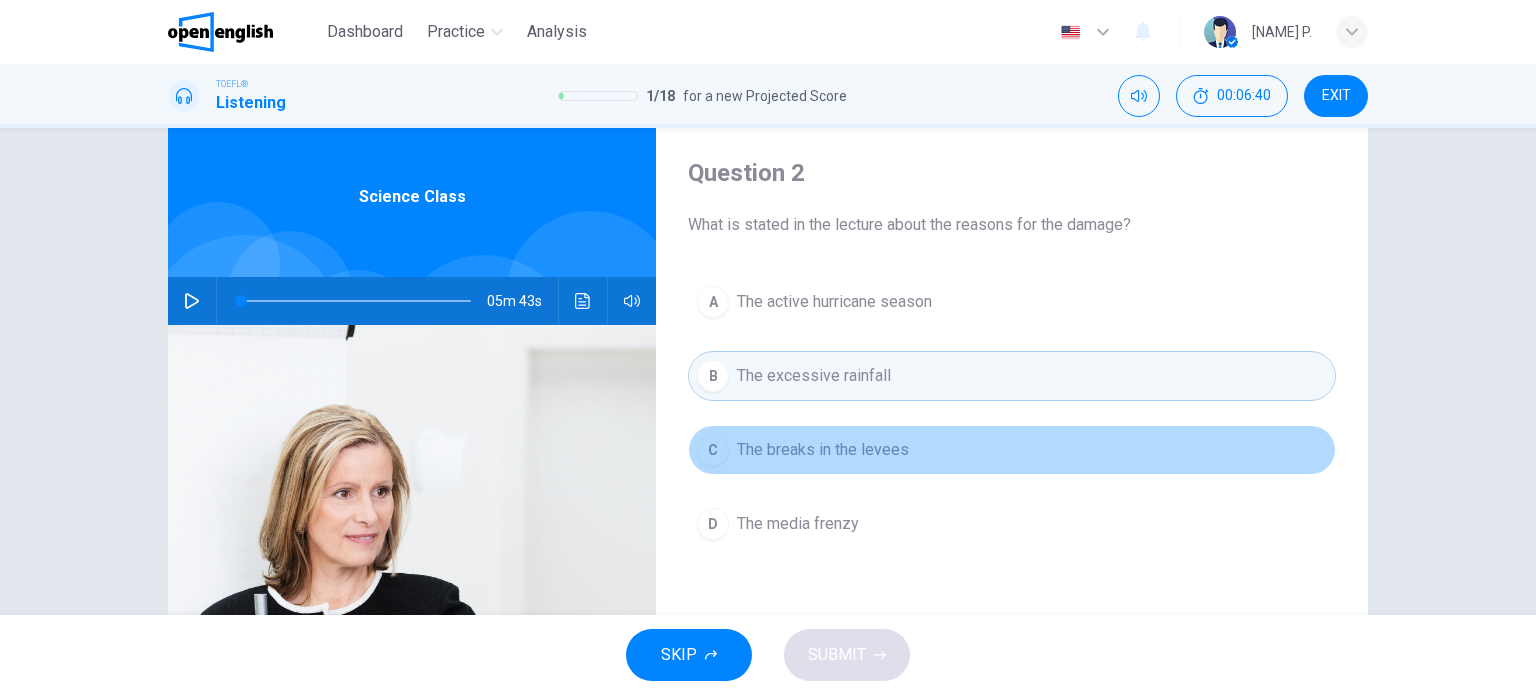 click on "The breaks in the levees" at bounding box center (823, 450) 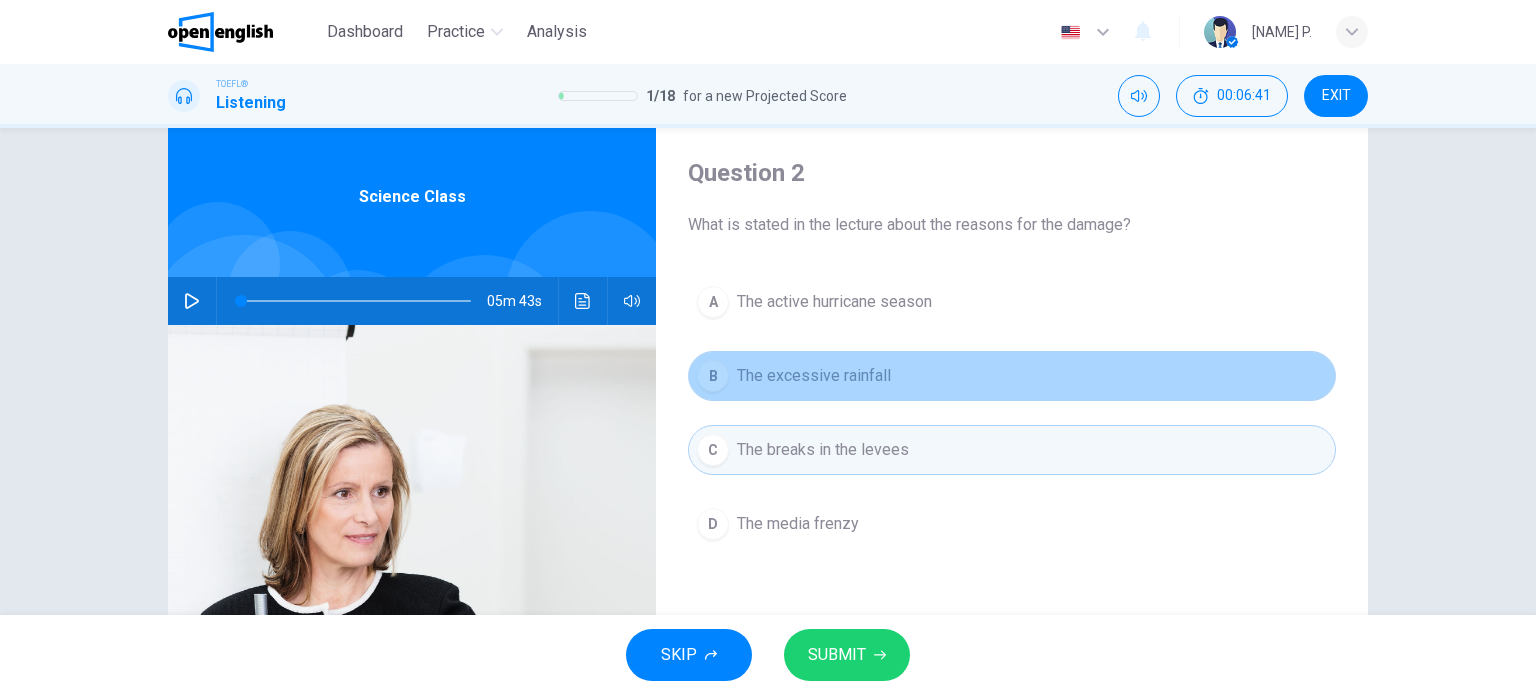 click on "B The excessive rainfall" at bounding box center (1012, 376) 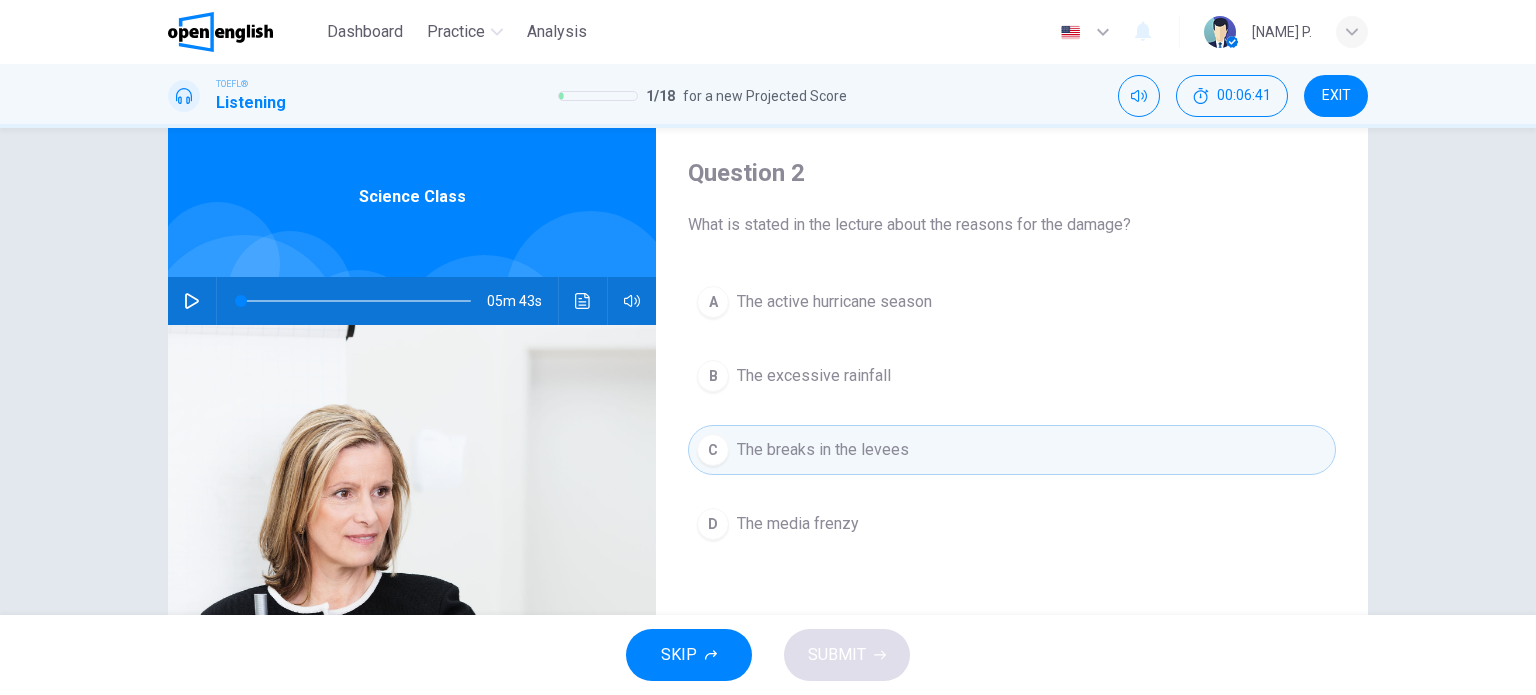 click on "B The excessive rainfall" at bounding box center [1012, 376] 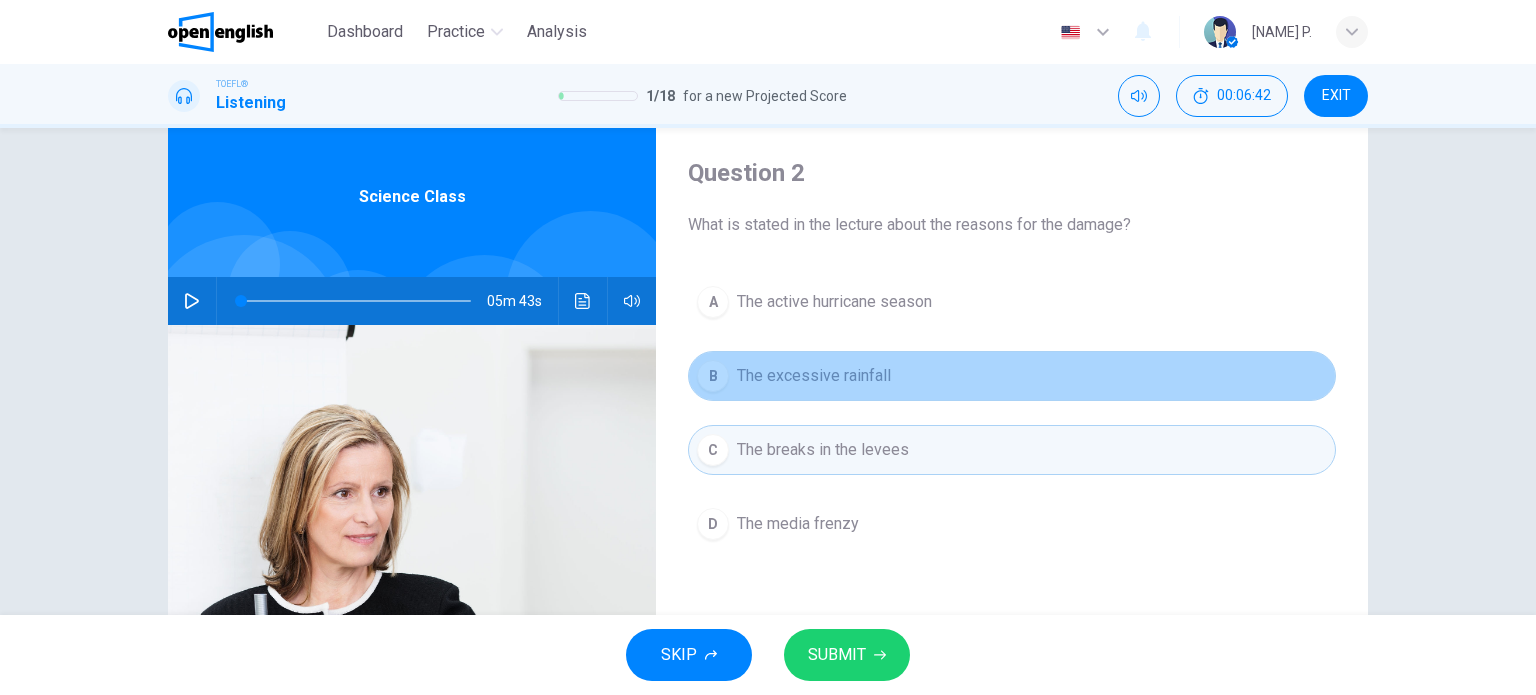 click on "B The excessive rainfall" at bounding box center [1012, 376] 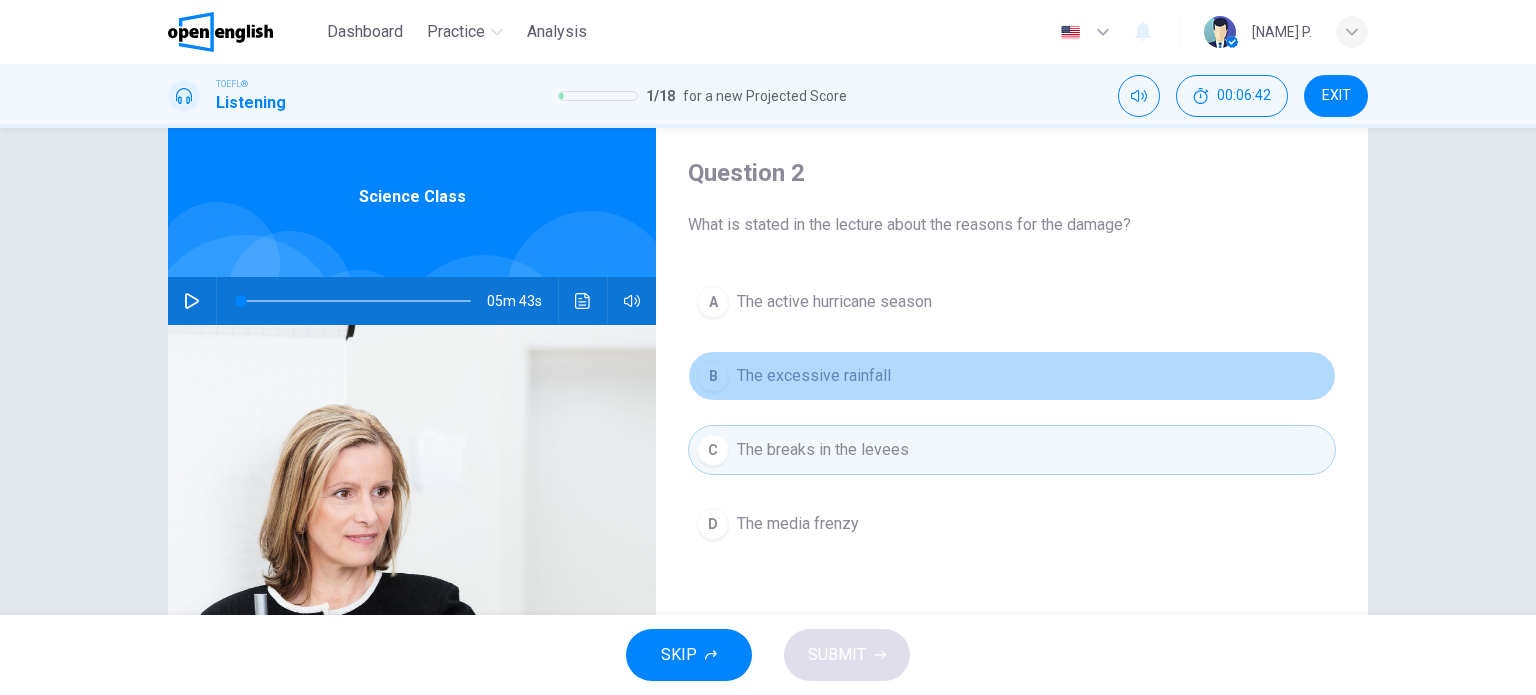 click on "B The excessive rainfall" at bounding box center [1012, 376] 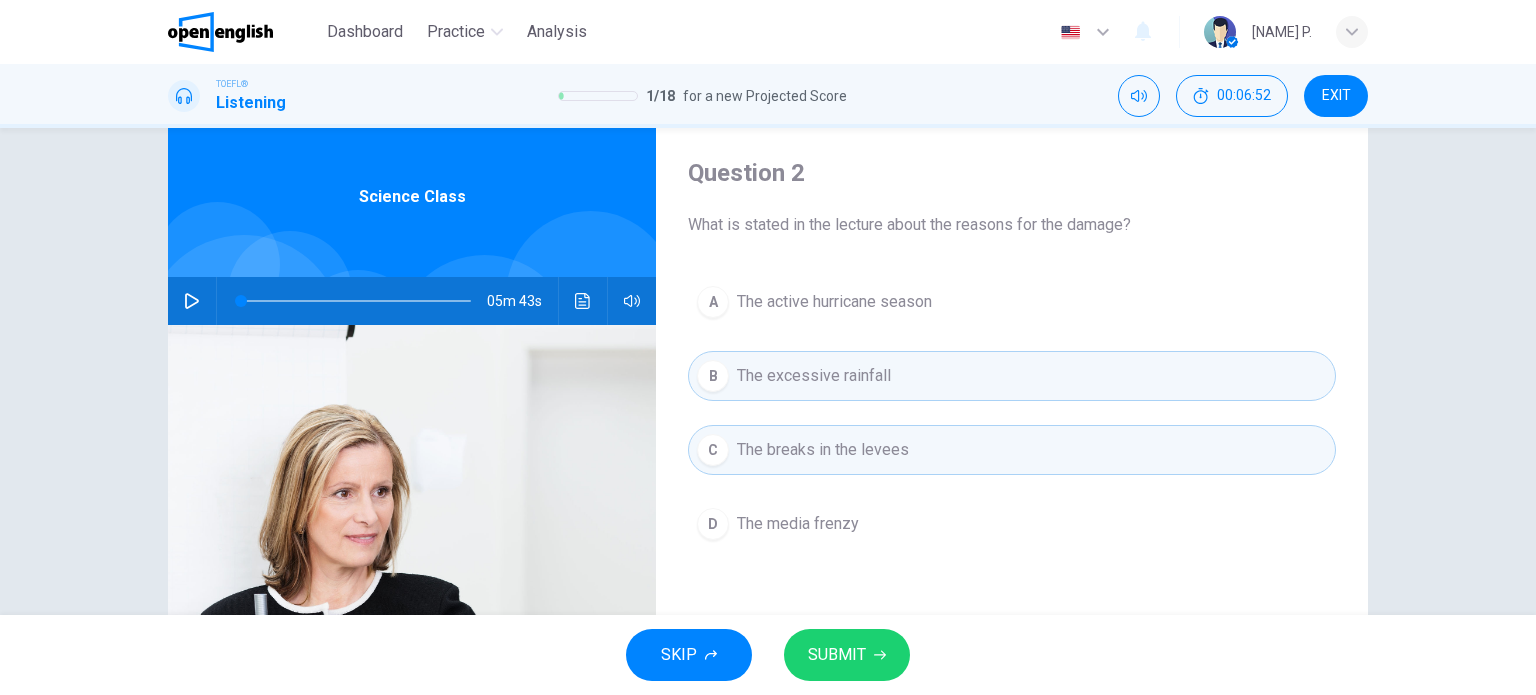 click on "The breaks in the levees" at bounding box center [823, 450] 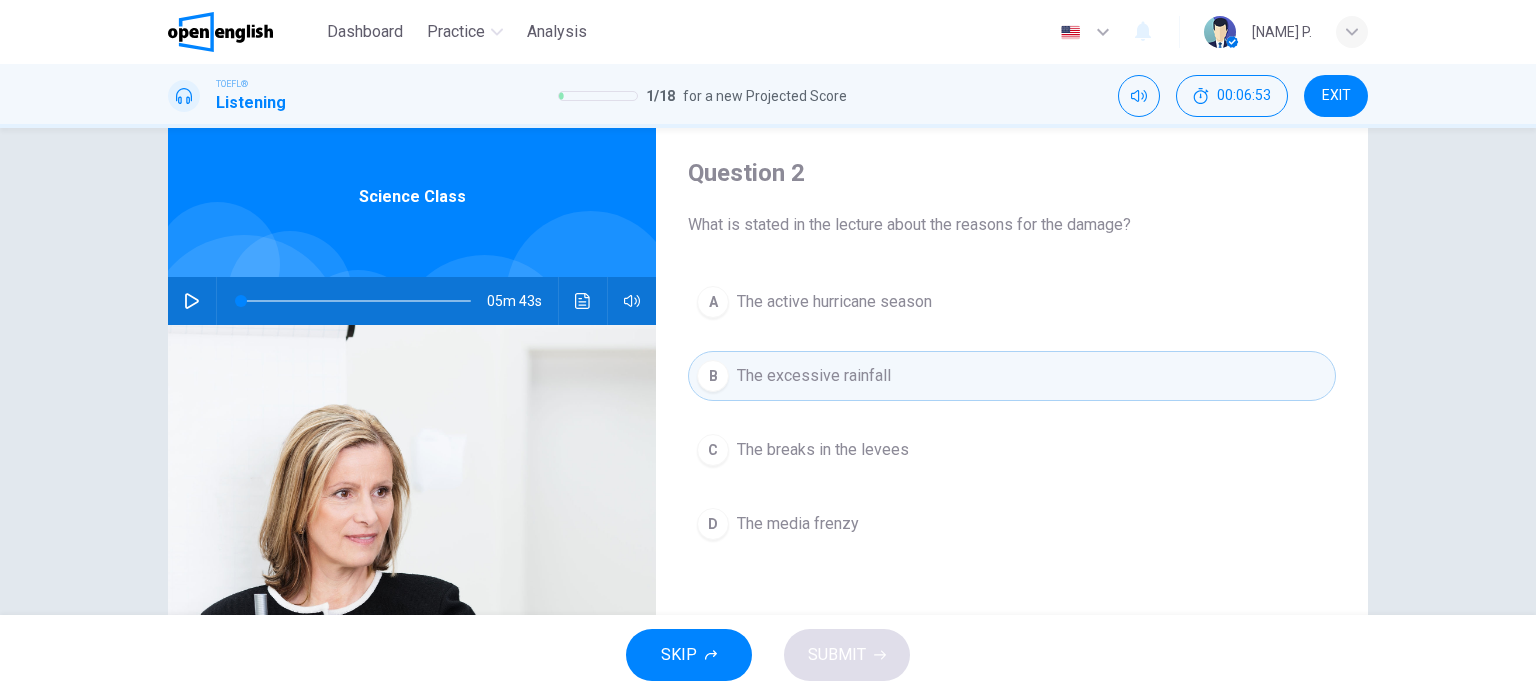 click on "The active hurricane season" at bounding box center (834, 302) 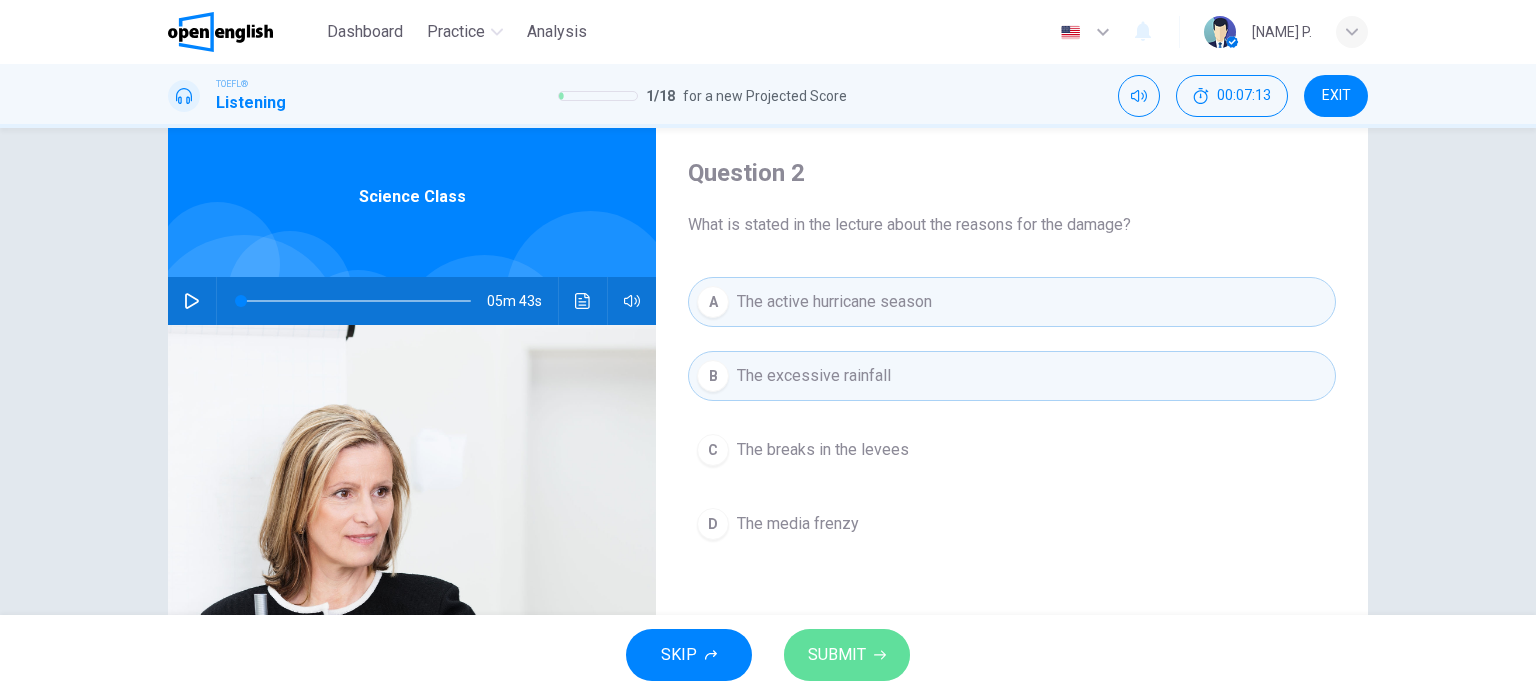 click on "SUBMIT" at bounding box center (847, 655) 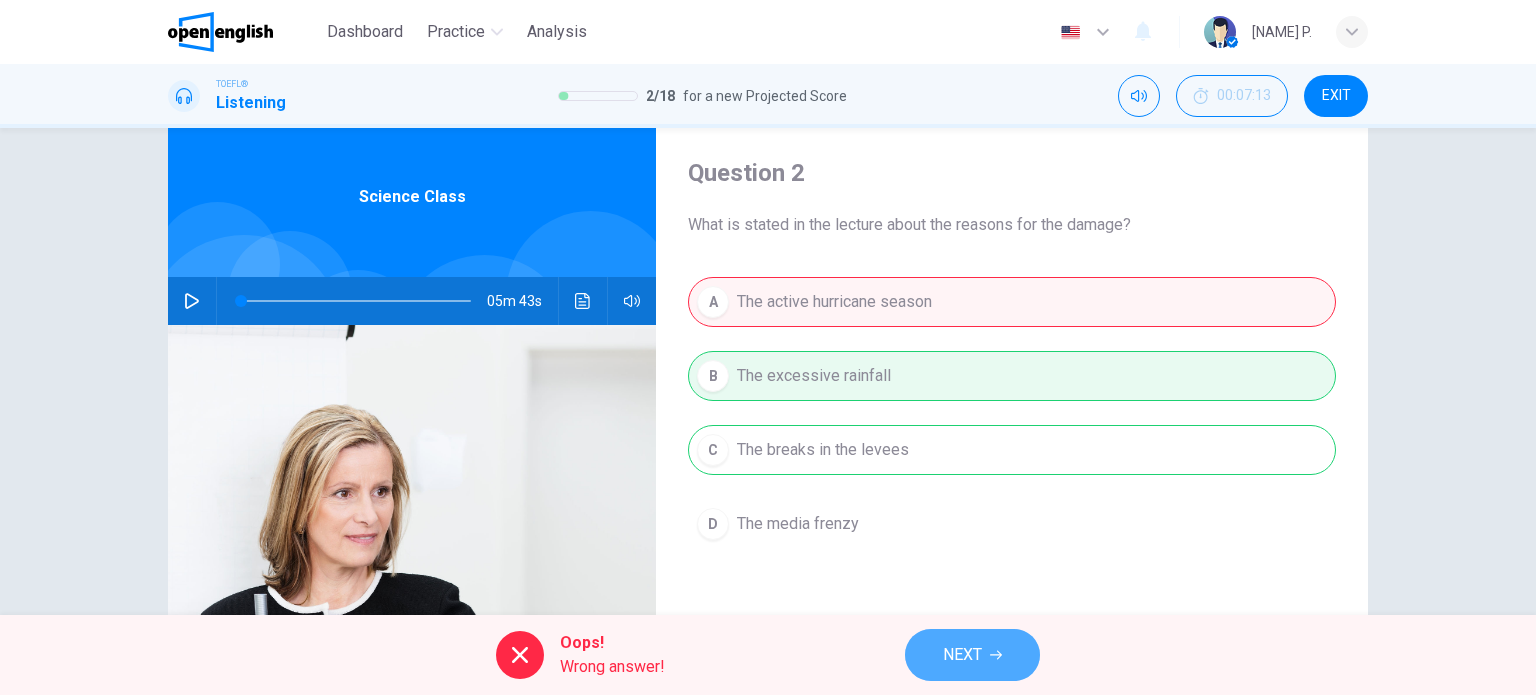 click on "NEXT" at bounding box center (962, 655) 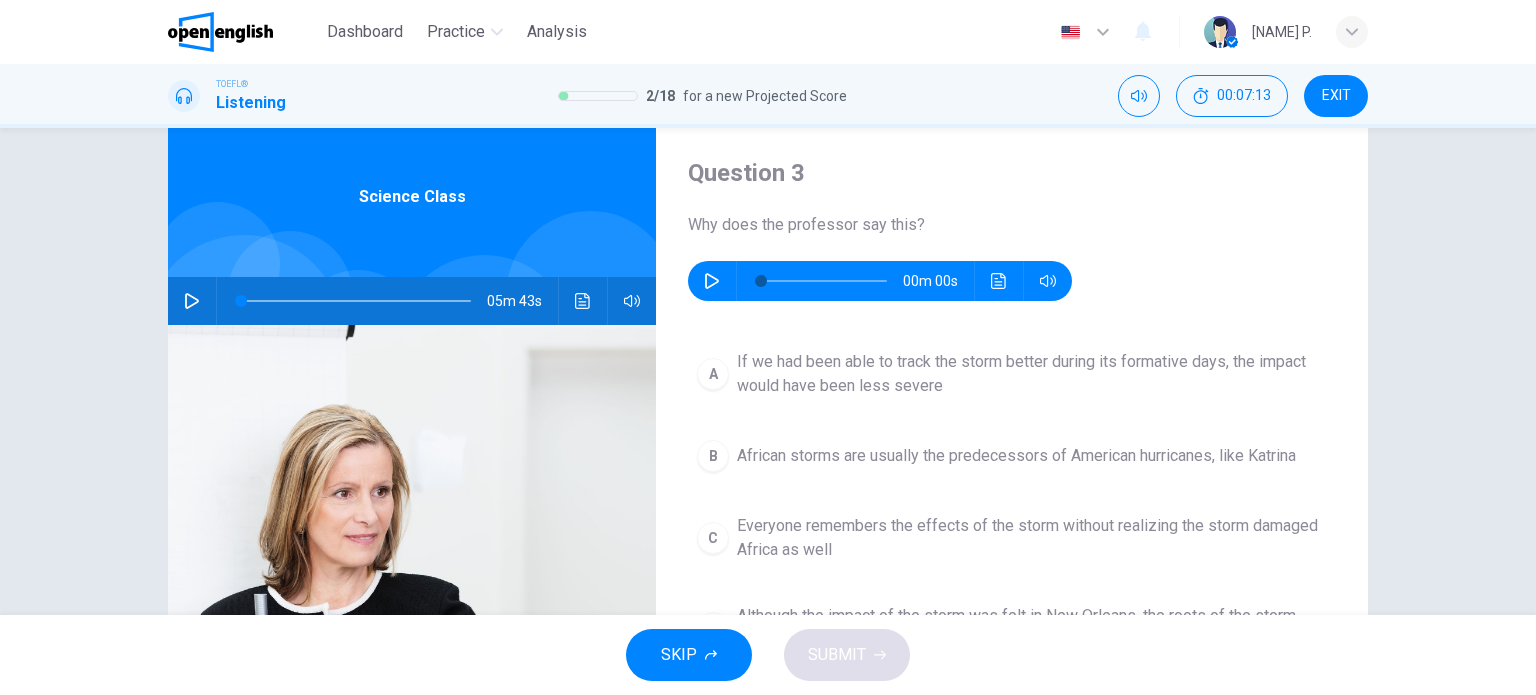 scroll, scrollTop: 168, scrollLeft: 0, axis: vertical 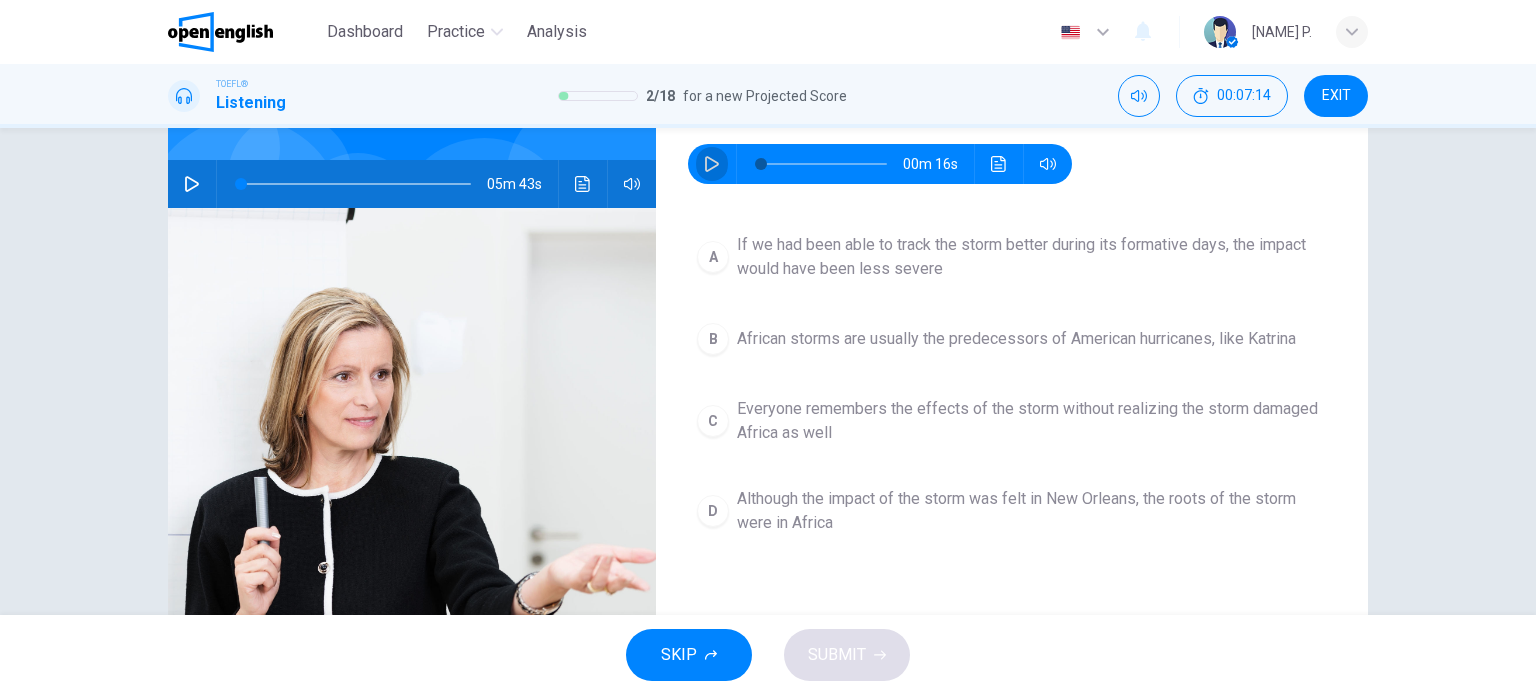 click 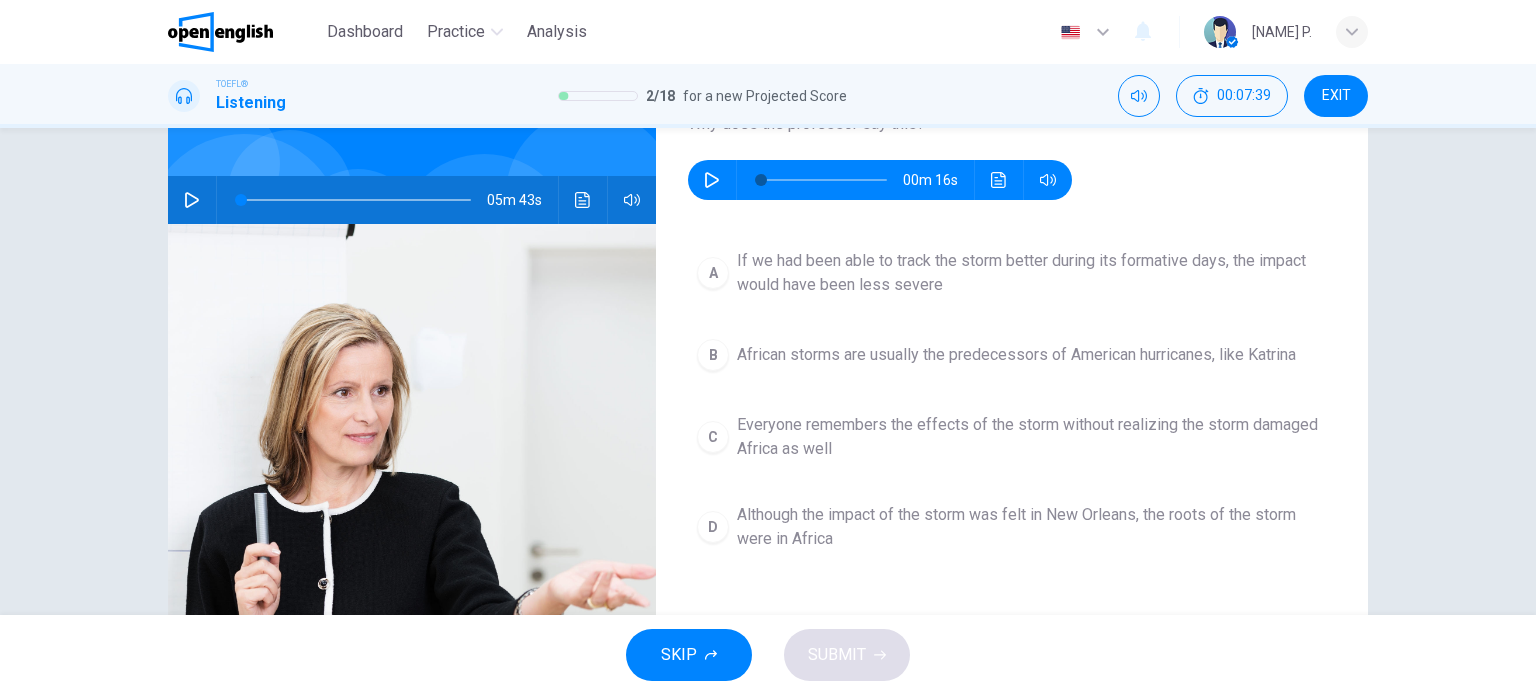 scroll, scrollTop: 152, scrollLeft: 0, axis: vertical 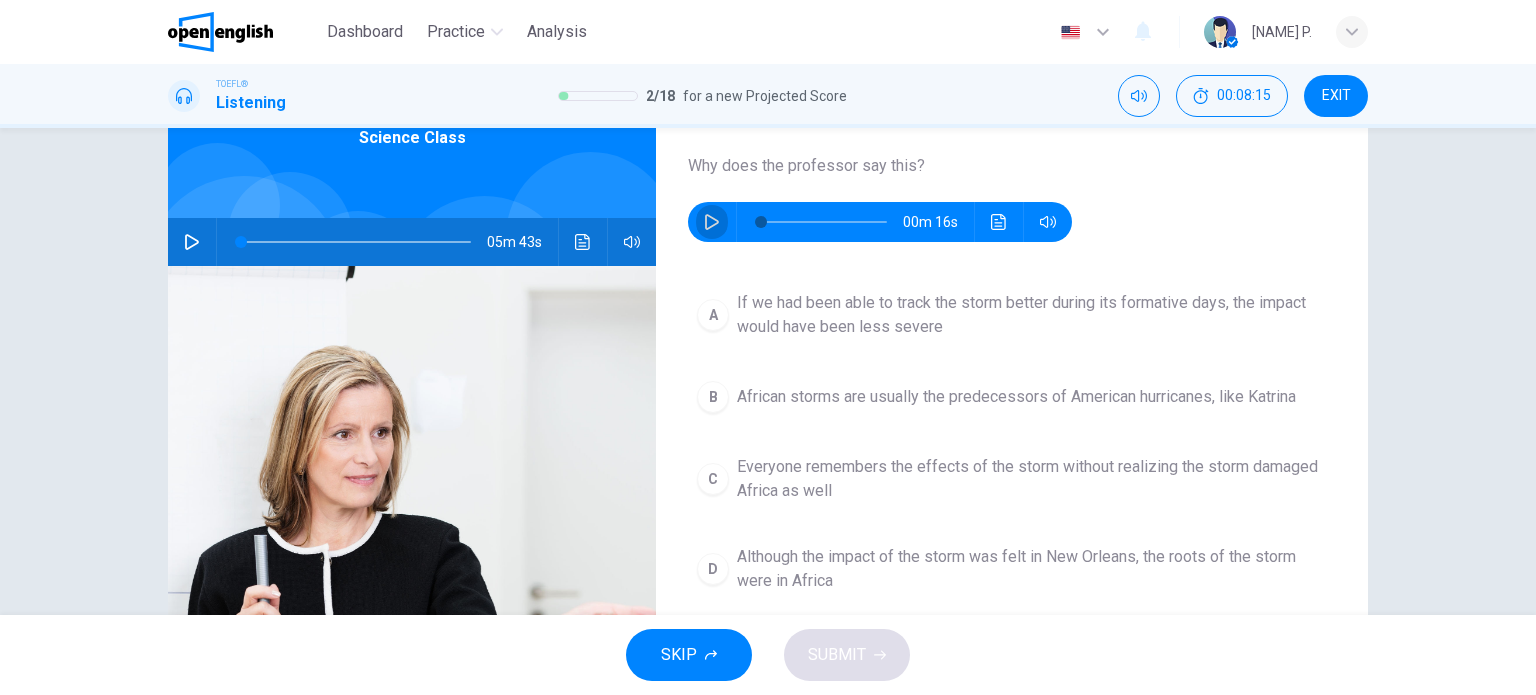 click 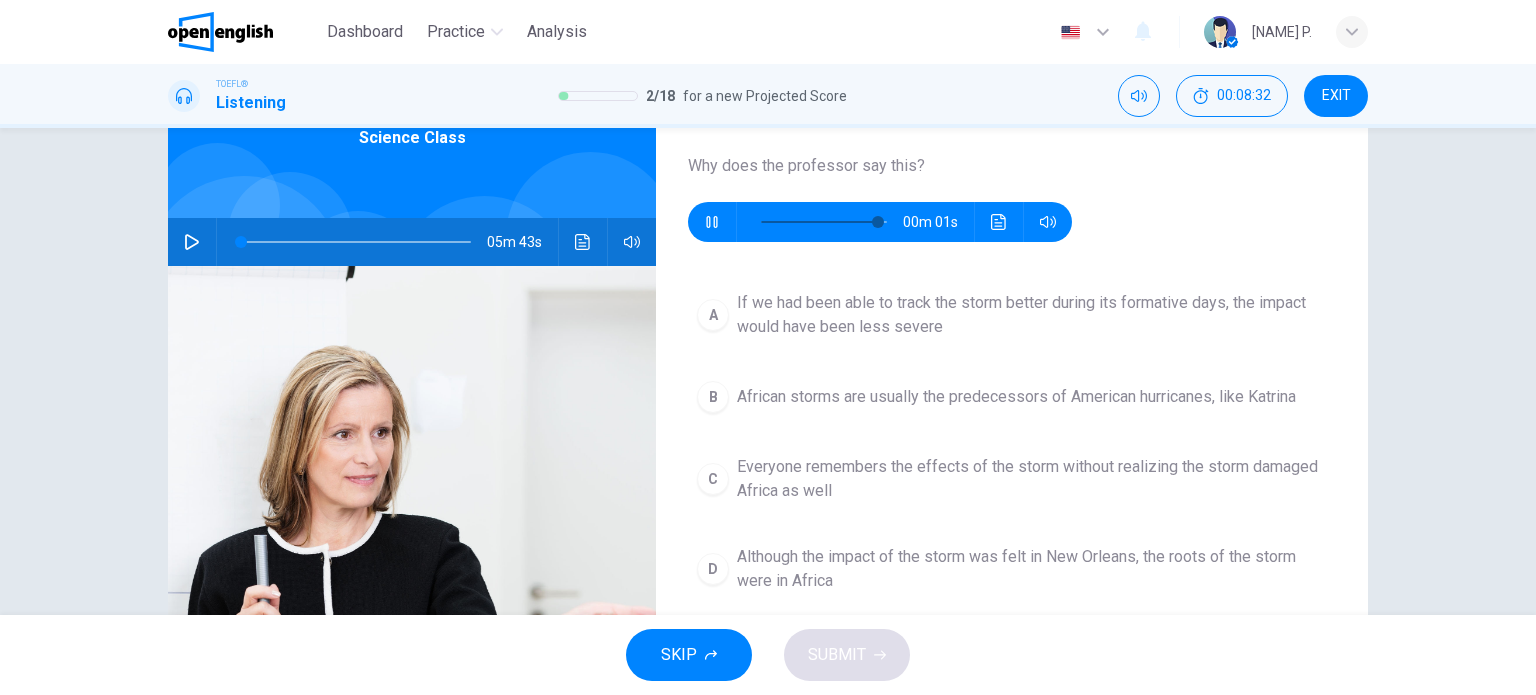 type on "*" 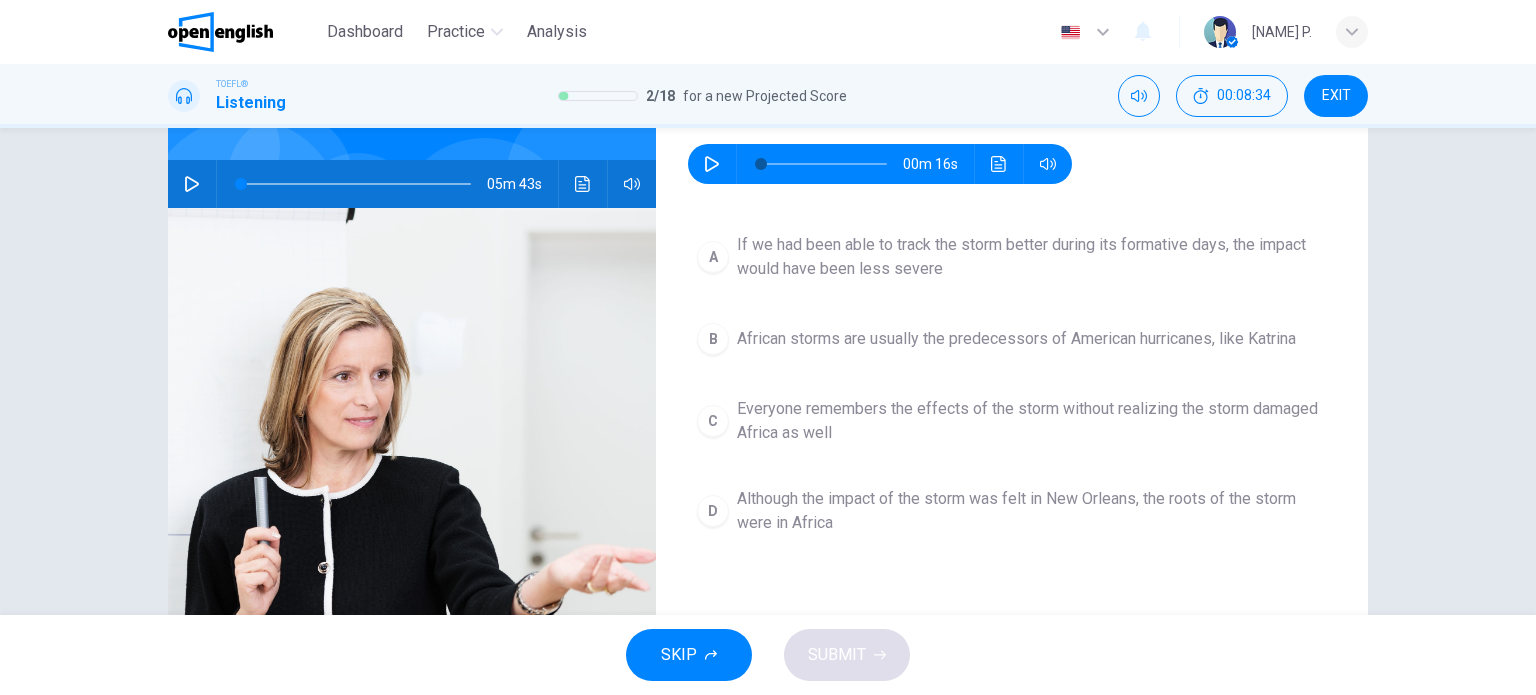 scroll, scrollTop: 168, scrollLeft: 0, axis: vertical 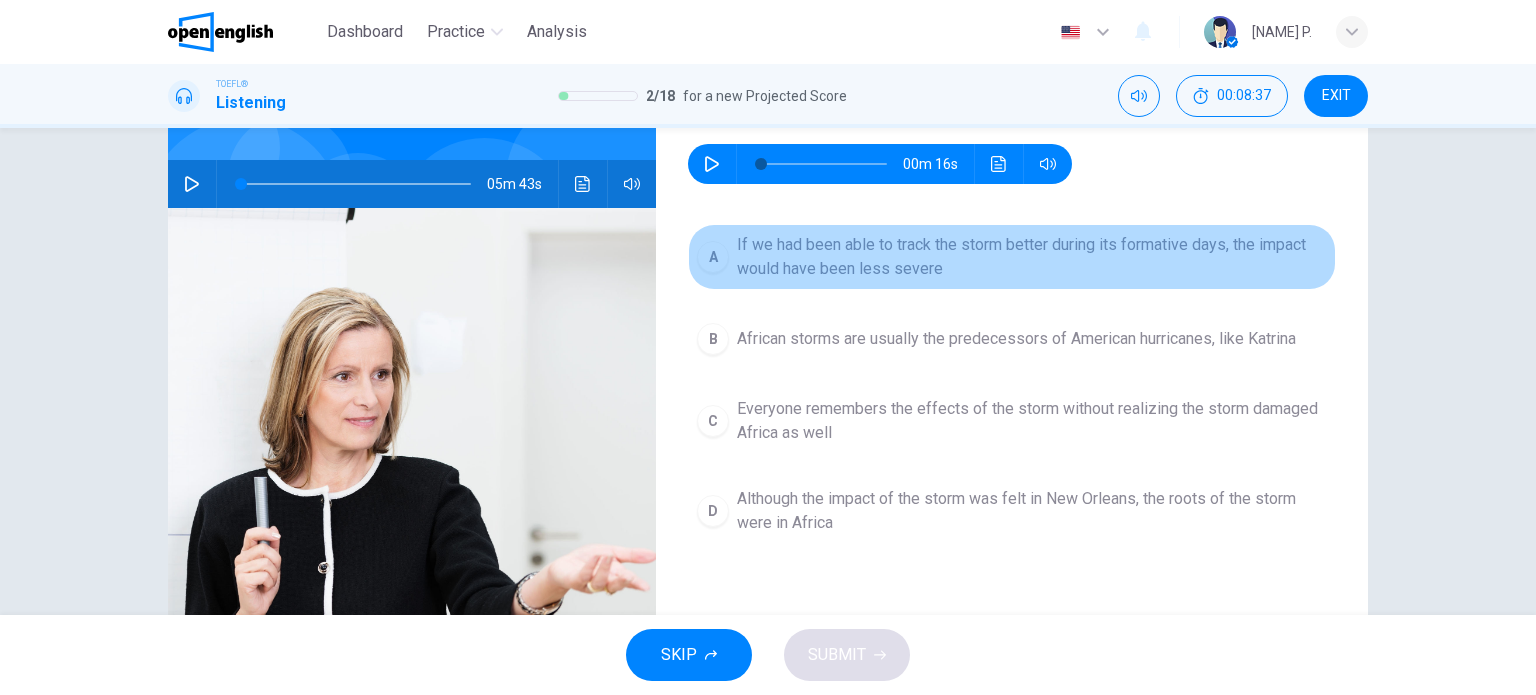 click on "A If we had been able to track the storm better during its formative days, the impact would have been less severe" at bounding box center (1012, 257) 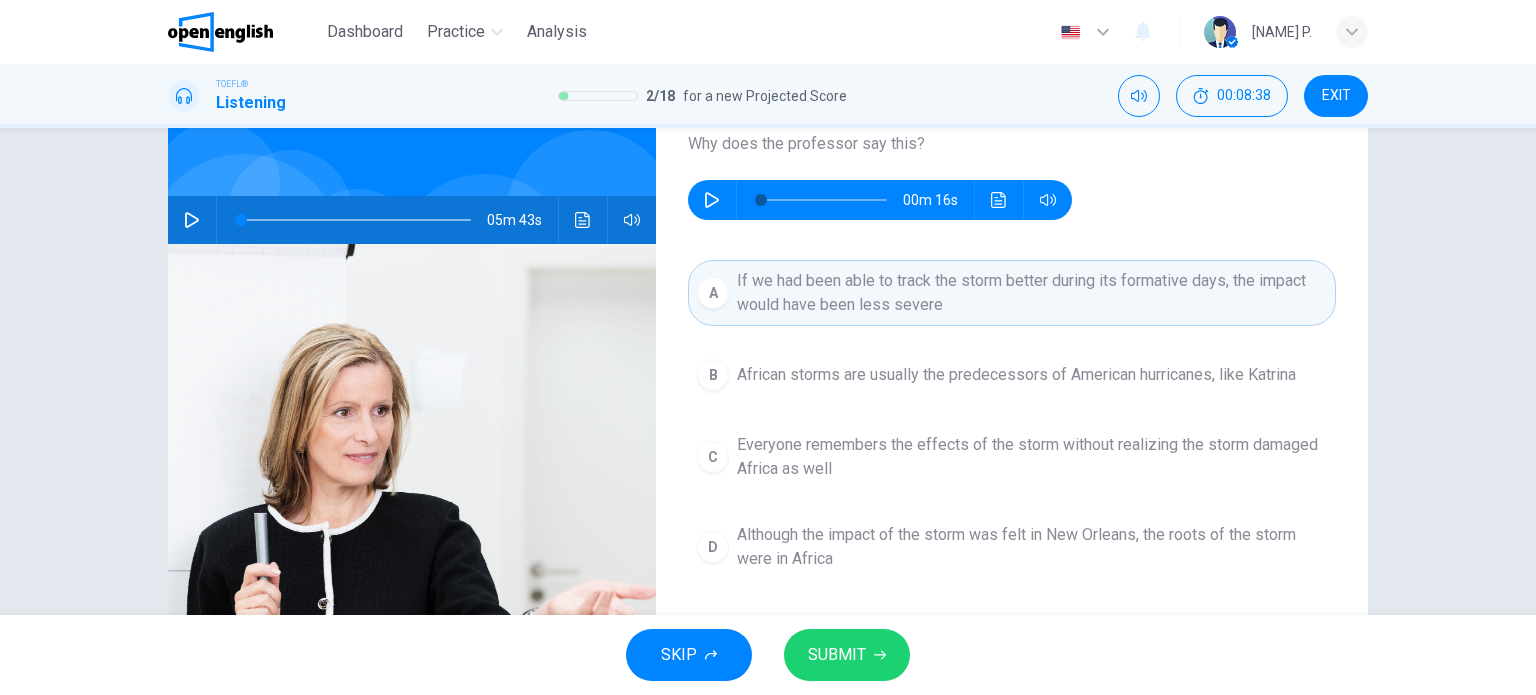 scroll, scrollTop: 151, scrollLeft: 0, axis: vertical 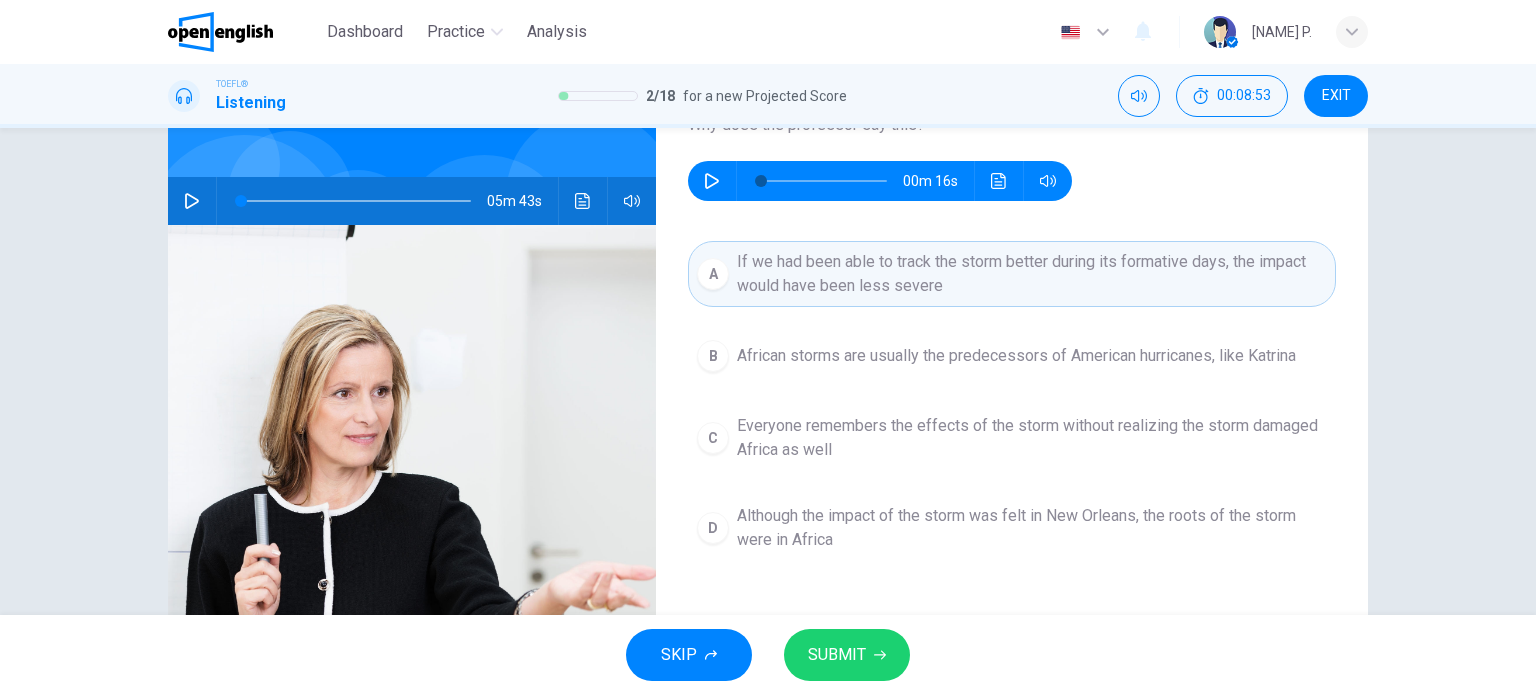 click on "SUBMIT" at bounding box center [847, 655] 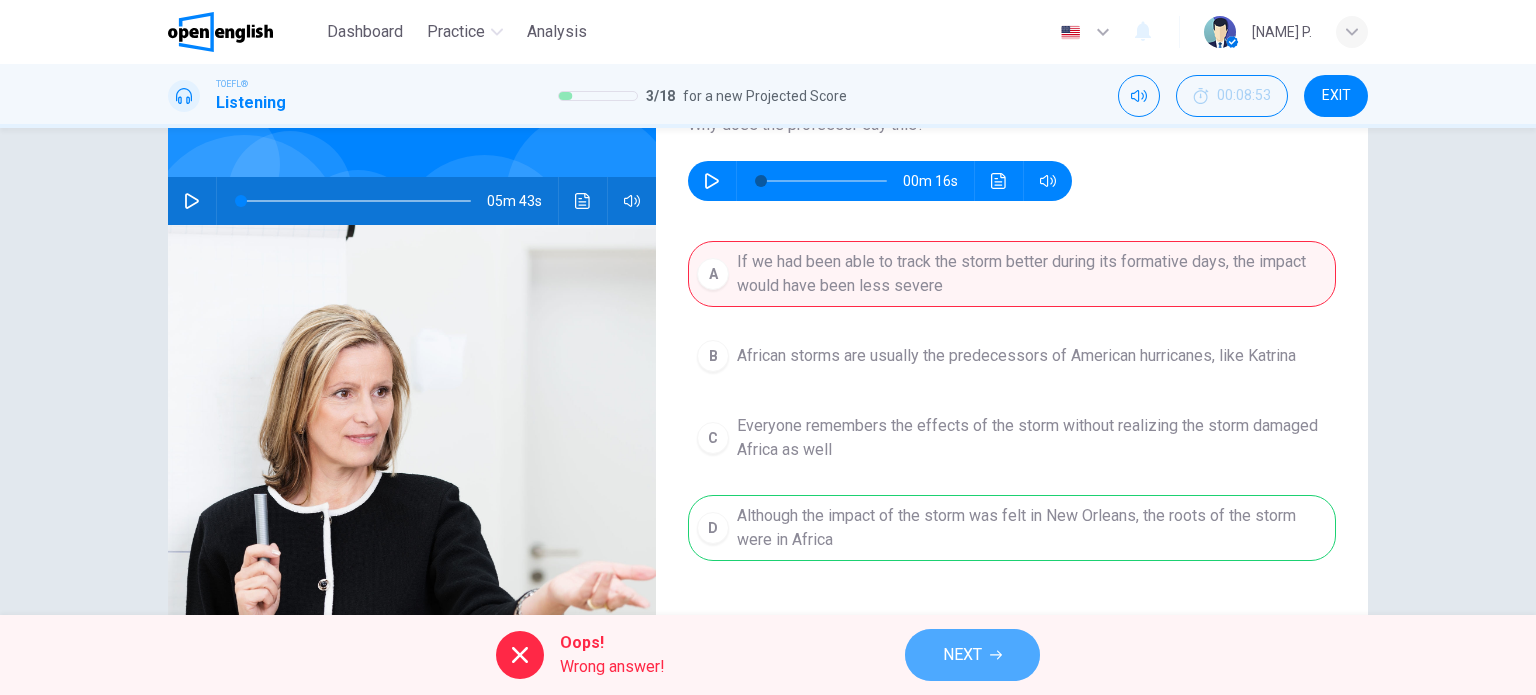 click on "NEXT" at bounding box center (962, 655) 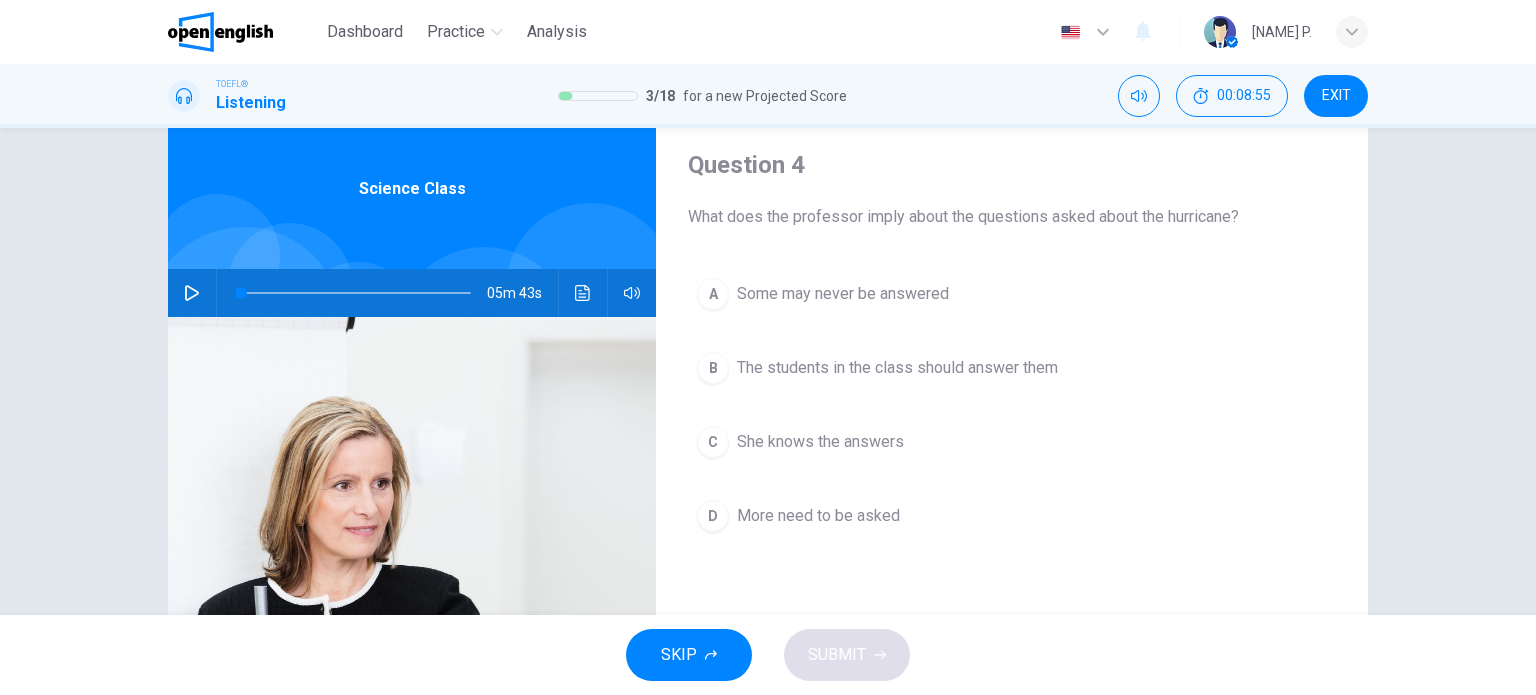 scroll, scrollTop: 58, scrollLeft: 0, axis: vertical 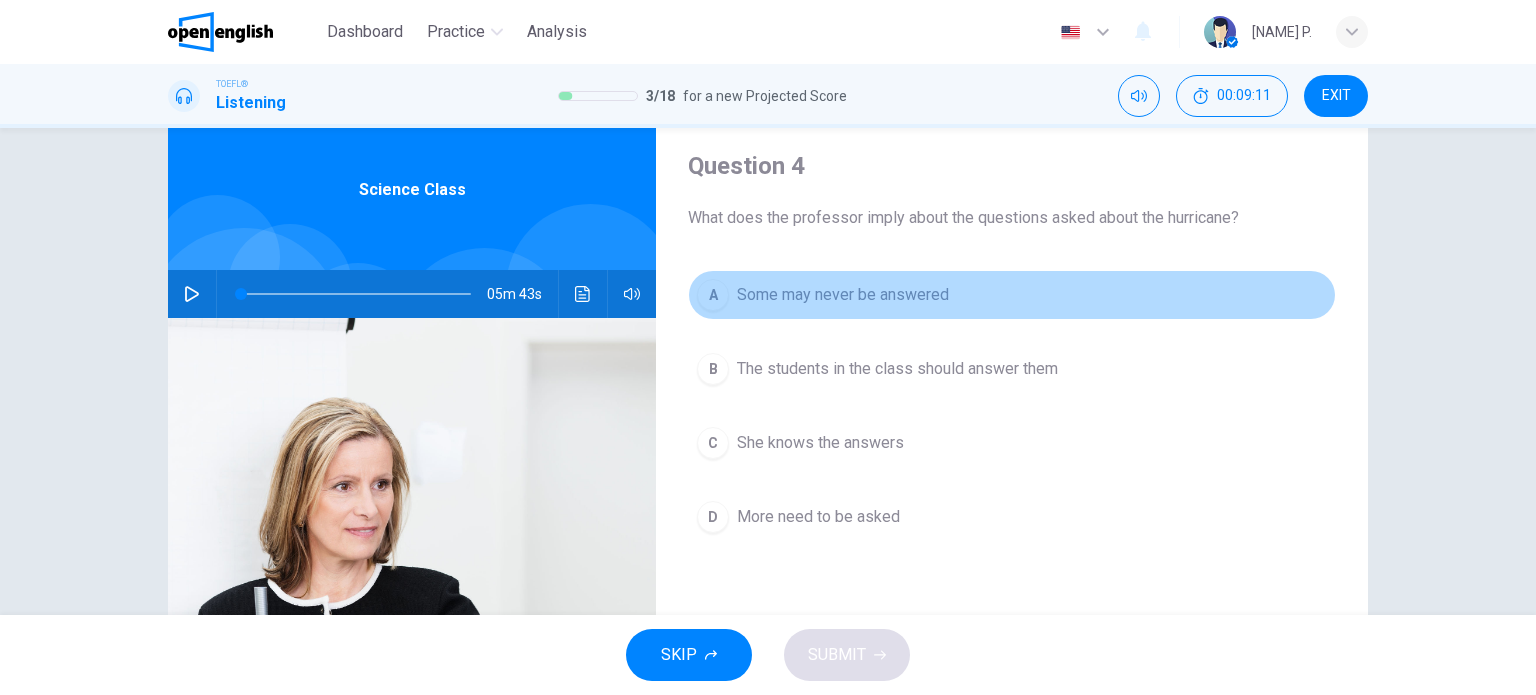 click on "Some may never be answered" at bounding box center [843, 295] 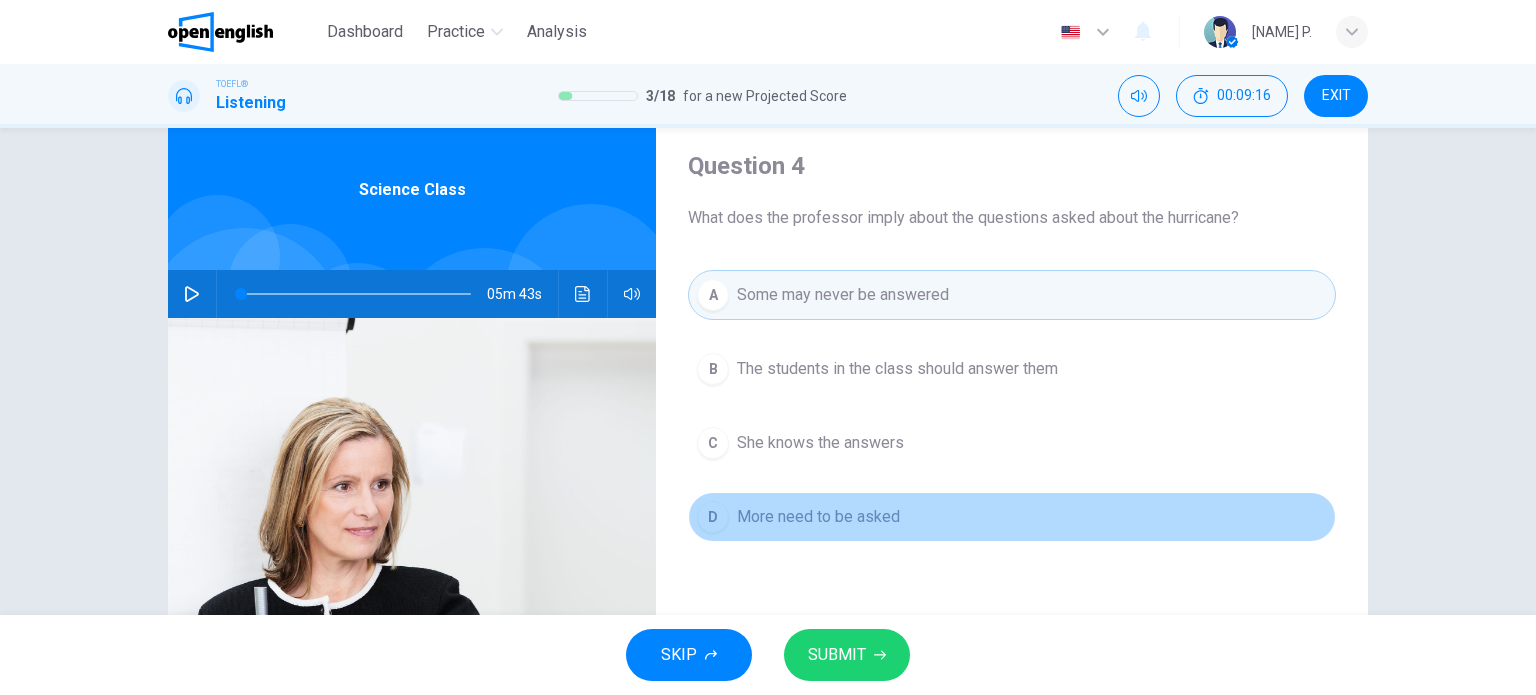 click on "More need to be asked" at bounding box center (818, 517) 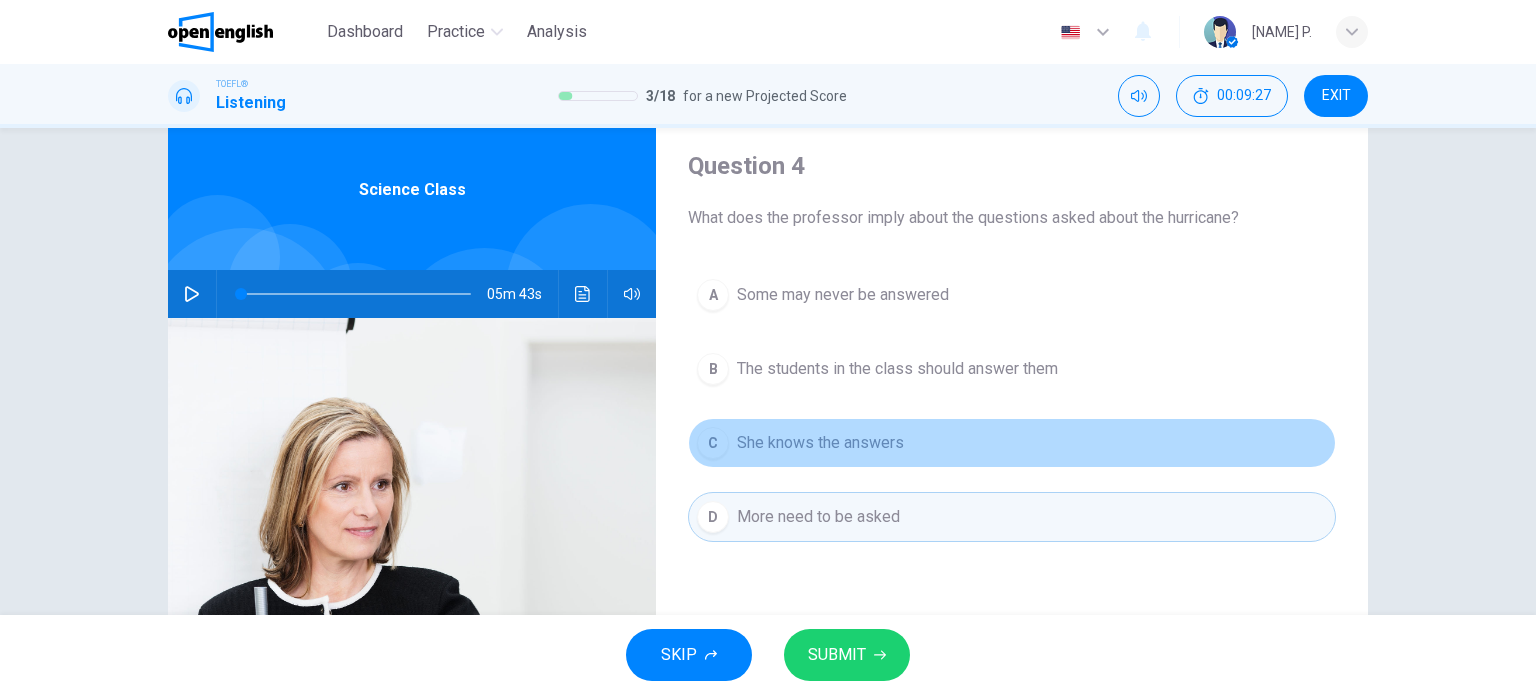 click on "C She knows the answers" at bounding box center [1012, 443] 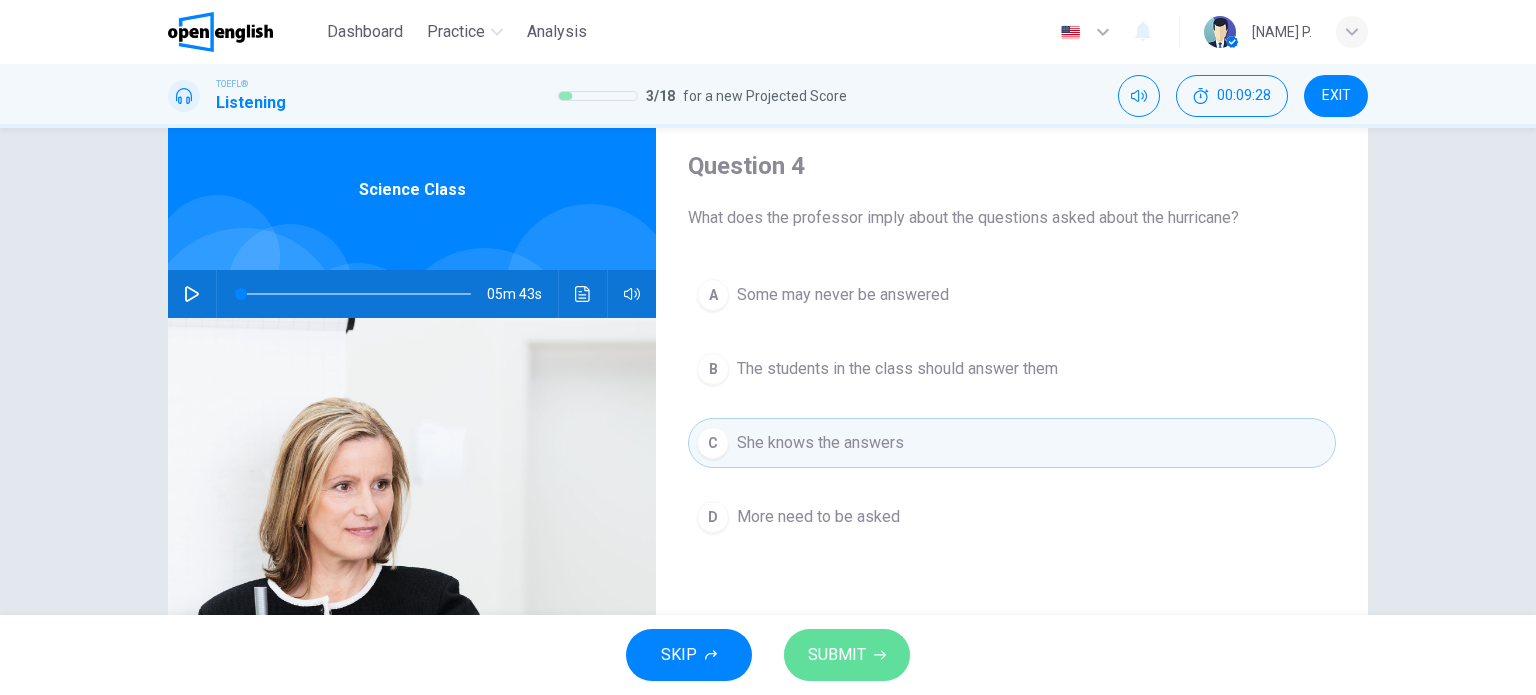 click on "SUBMIT" at bounding box center [837, 655] 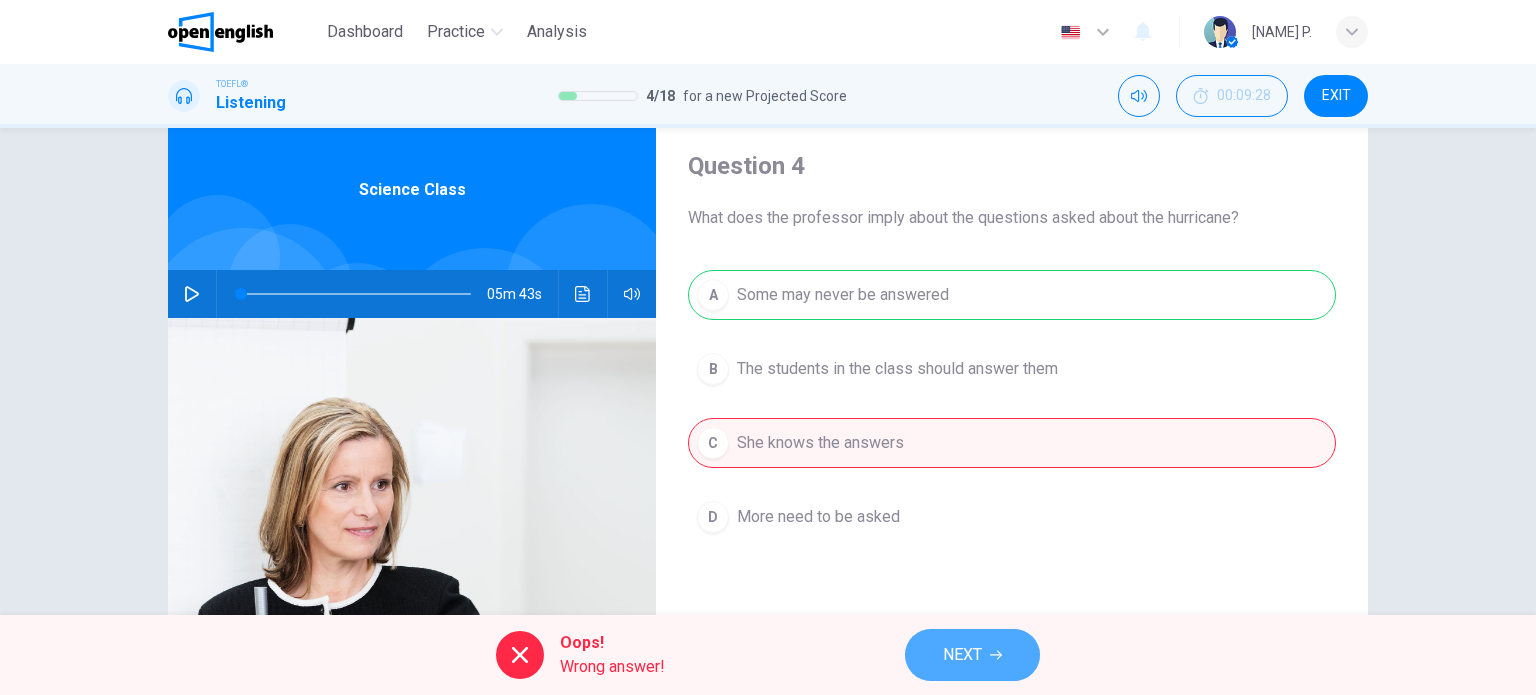 click on "NEXT" at bounding box center [972, 655] 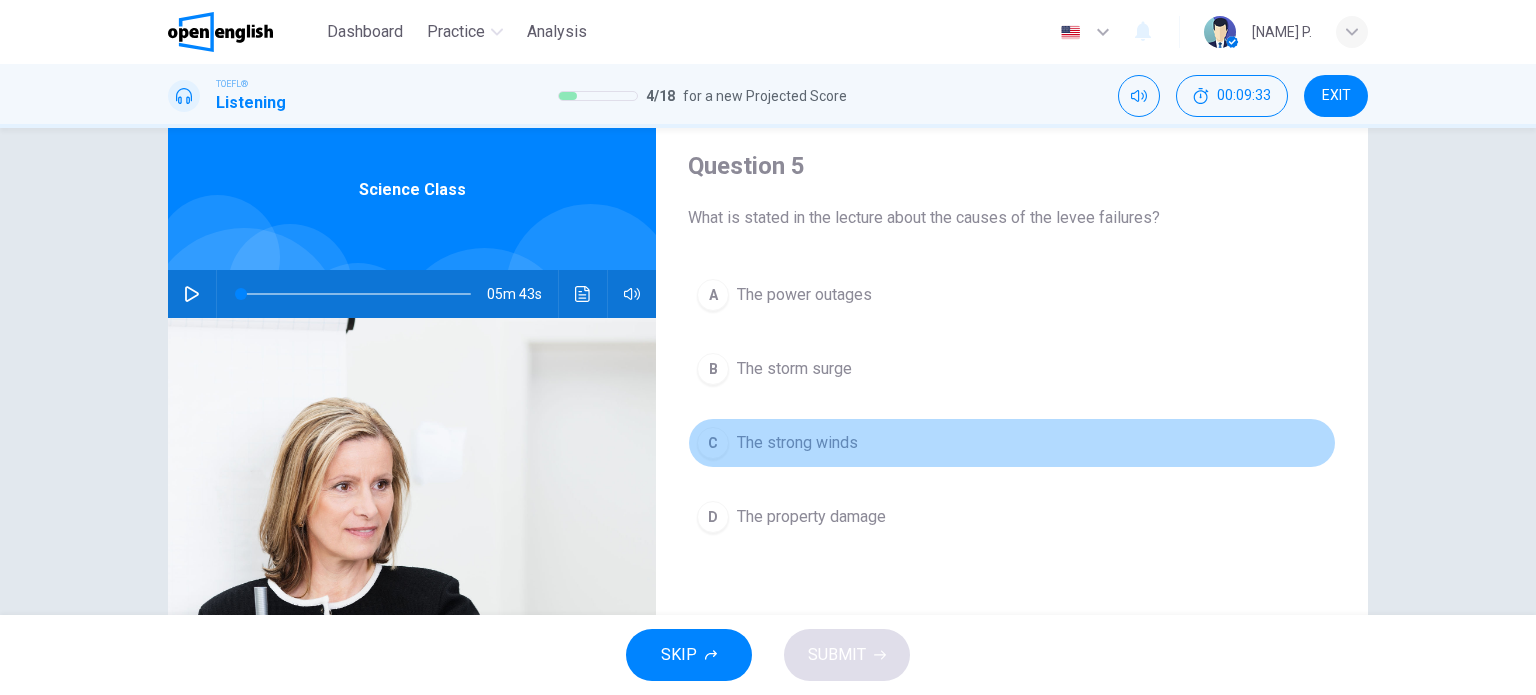 click on "C The strong winds" at bounding box center (1012, 443) 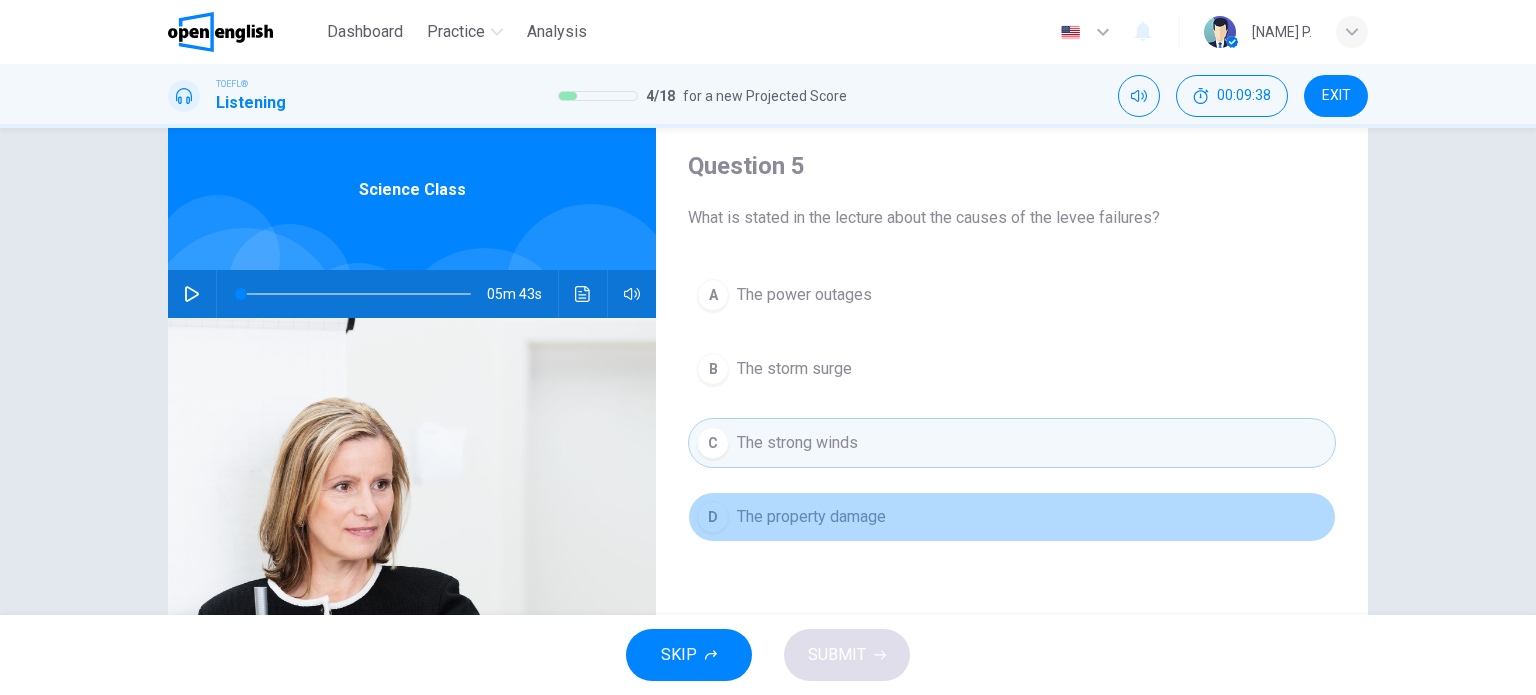 click on "D The property damage" at bounding box center (1012, 517) 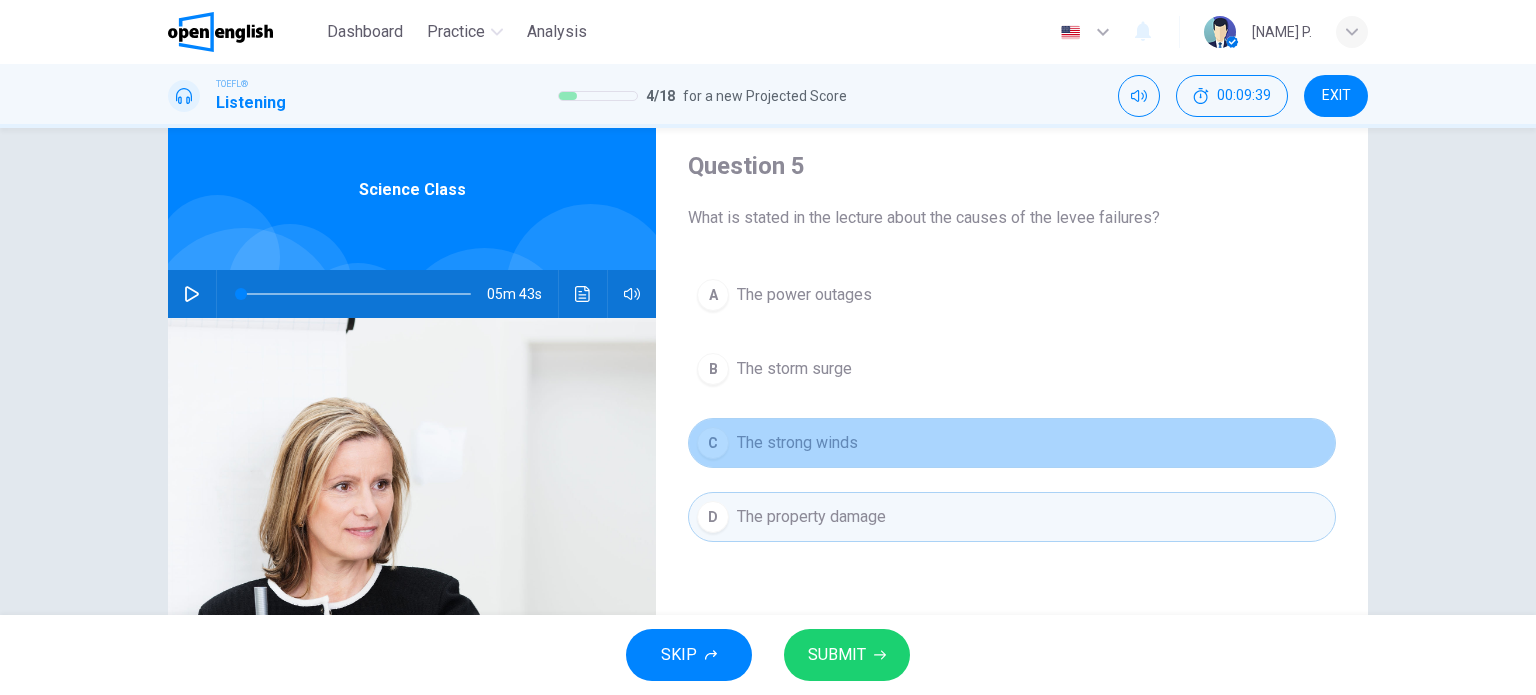 click on "C The strong winds" at bounding box center [1012, 443] 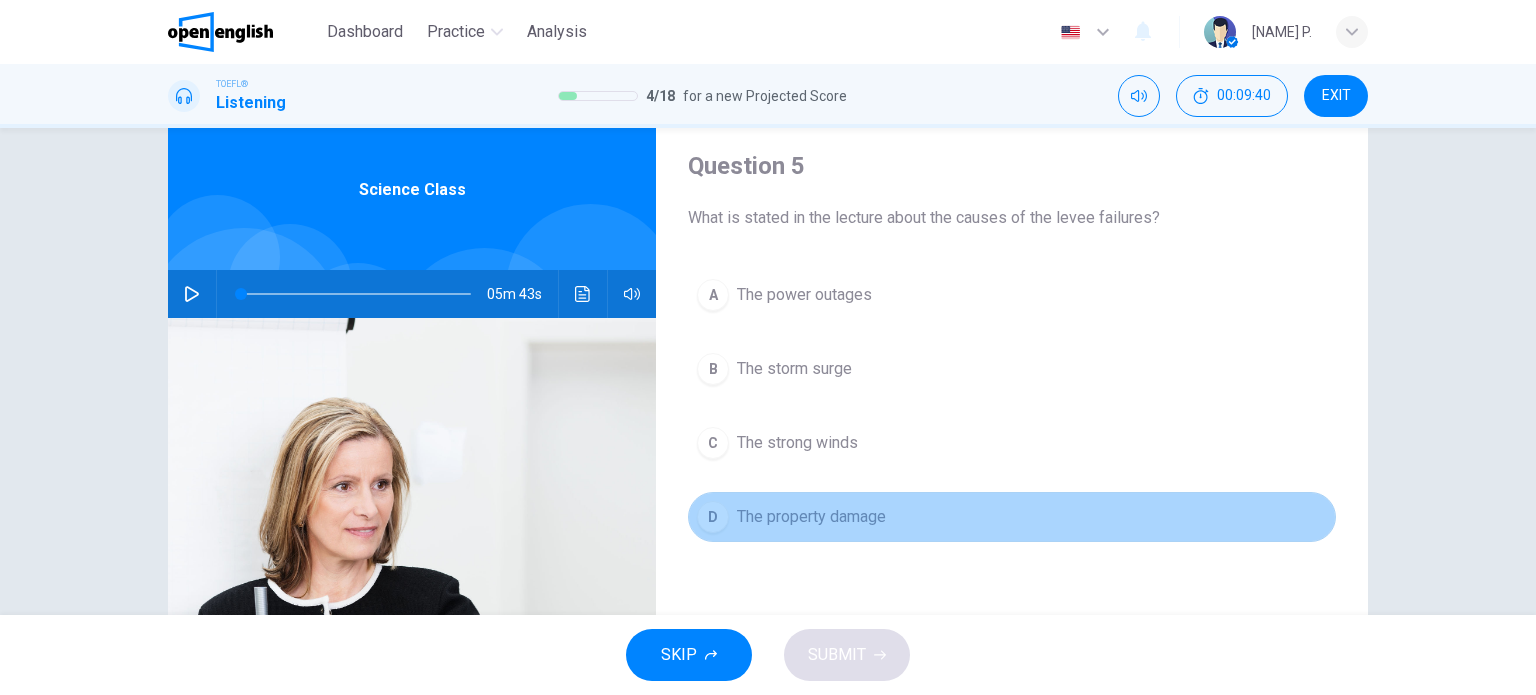 click on "D The property damage" at bounding box center [1012, 517] 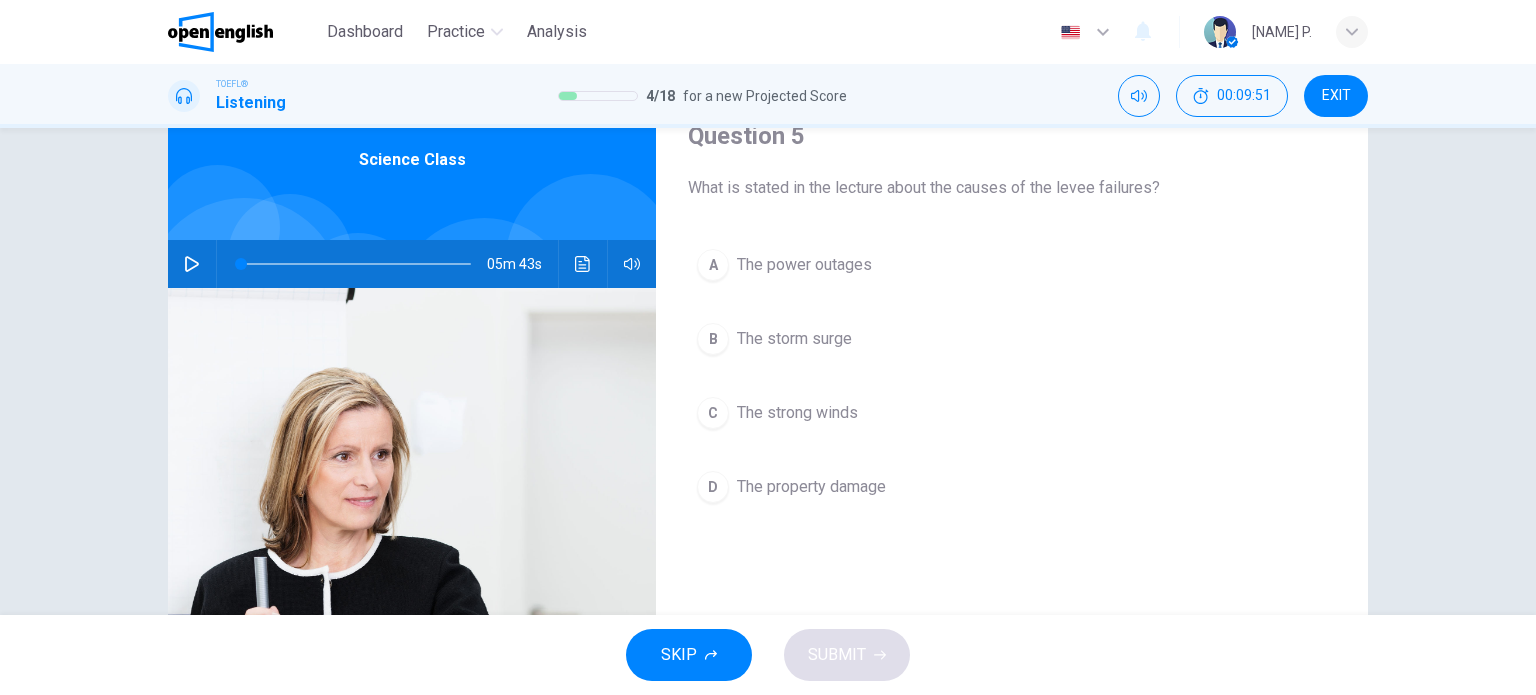 scroll, scrollTop: 84, scrollLeft: 0, axis: vertical 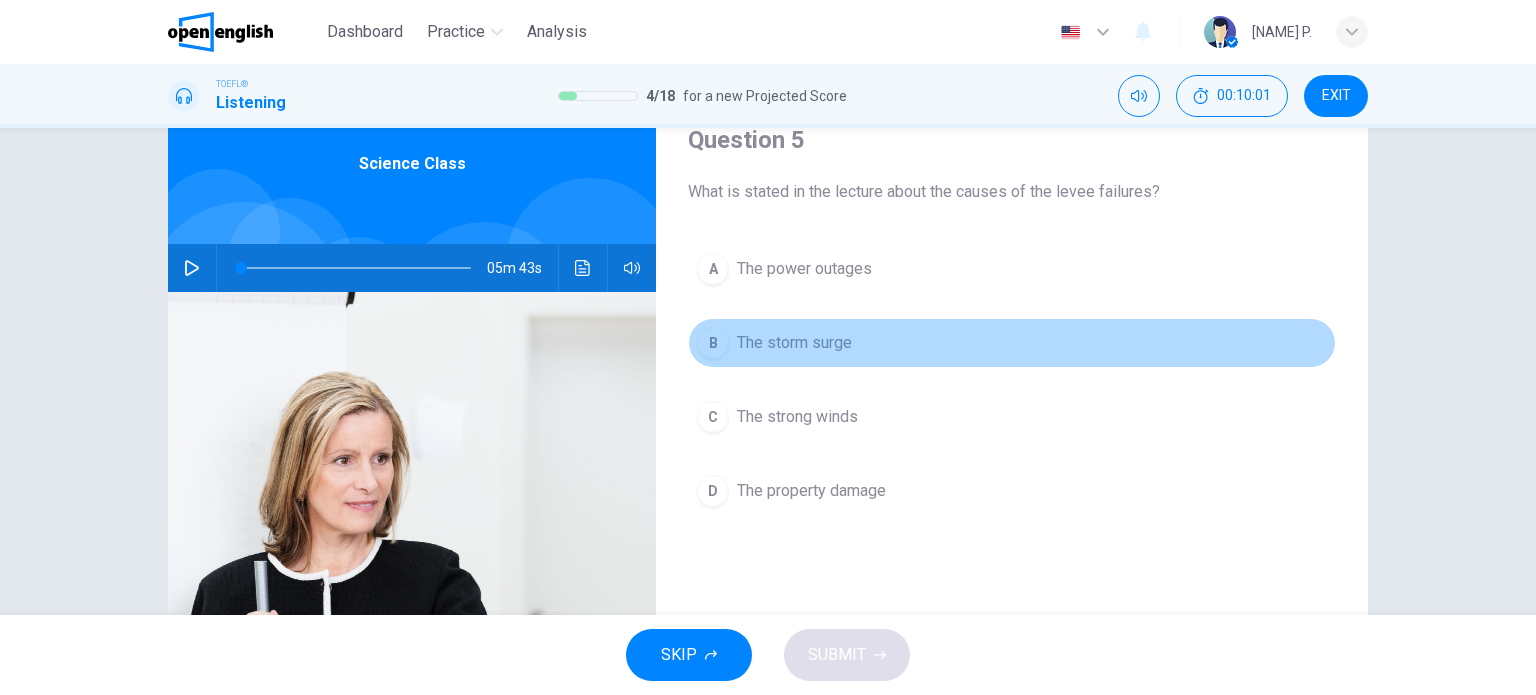 click on "The storm surge" at bounding box center (794, 343) 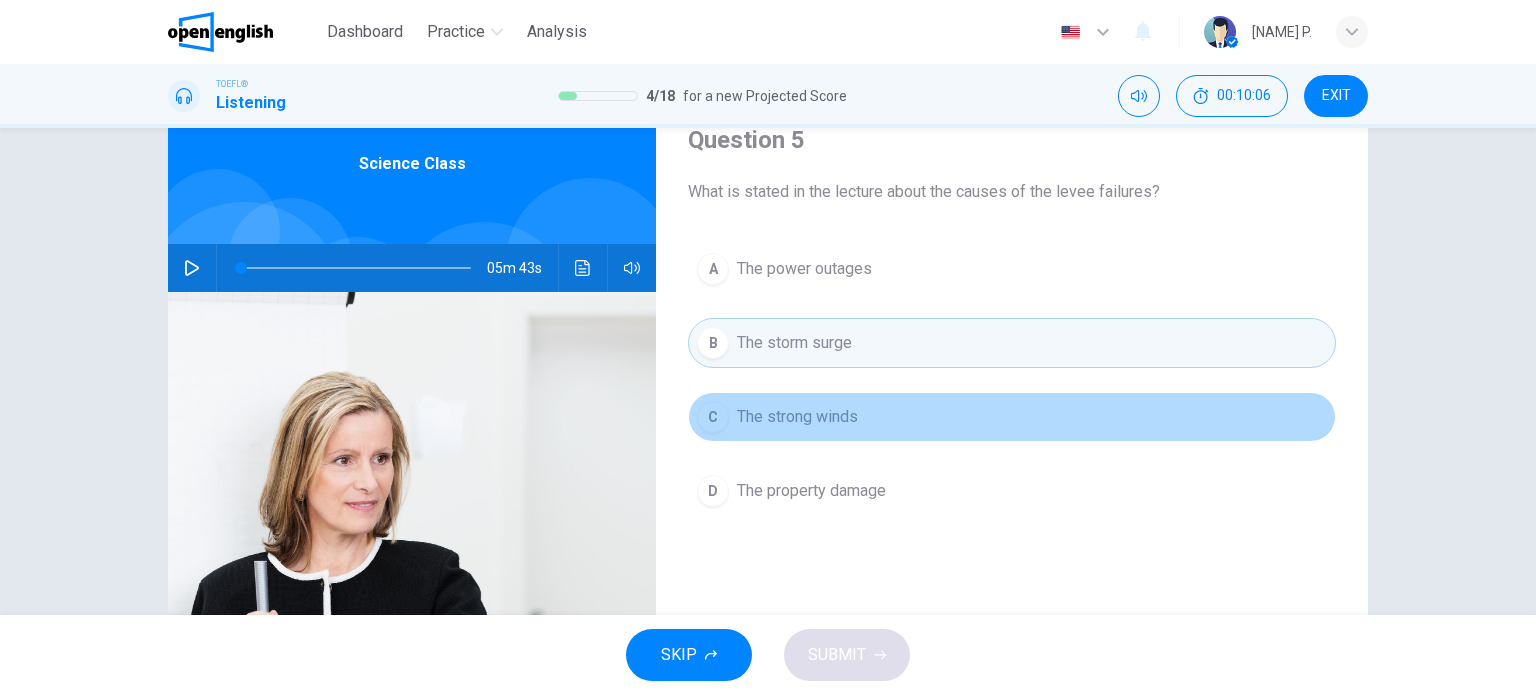 click on "The strong winds" at bounding box center (797, 417) 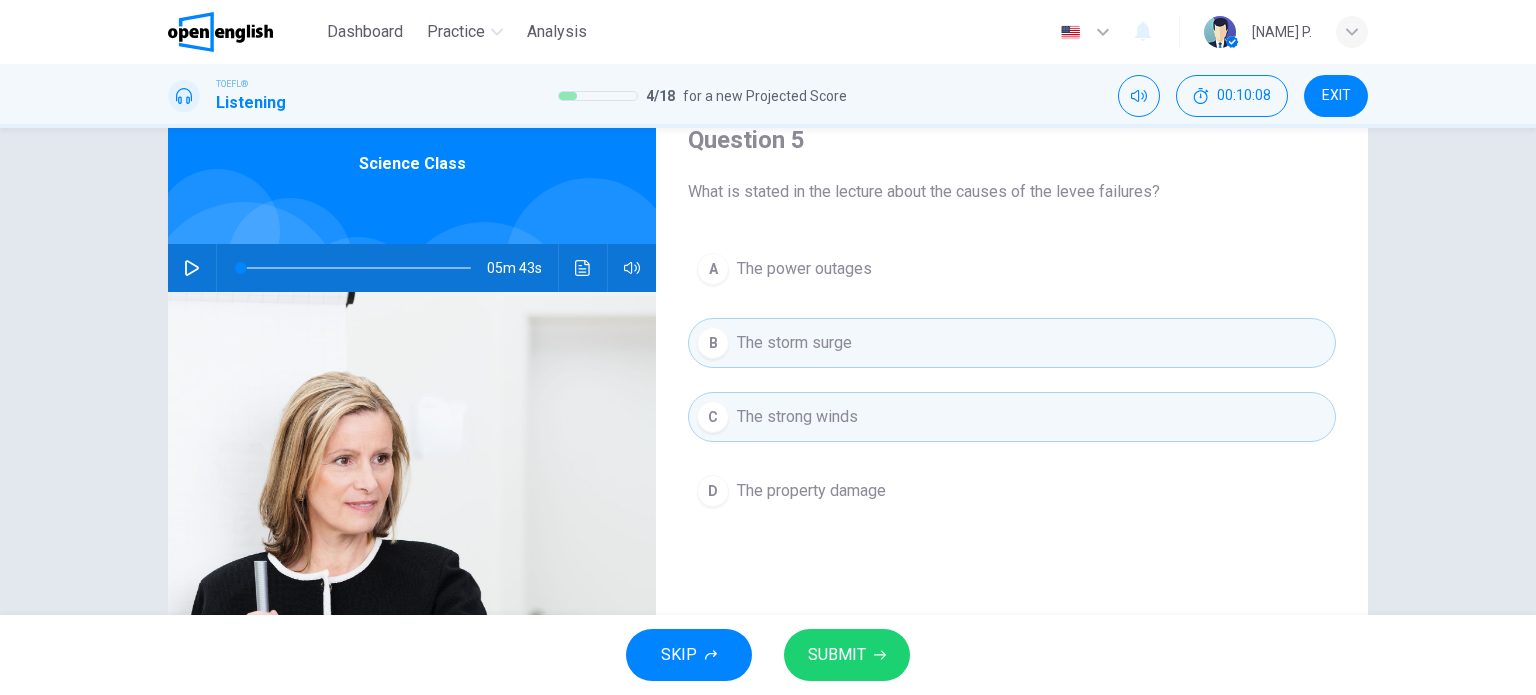 click on "SKIP SUBMIT" at bounding box center (768, 655) 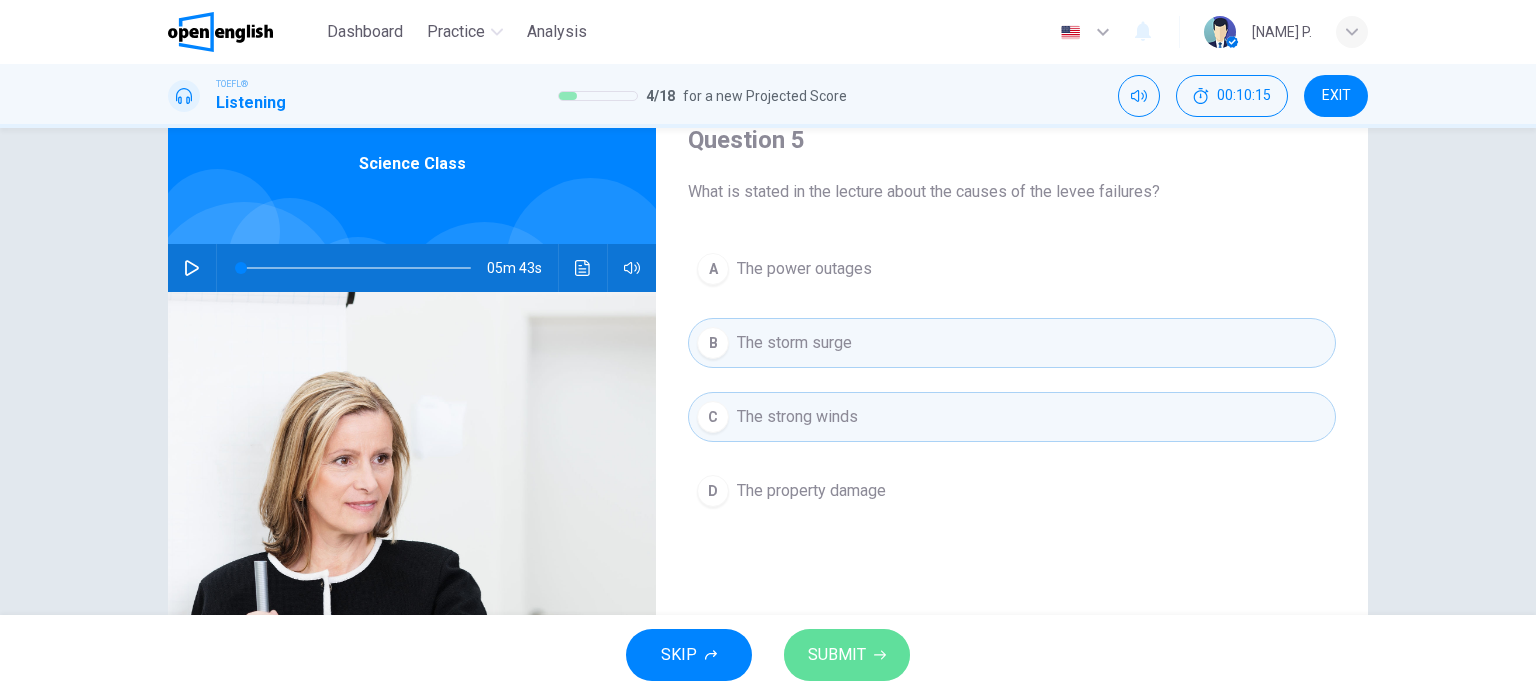 click on "SUBMIT" at bounding box center [837, 655] 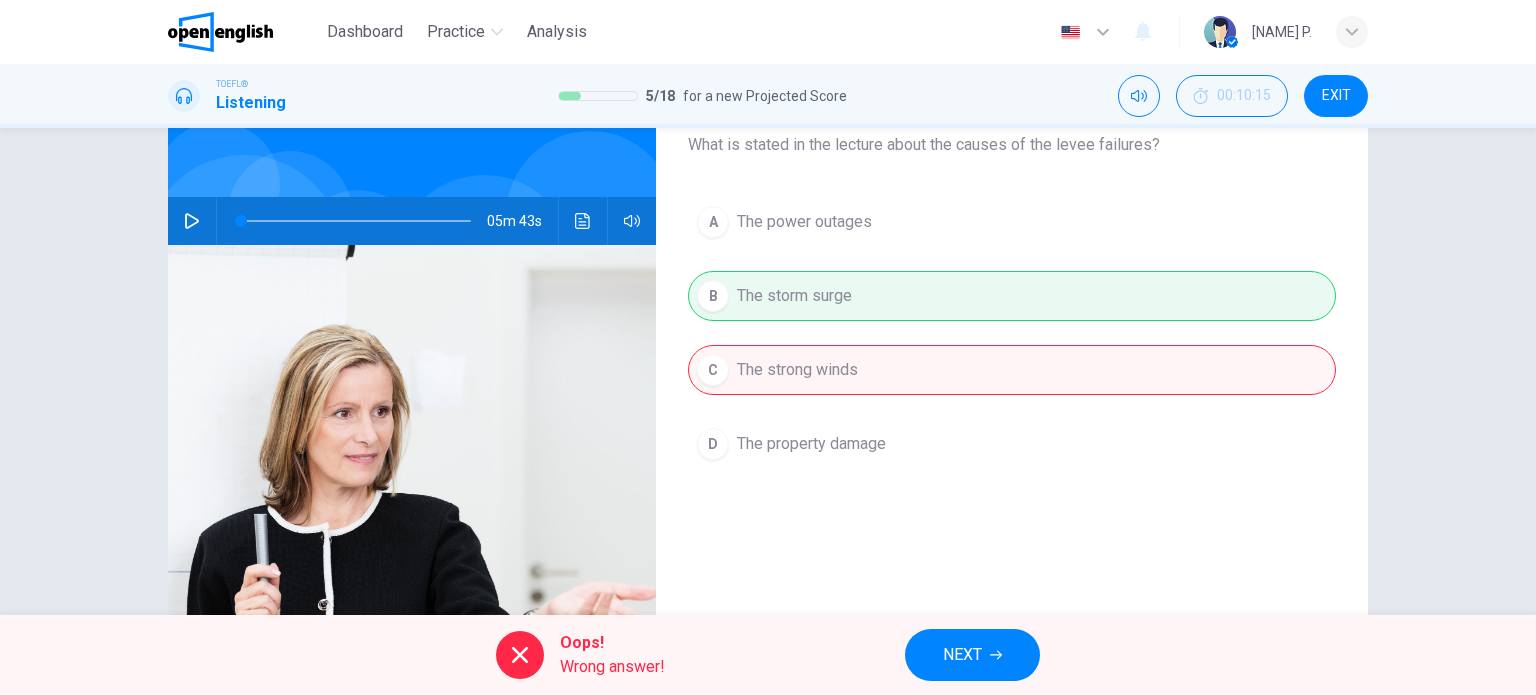 scroll, scrollTop: 64, scrollLeft: 0, axis: vertical 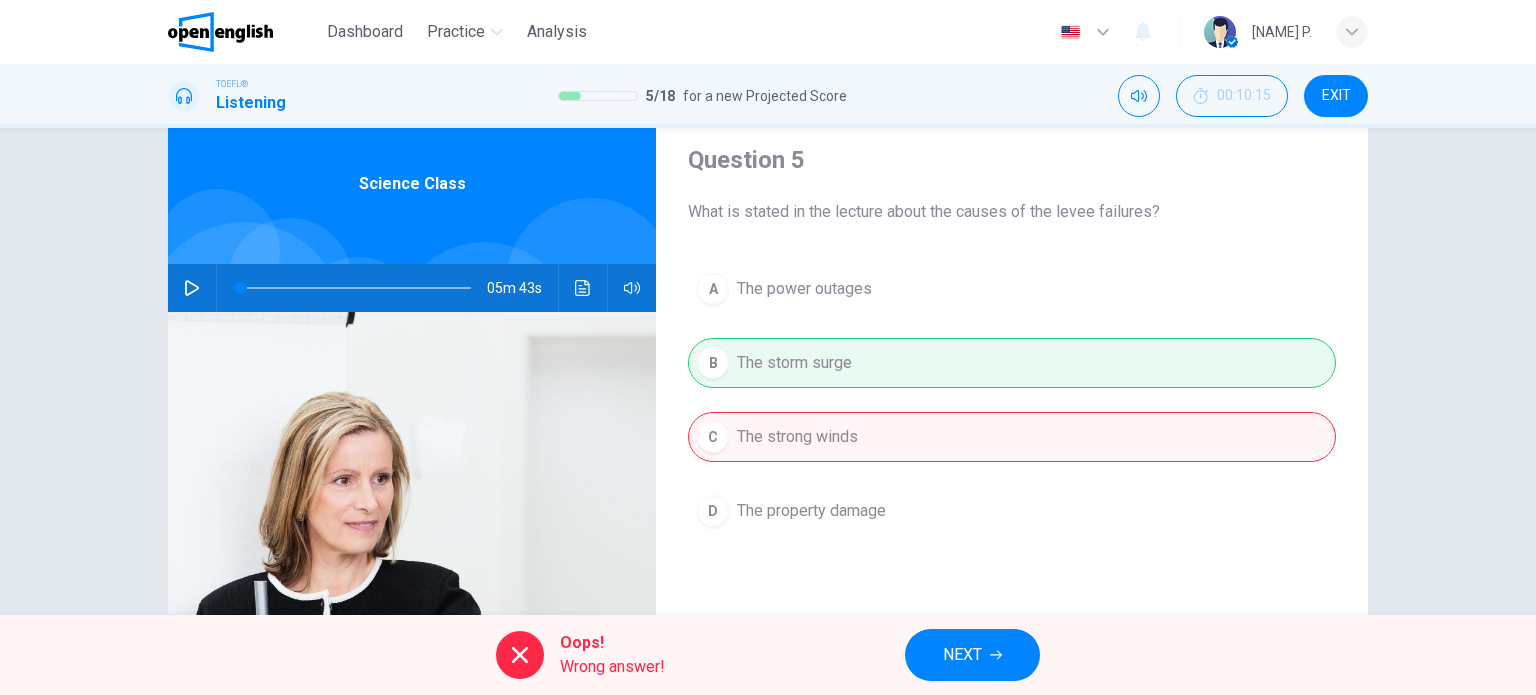 drag, startPoint x: 911, startPoint y: 300, endPoint x: 954, endPoint y: 655, distance: 357.59476 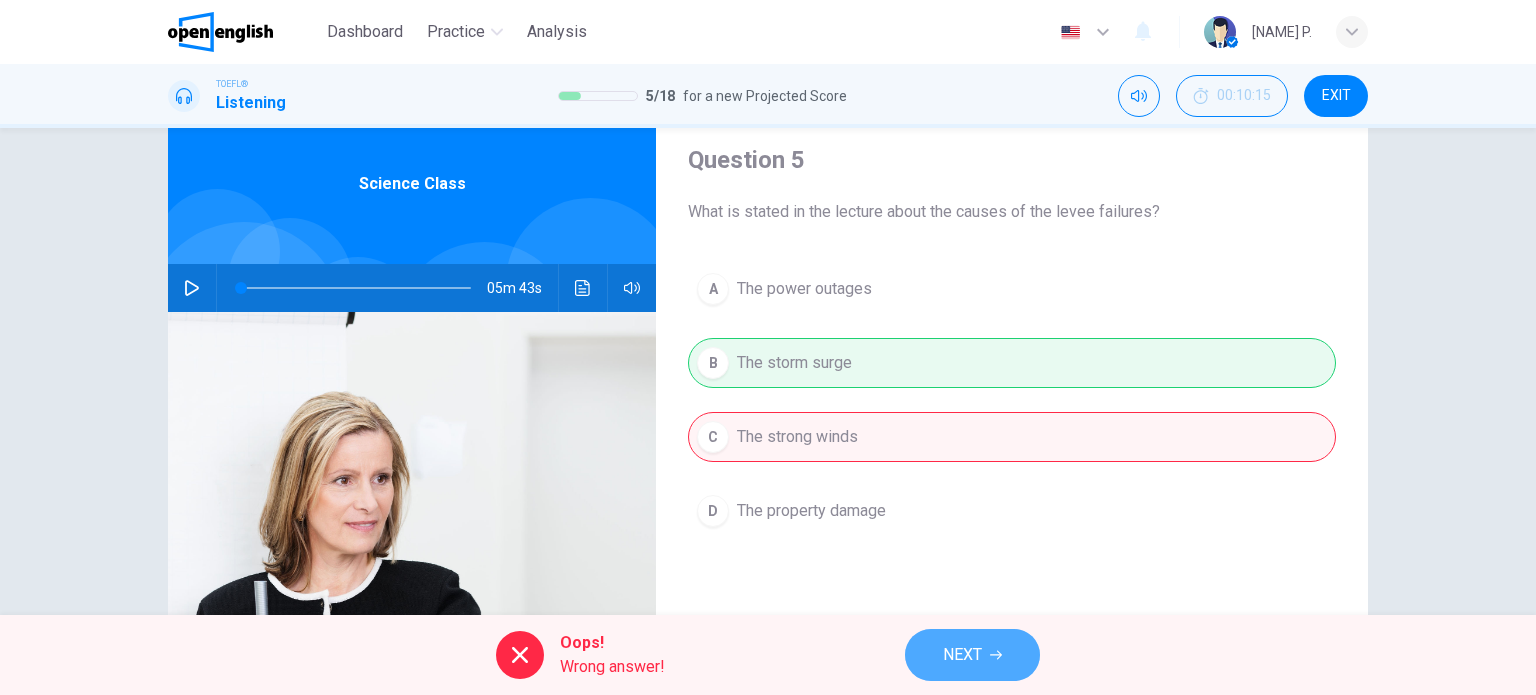click on "NEXT" at bounding box center (962, 655) 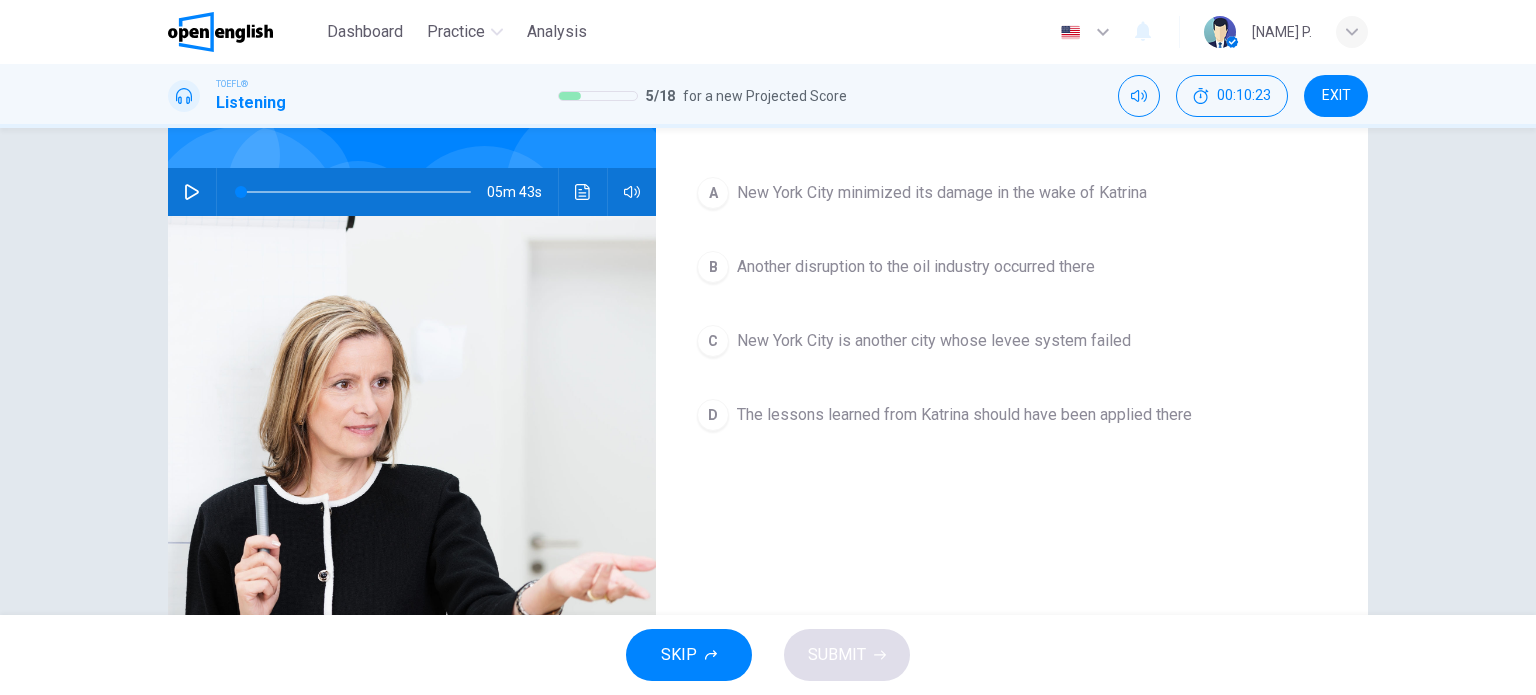 scroll, scrollTop: 146, scrollLeft: 0, axis: vertical 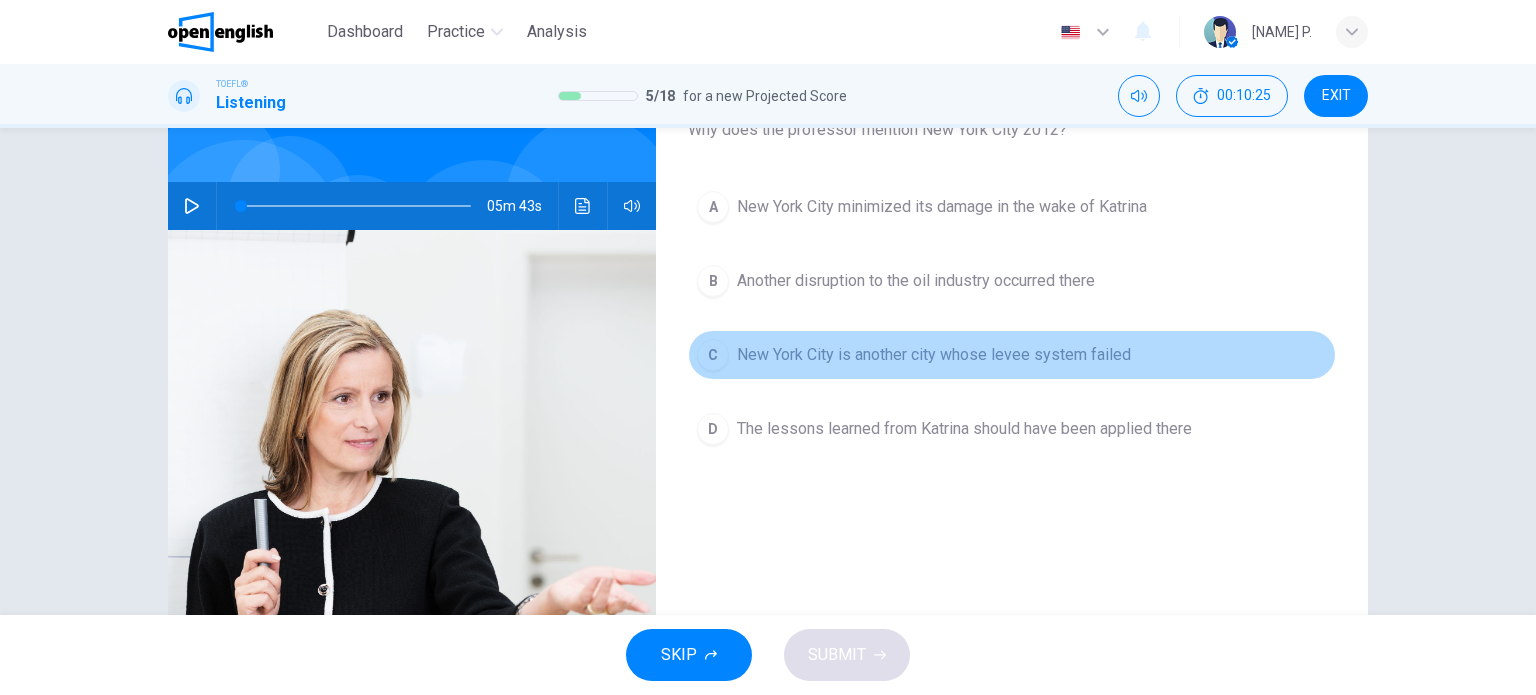 click on "New York City is another city whose levee system failed" at bounding box center [934, 355] 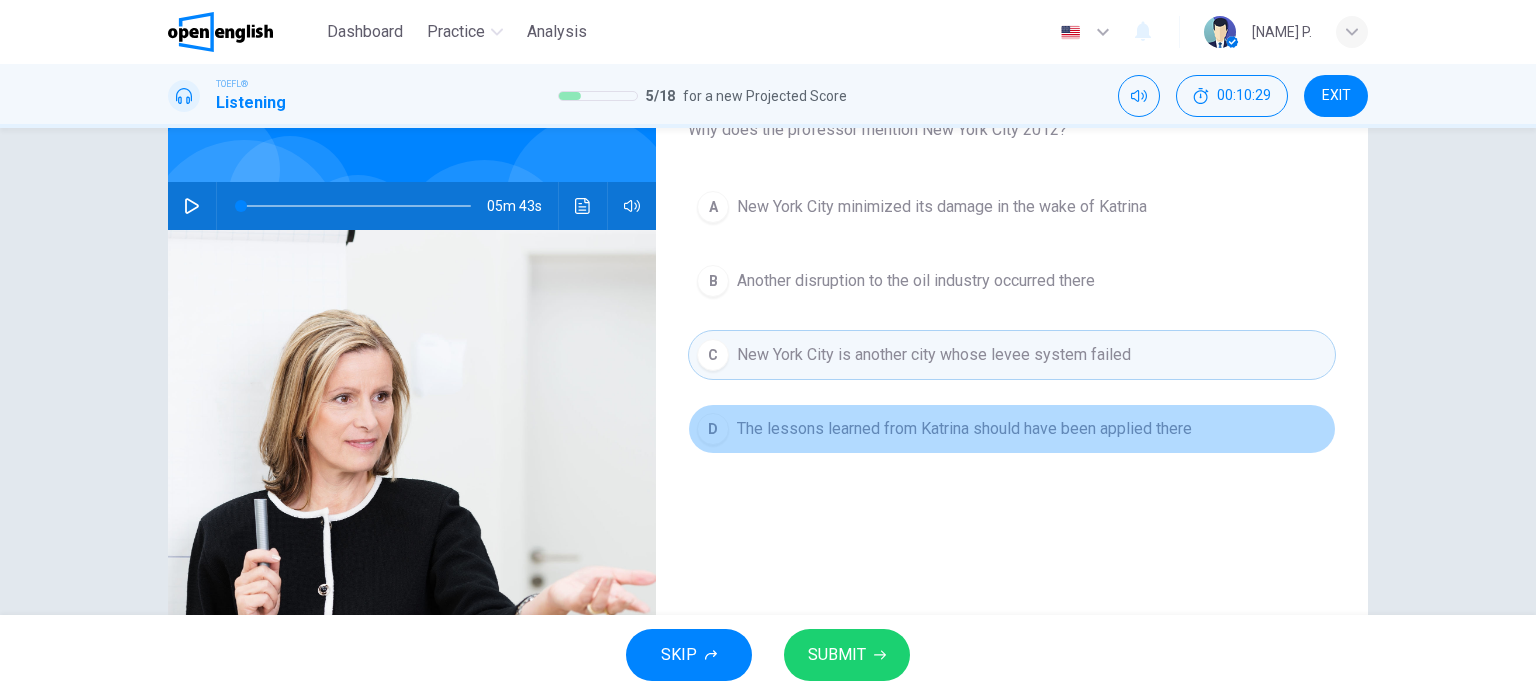 click on "D The lessons learned from Katrina should have been applied there" at bounding box center [1012, 429] 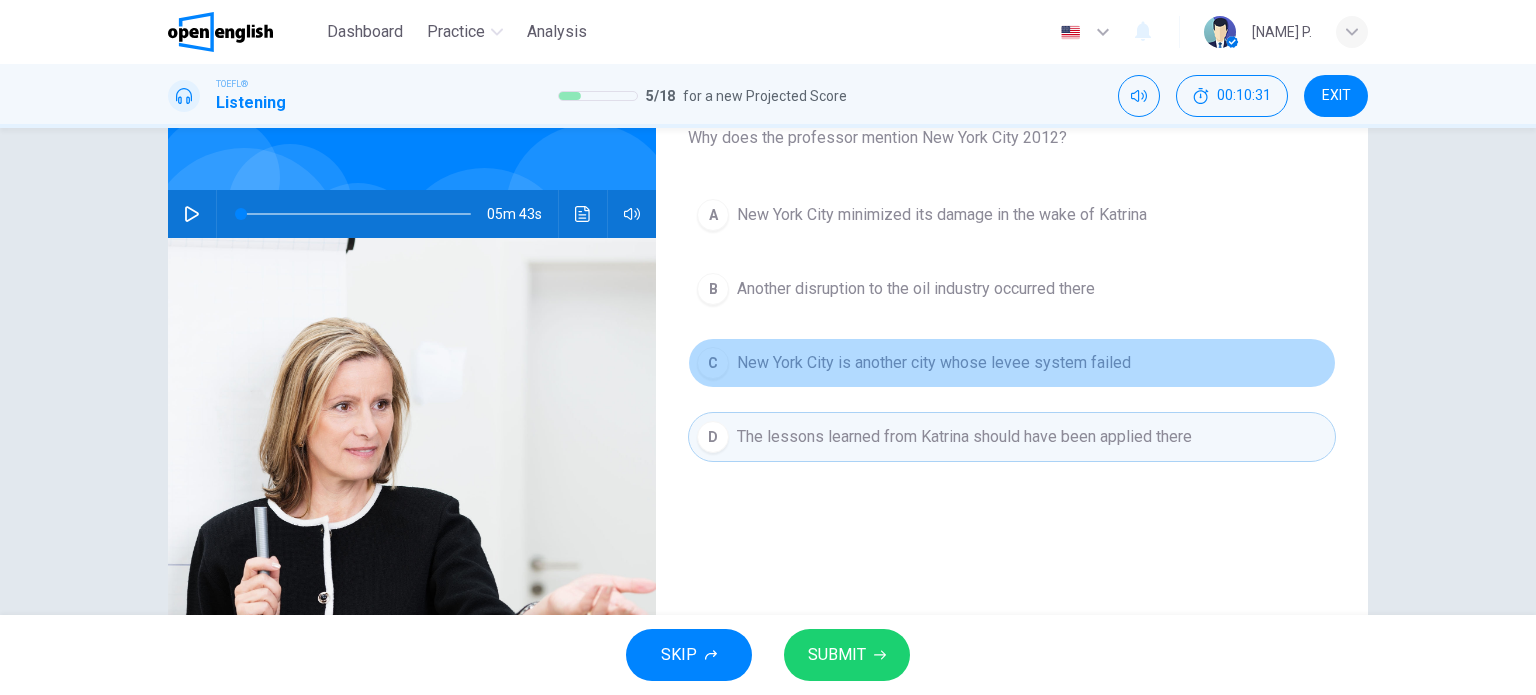 click on "C New York City is another city whose levee system failed" at bounding box center [1012, 363] 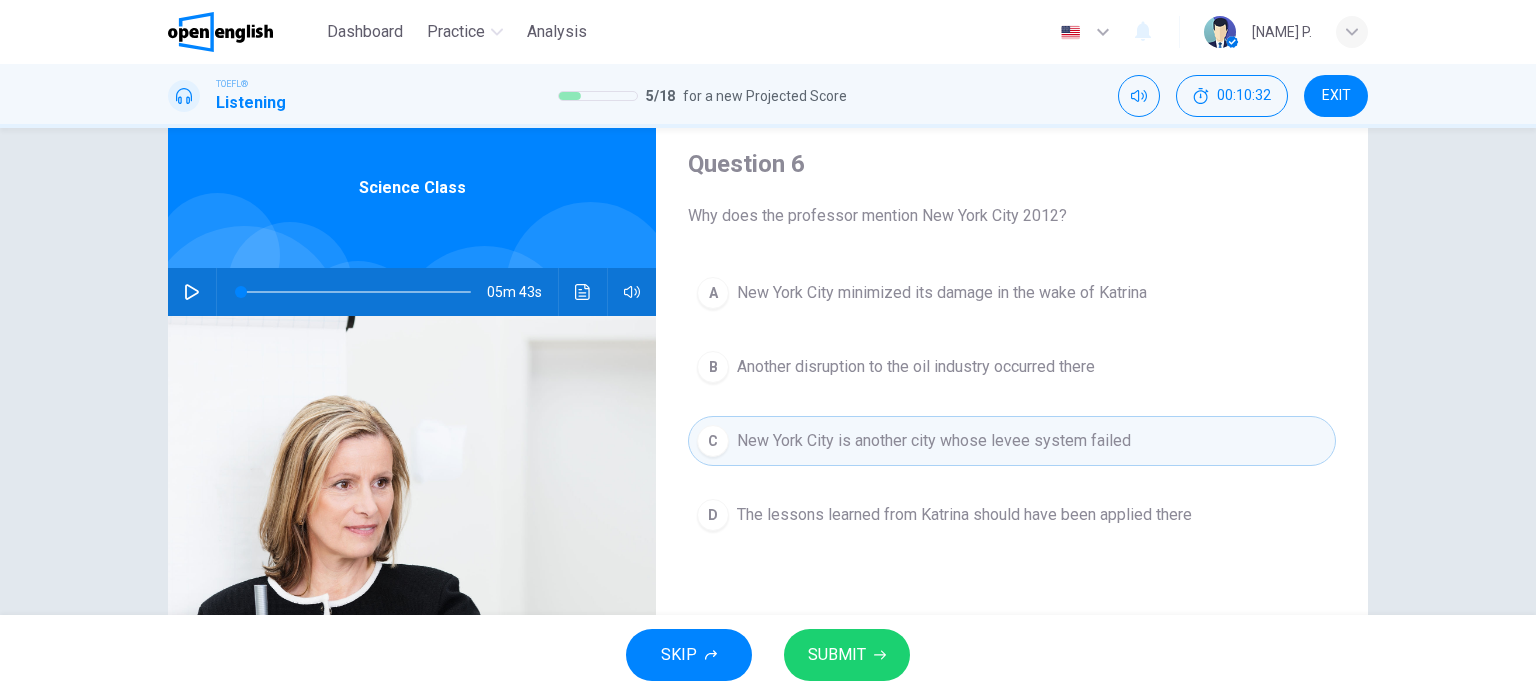 scroll, scrollTop: 59, scrollLeft: 0, axis: vertical 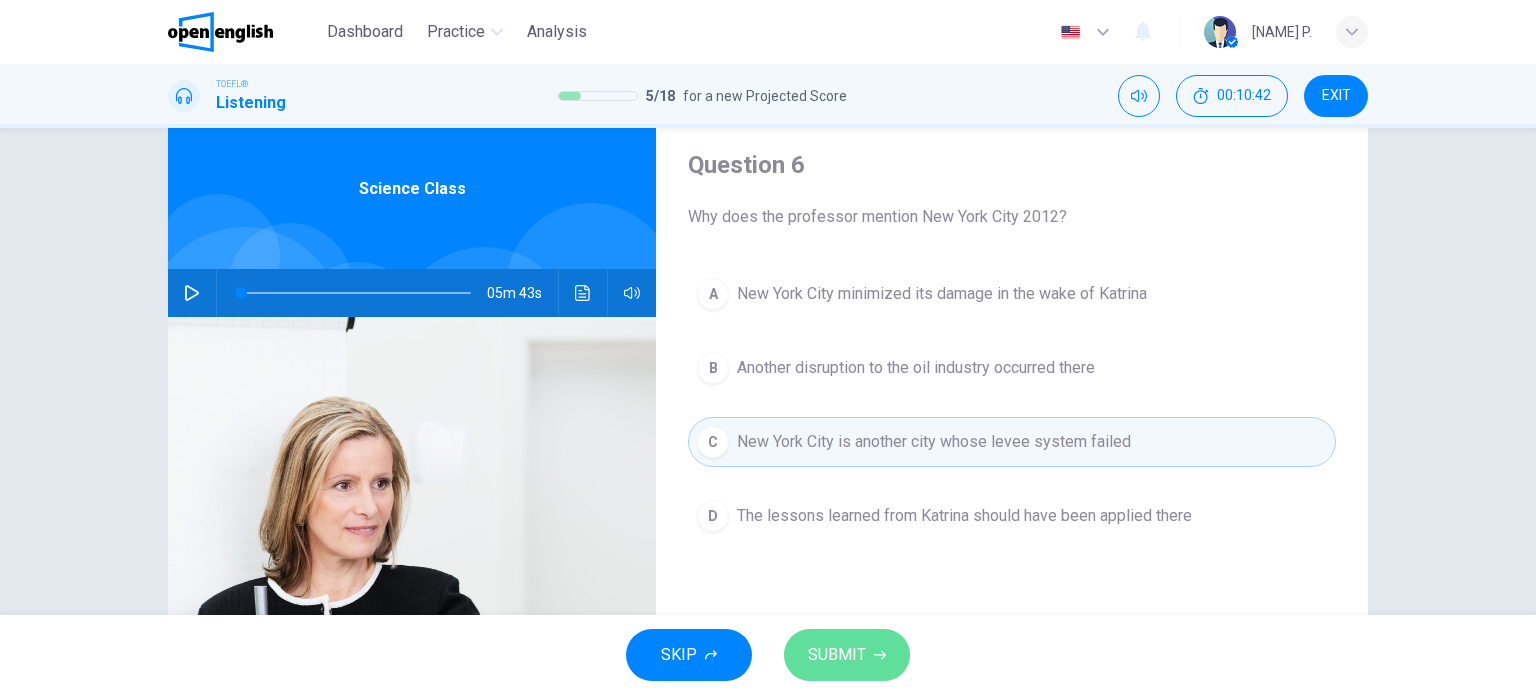 click on "SUBMIT" at bounding box center [847, 655] 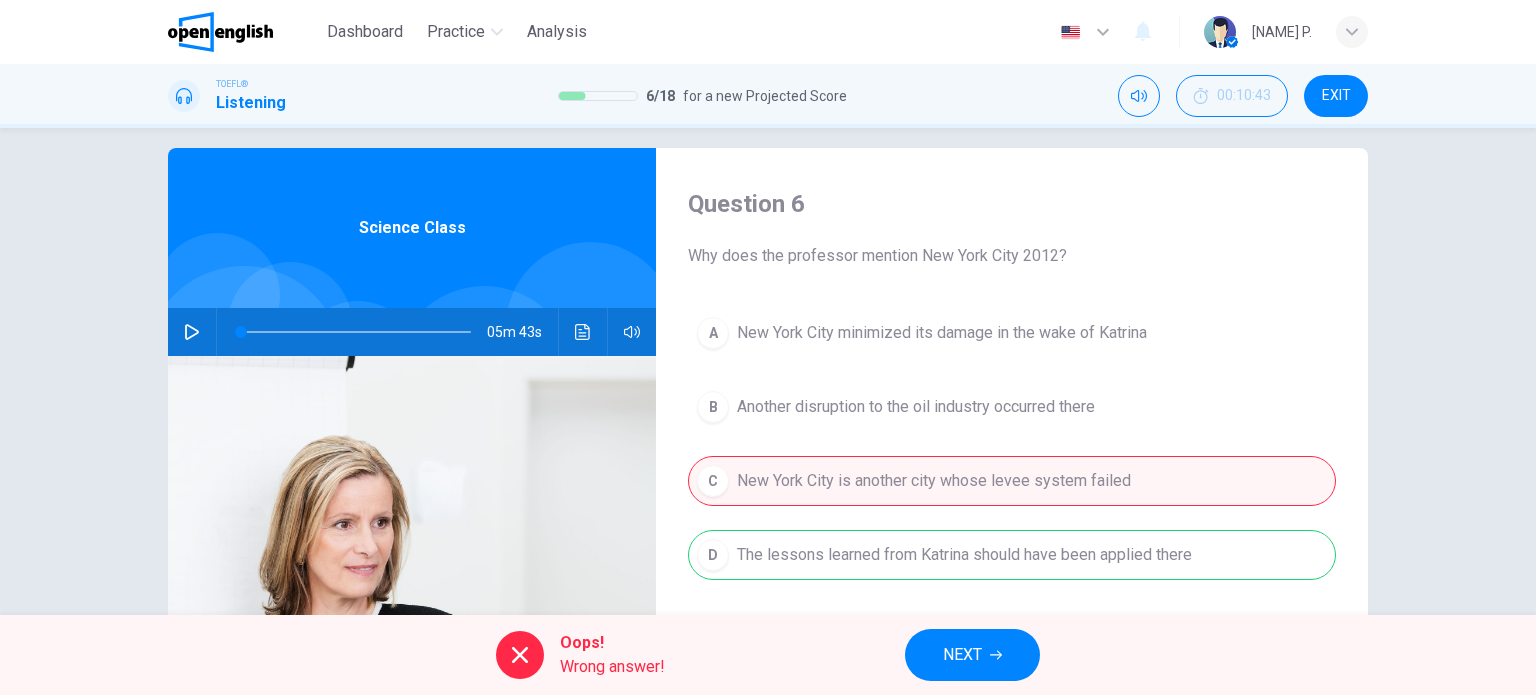 scroll, scrollTop: 19, scrollLeft: 0, axis: vertical 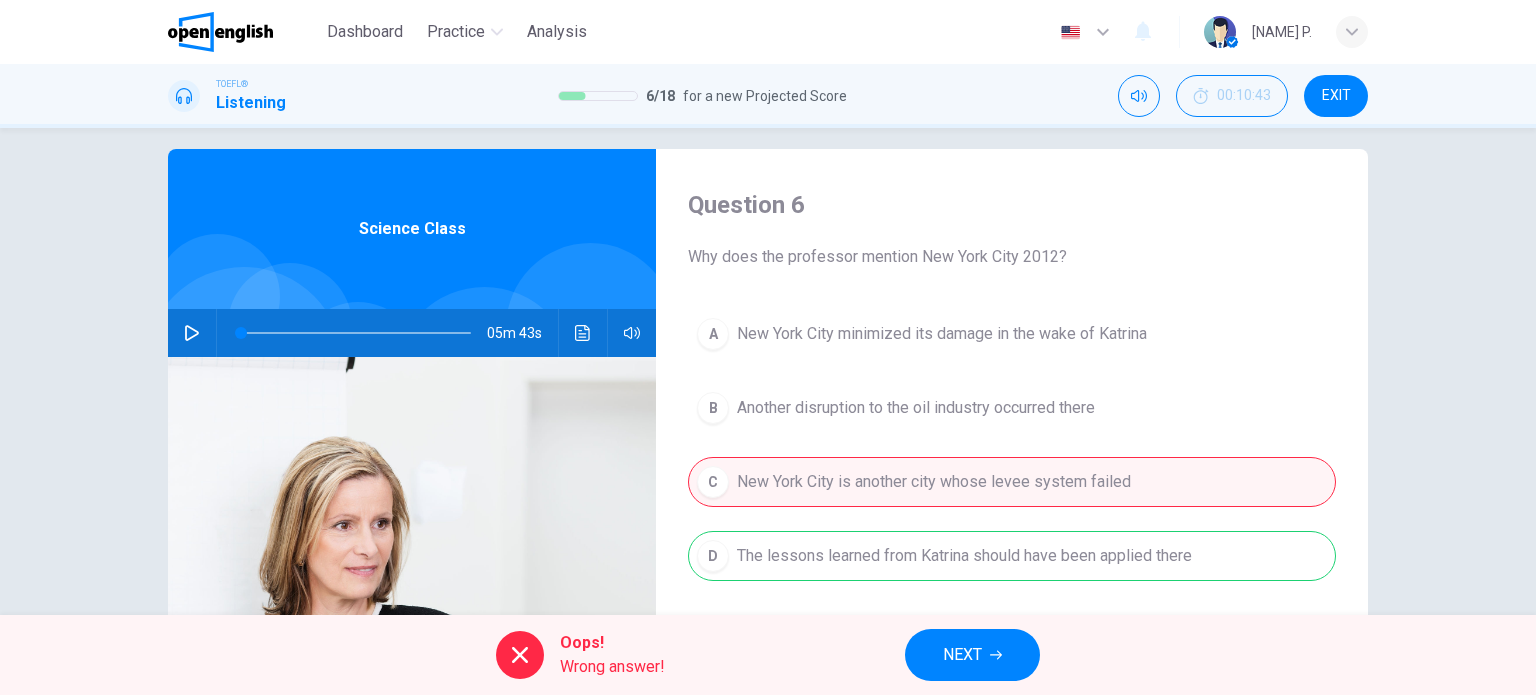 click on "Oops! Wrong answer! NEXT" at bounding box center [768, 655] 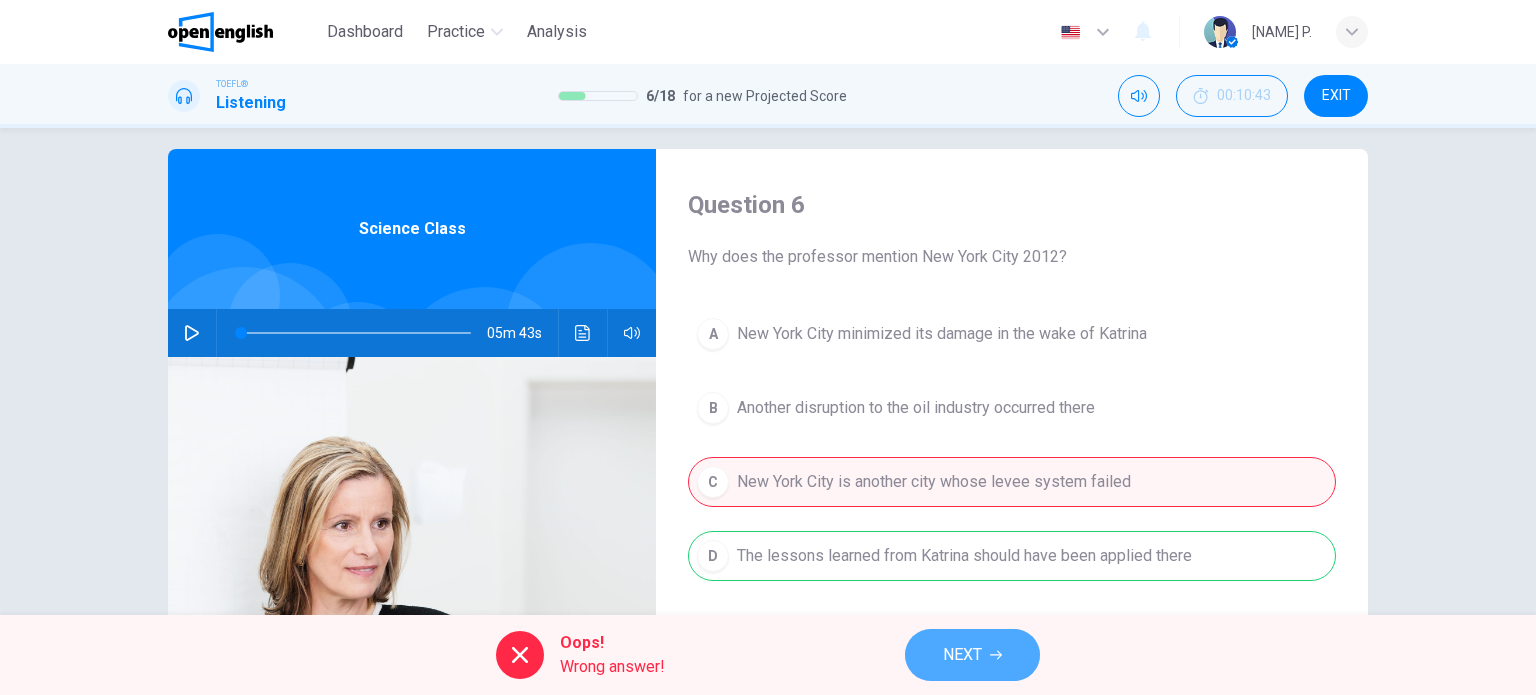 click on "NEXT" at bounding box center (972, 655) 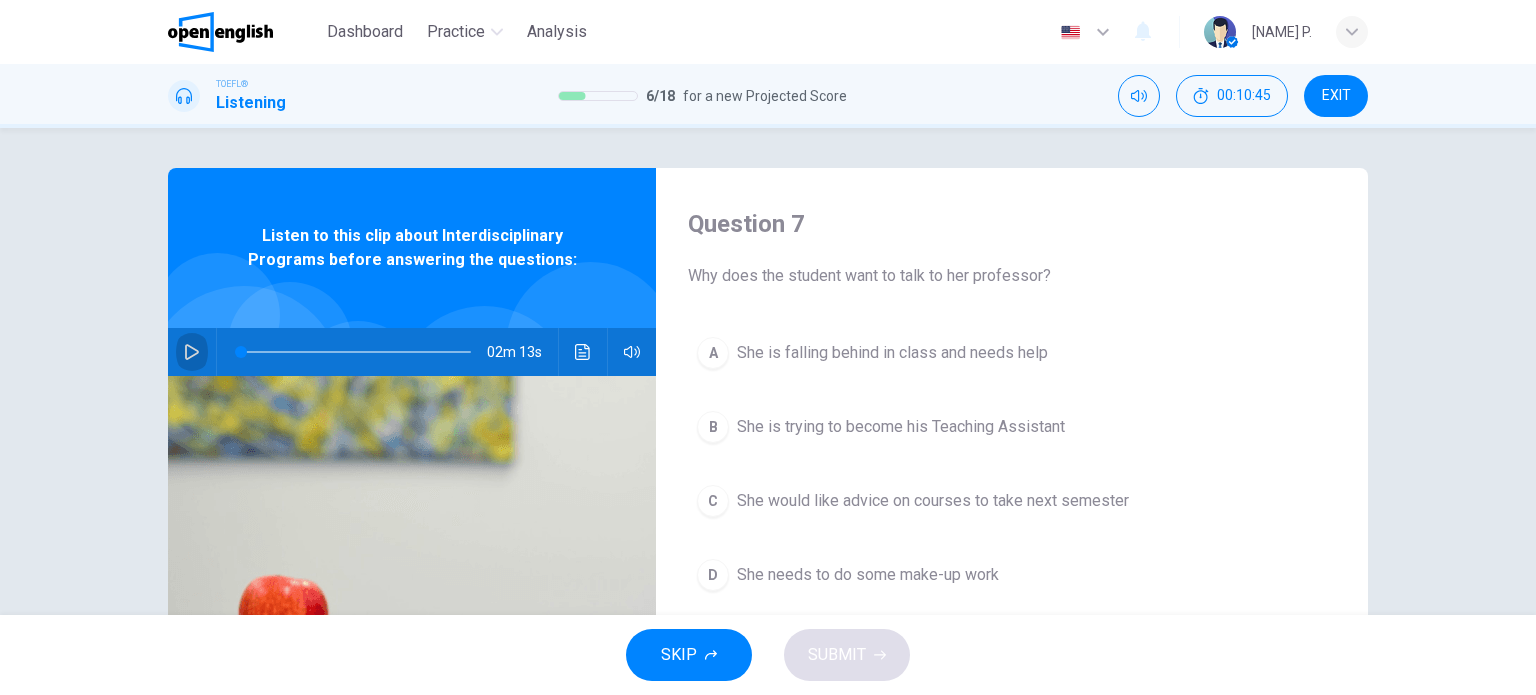 click at bounding box center [192, 352] 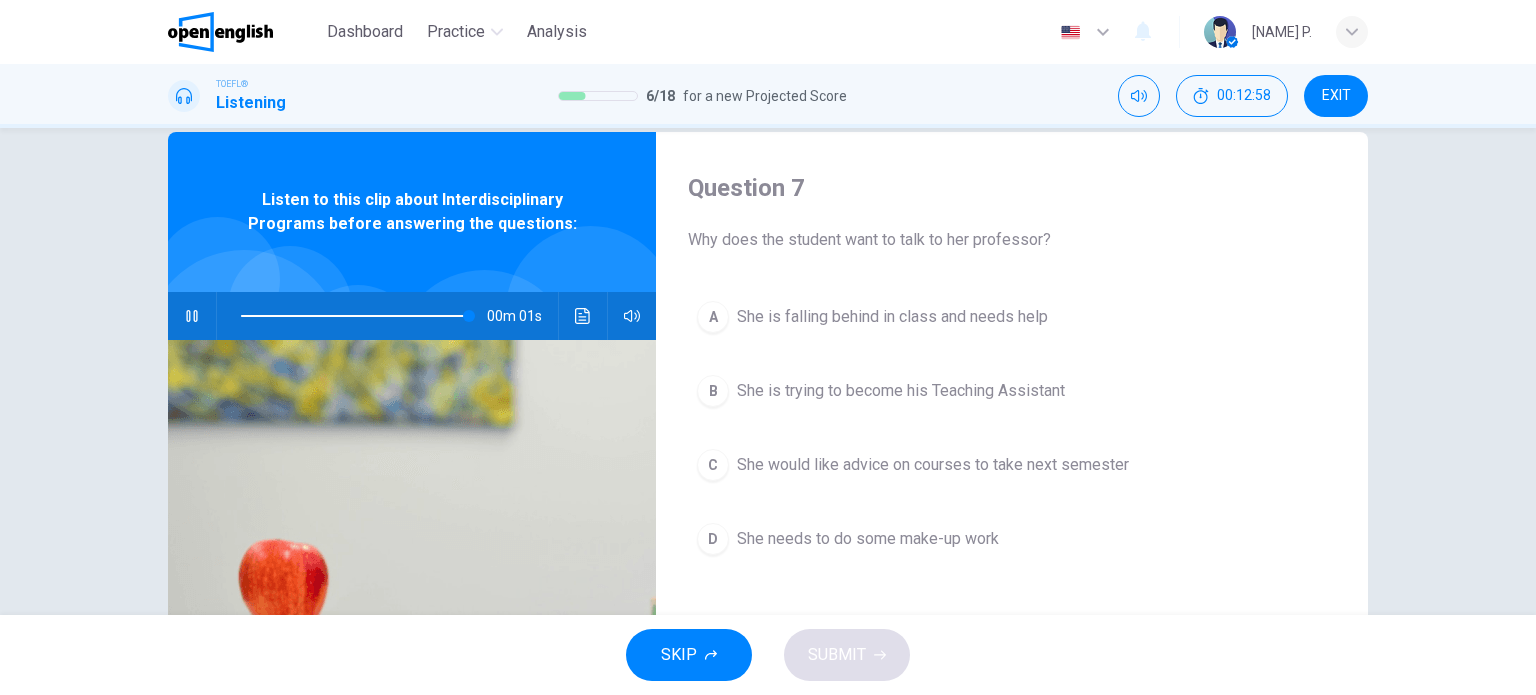 type on "*" 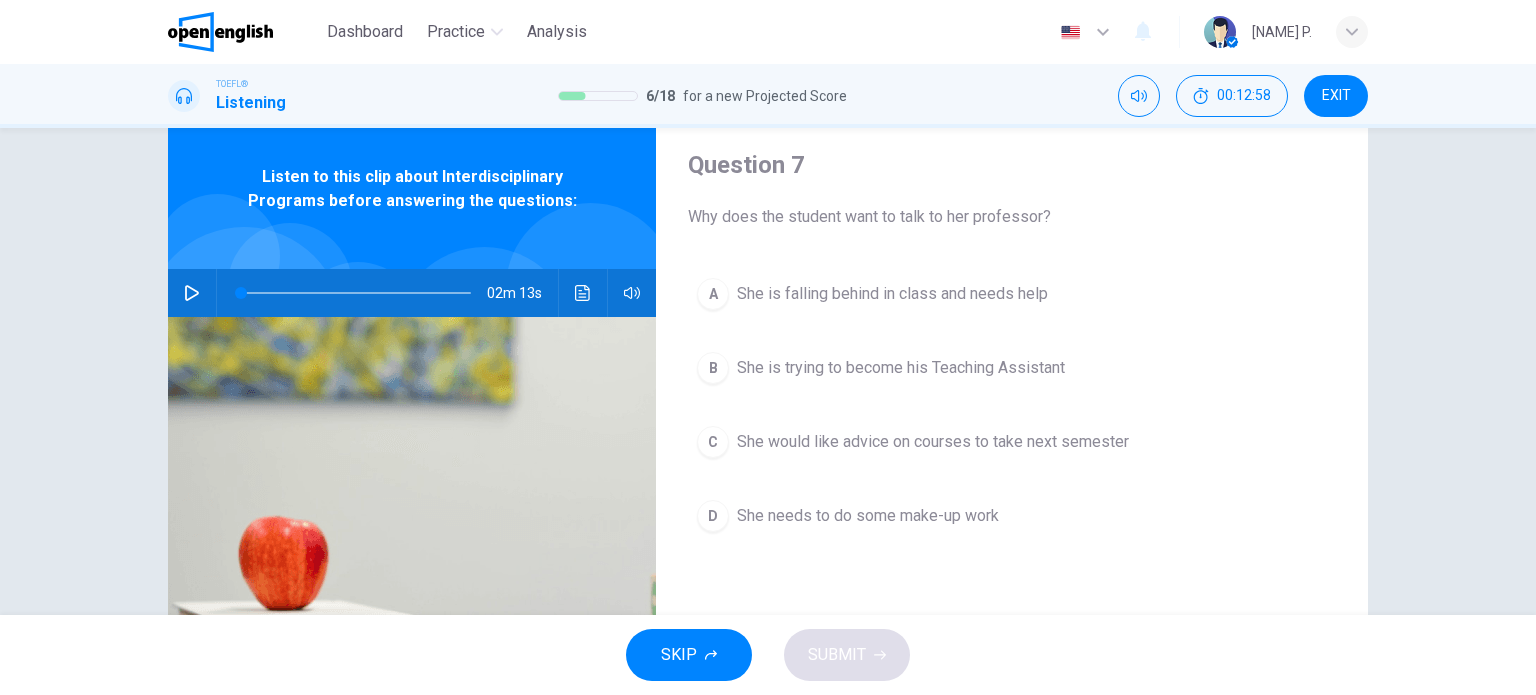 scroll, scrollTop: 64, scrollLeft: 0, axis: vertical 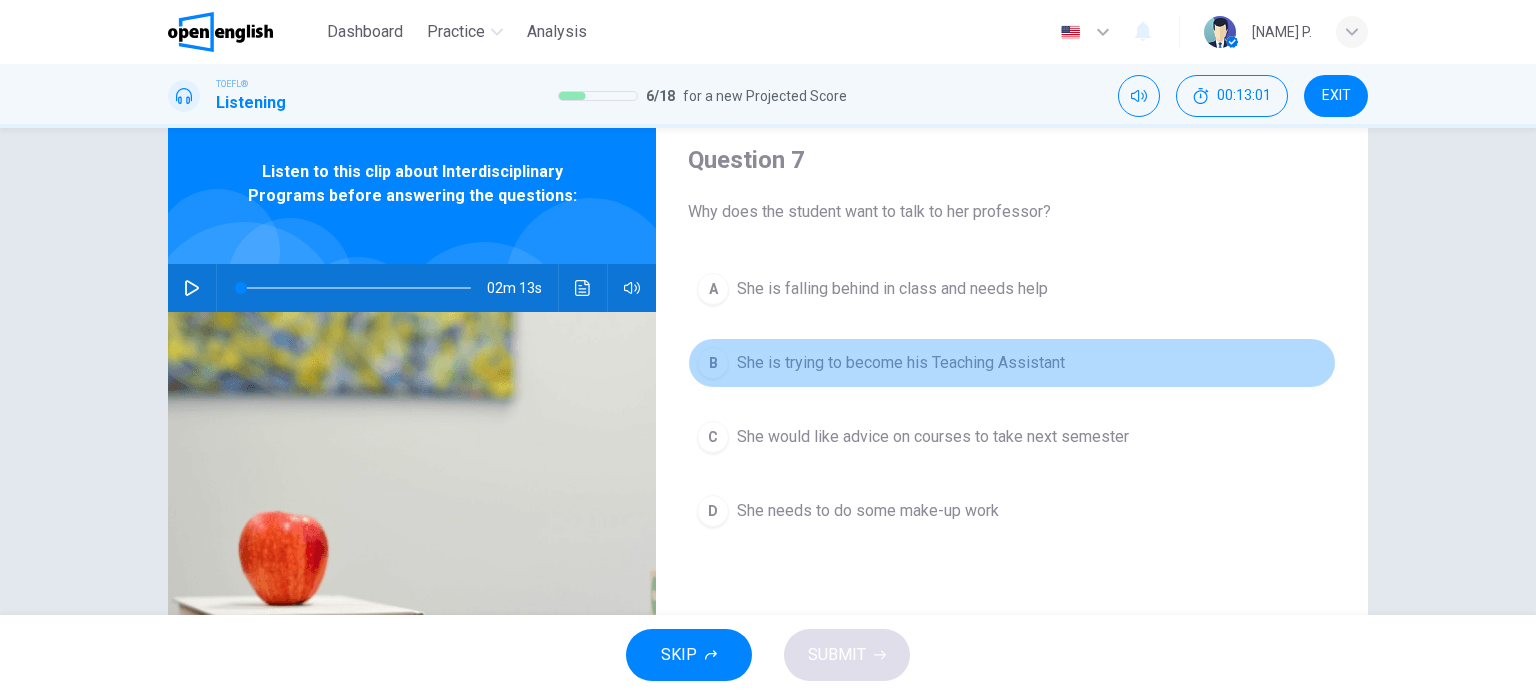 click on "B She is trying to become his Teaching Assistant" at bounding box center (1012, 363) 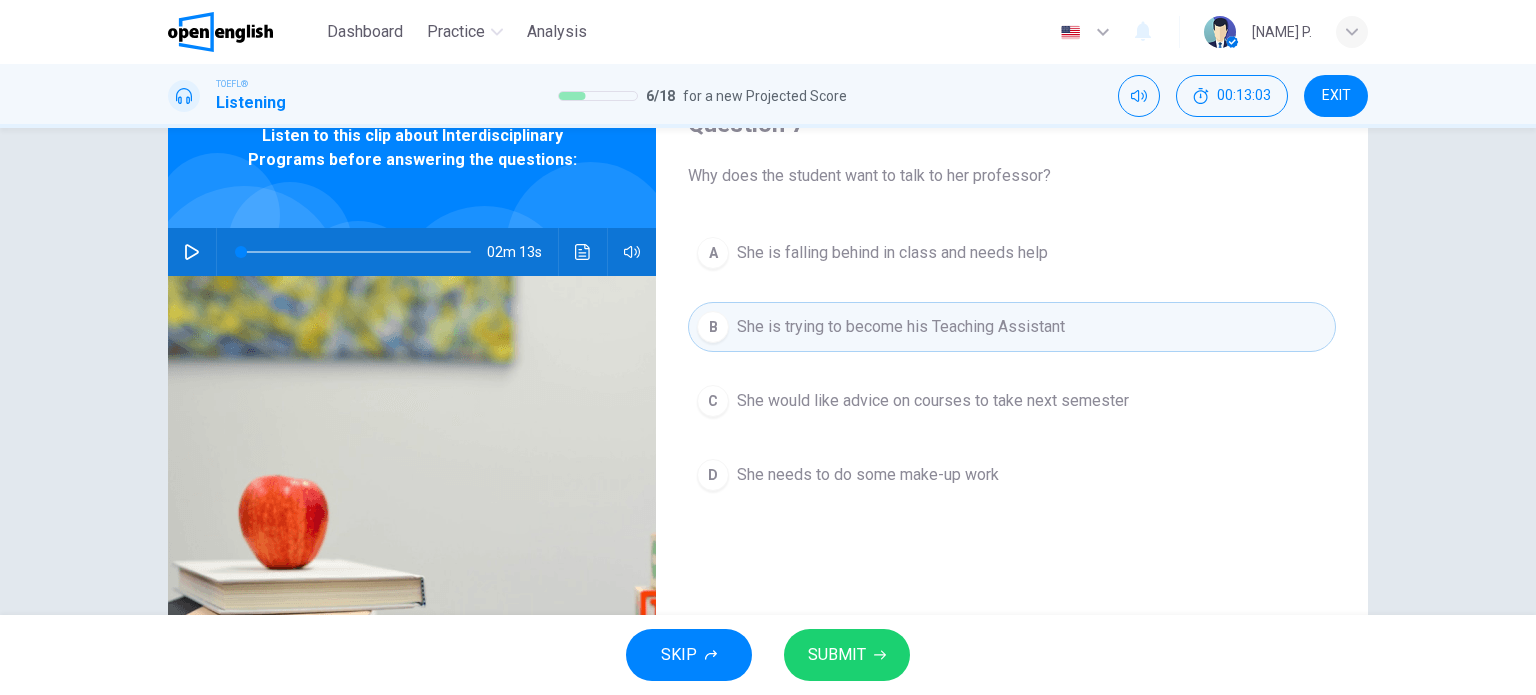 scroll, scrollTop: 100, scrollLeft: 0, axis: vertical 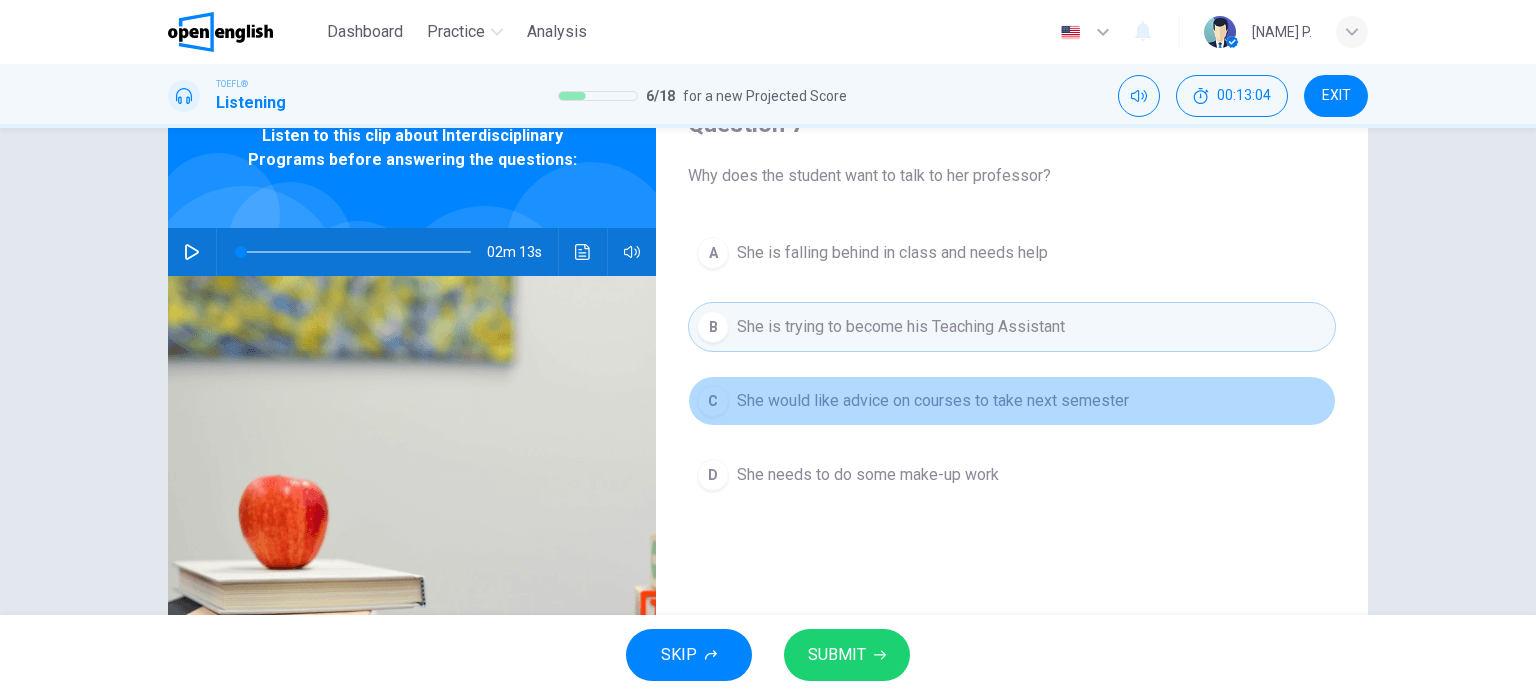 click on "She would like advice on courses to take next semester" at bounding box center [933, 401] 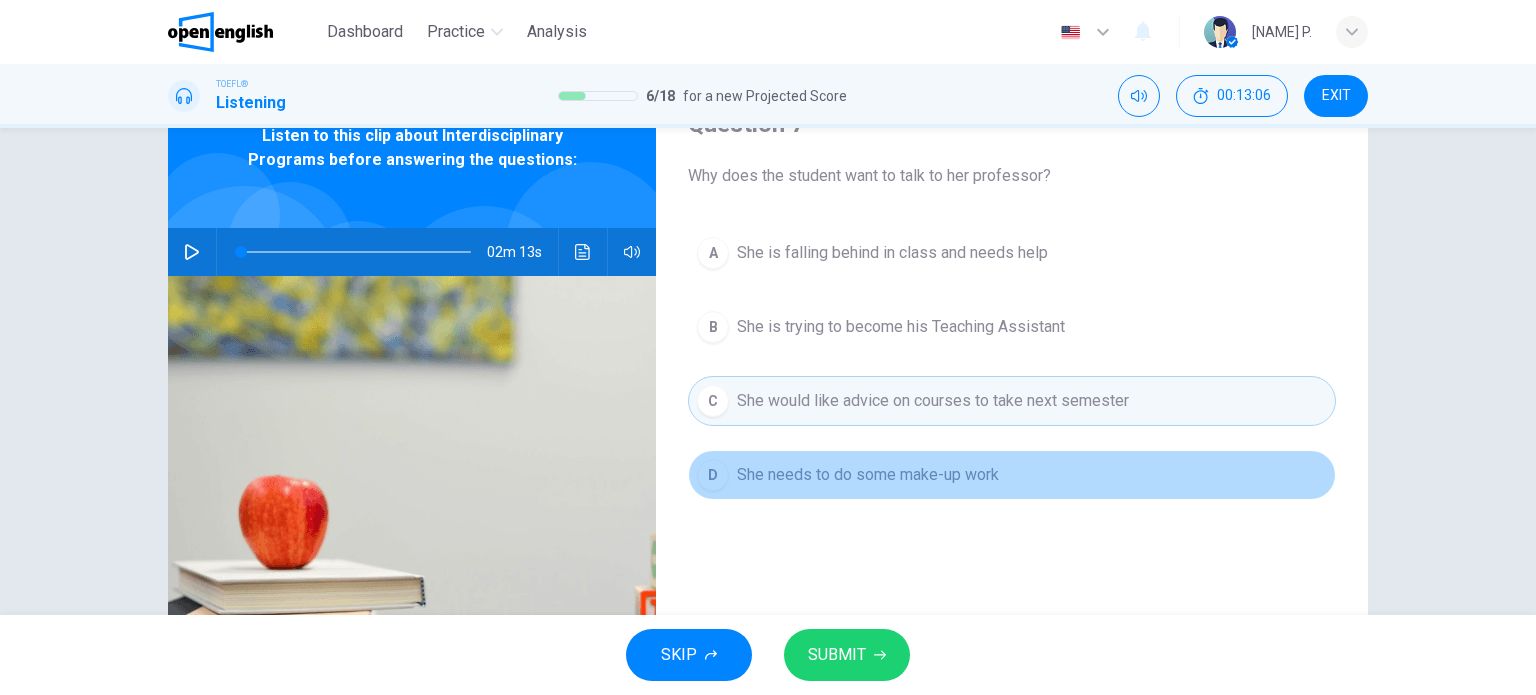 click on "She needs to do some make-up work" at bounding box center (868, 475) 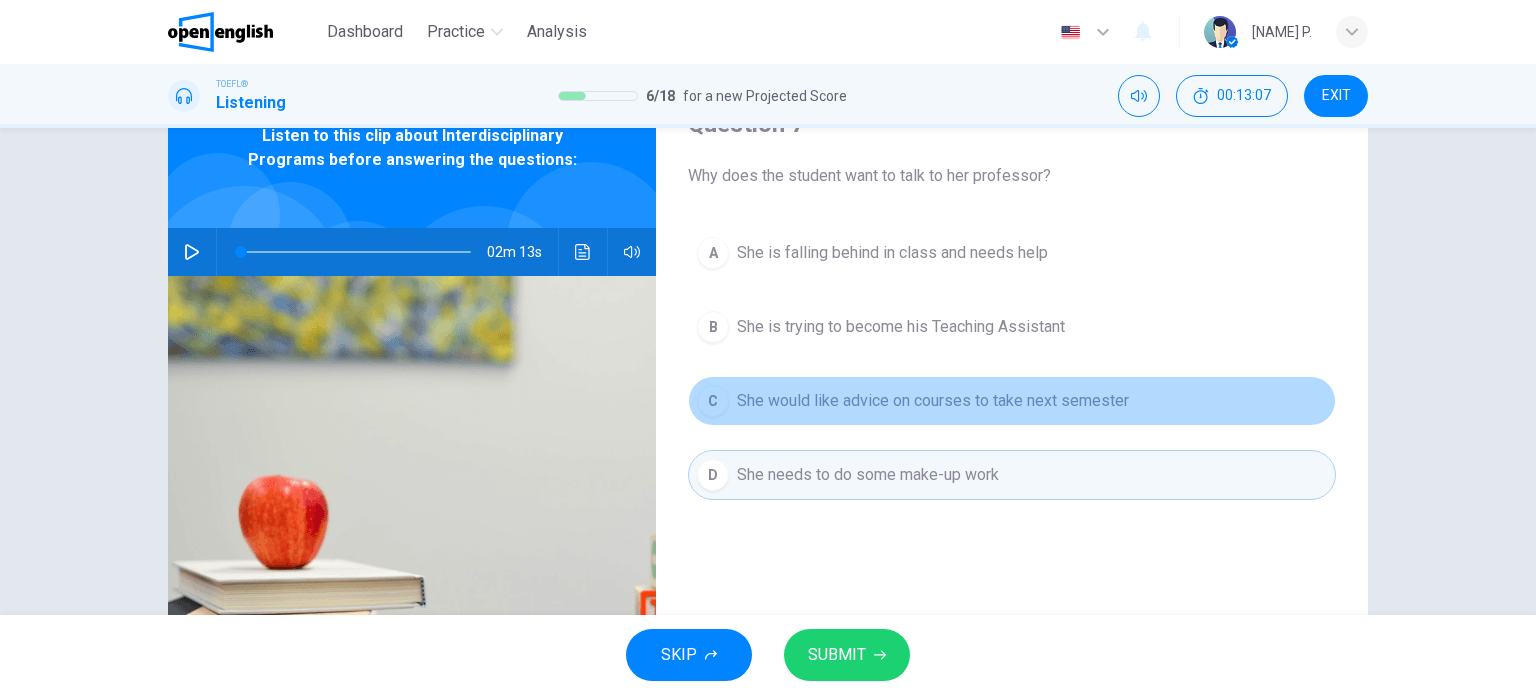 click on "She would like advice on courses to take next semester" at bounding box center [933, 401] 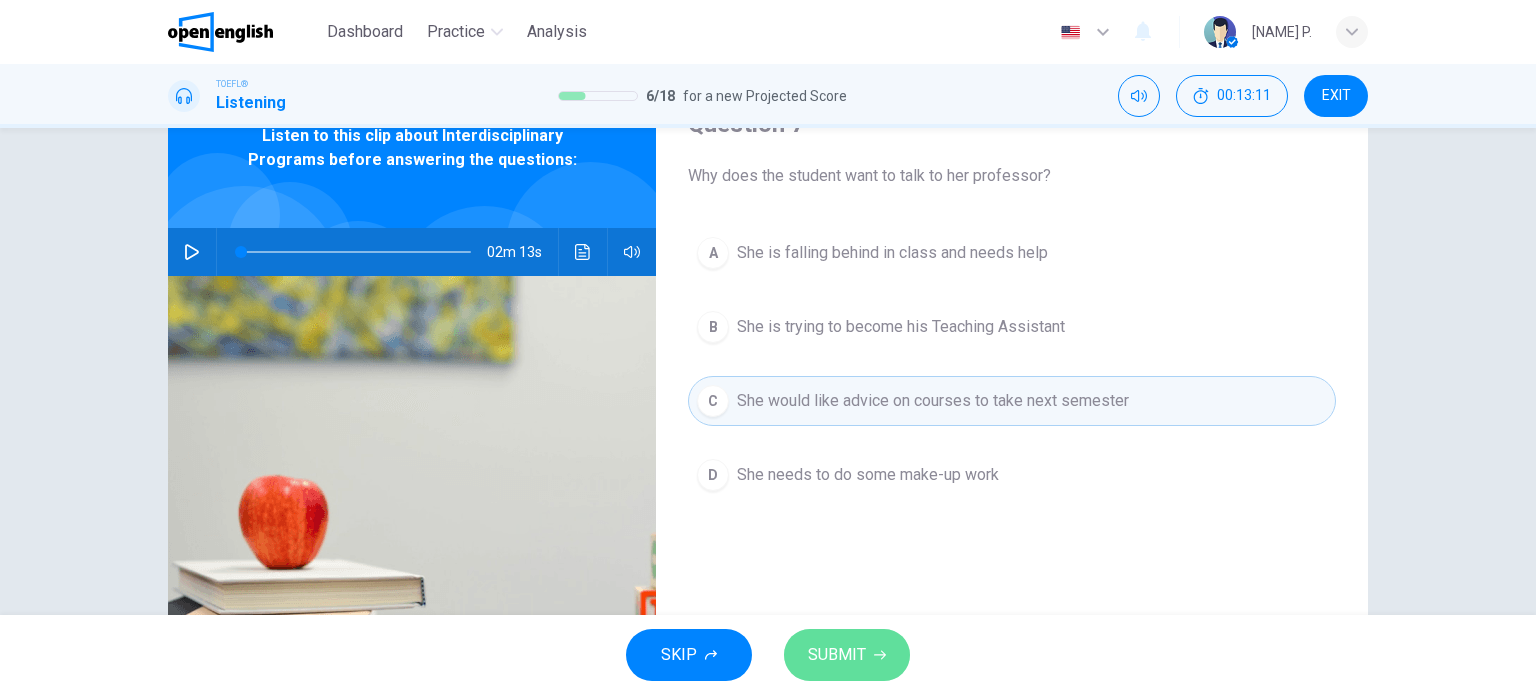 click on "SUBMIT" at bounding box center [837, 655] 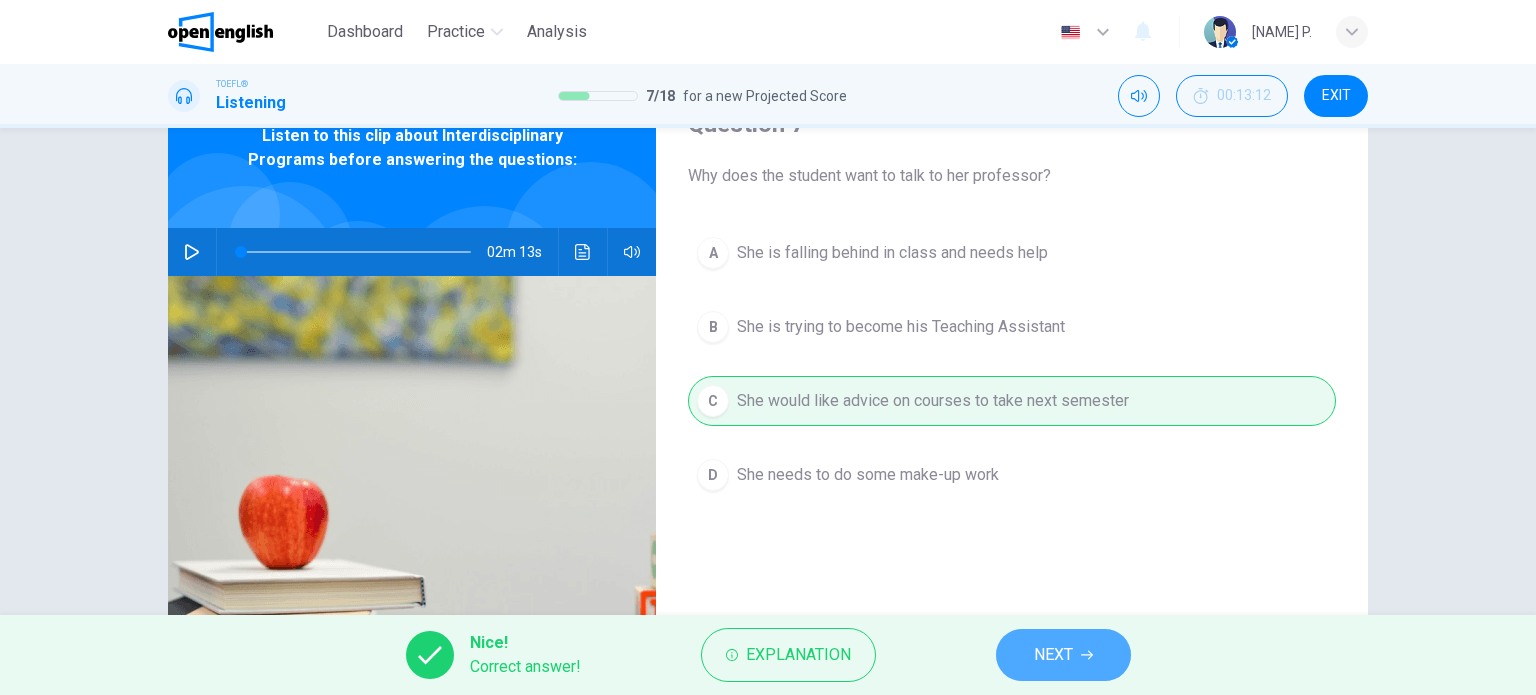 click on "NEXT" at bounding box center [1053, 655] 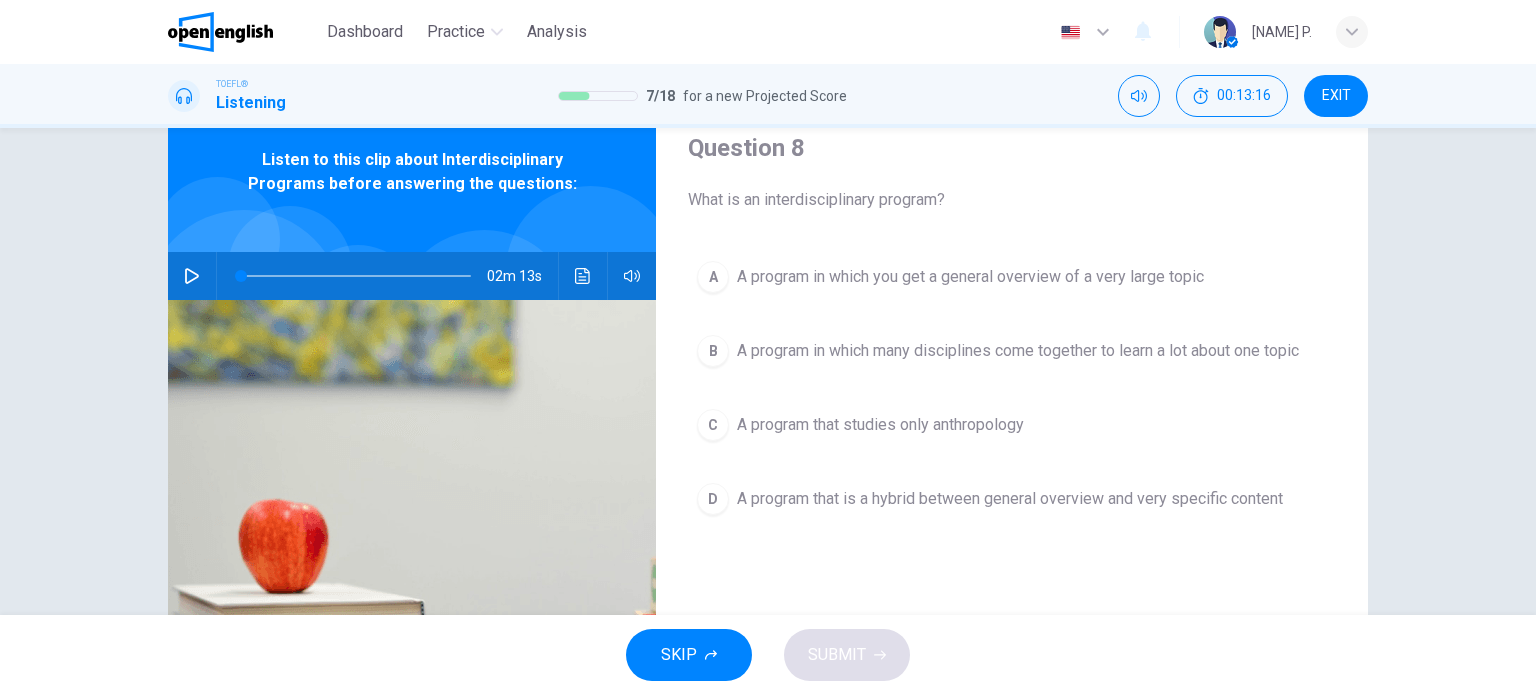 scroll, scrollTop: 76, scrollLeft: 0, axis: vertical 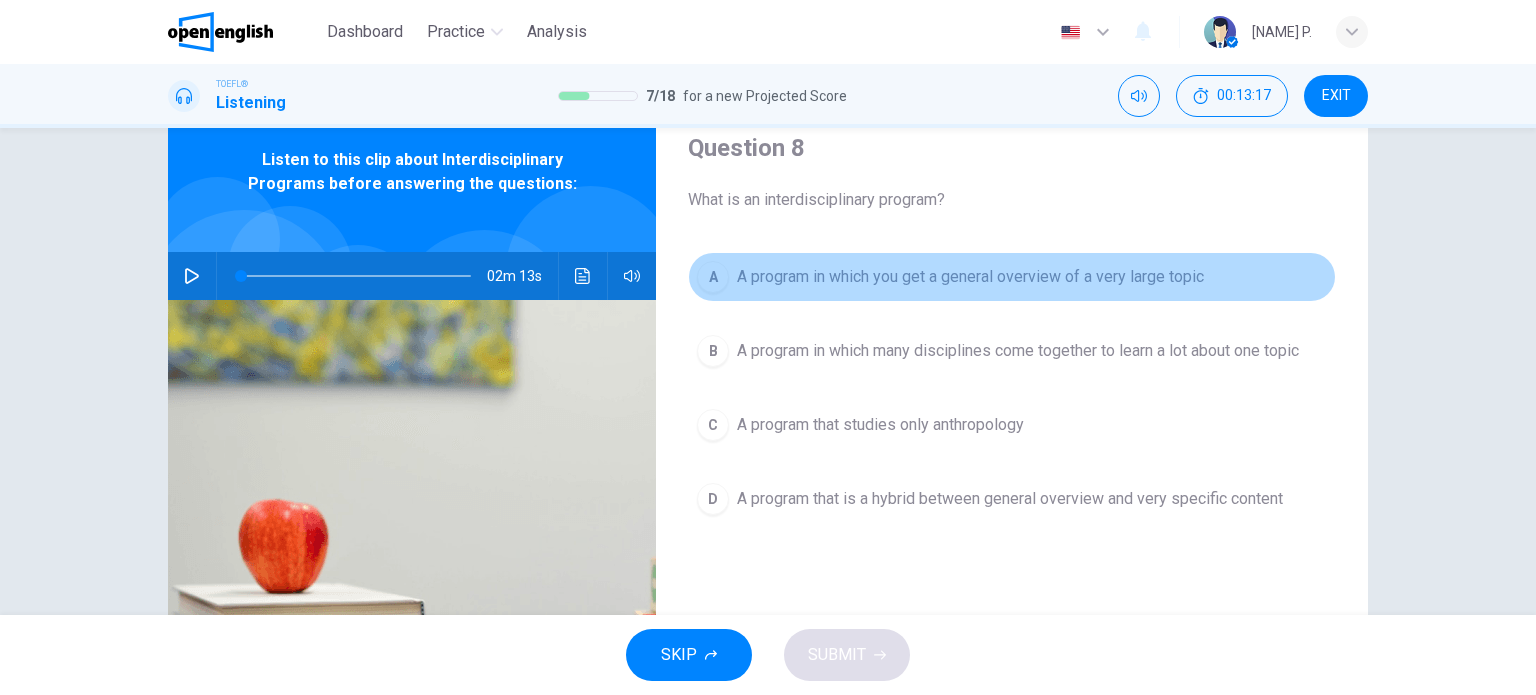 click on "A program in which you get a general overview of a very large topic" at bounding box center [970, 277] 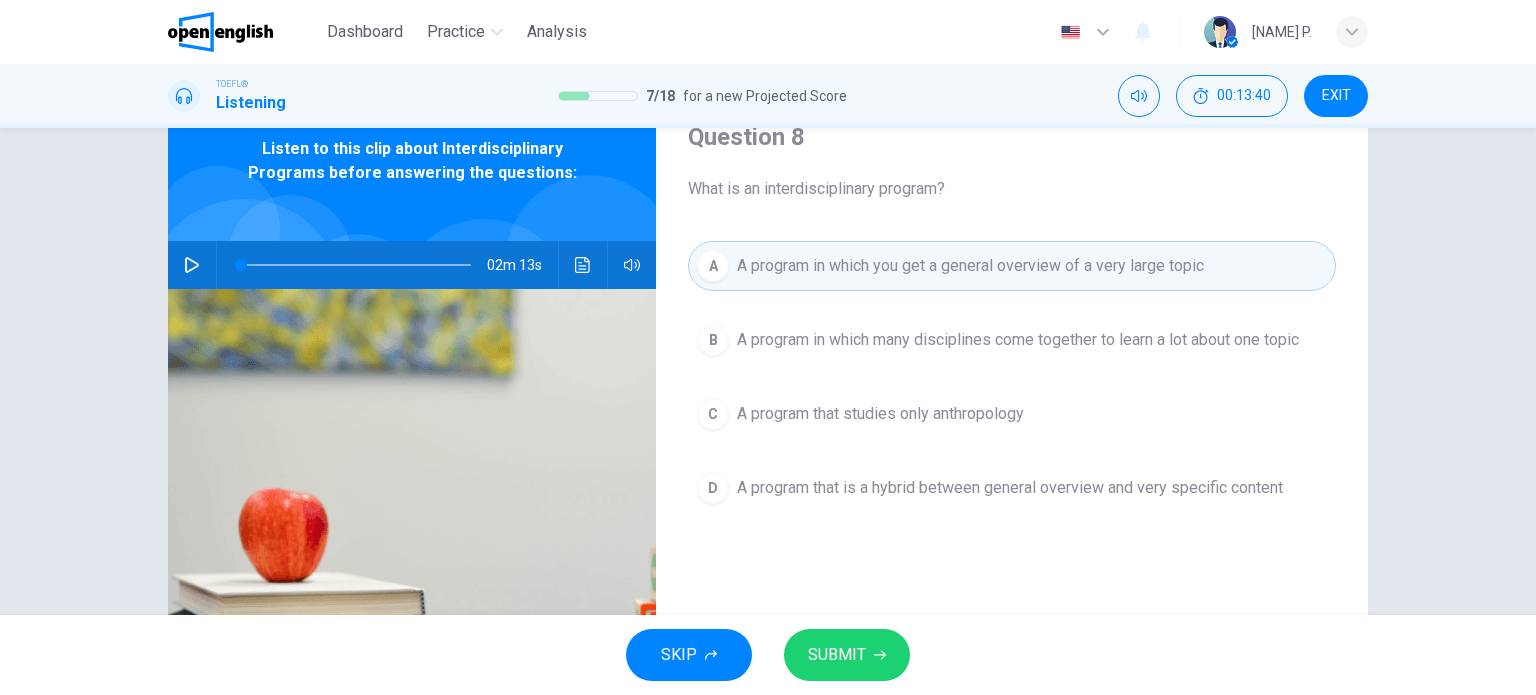 scroll, scrollTop: 88, scrollLeft: 0, axis: vertical 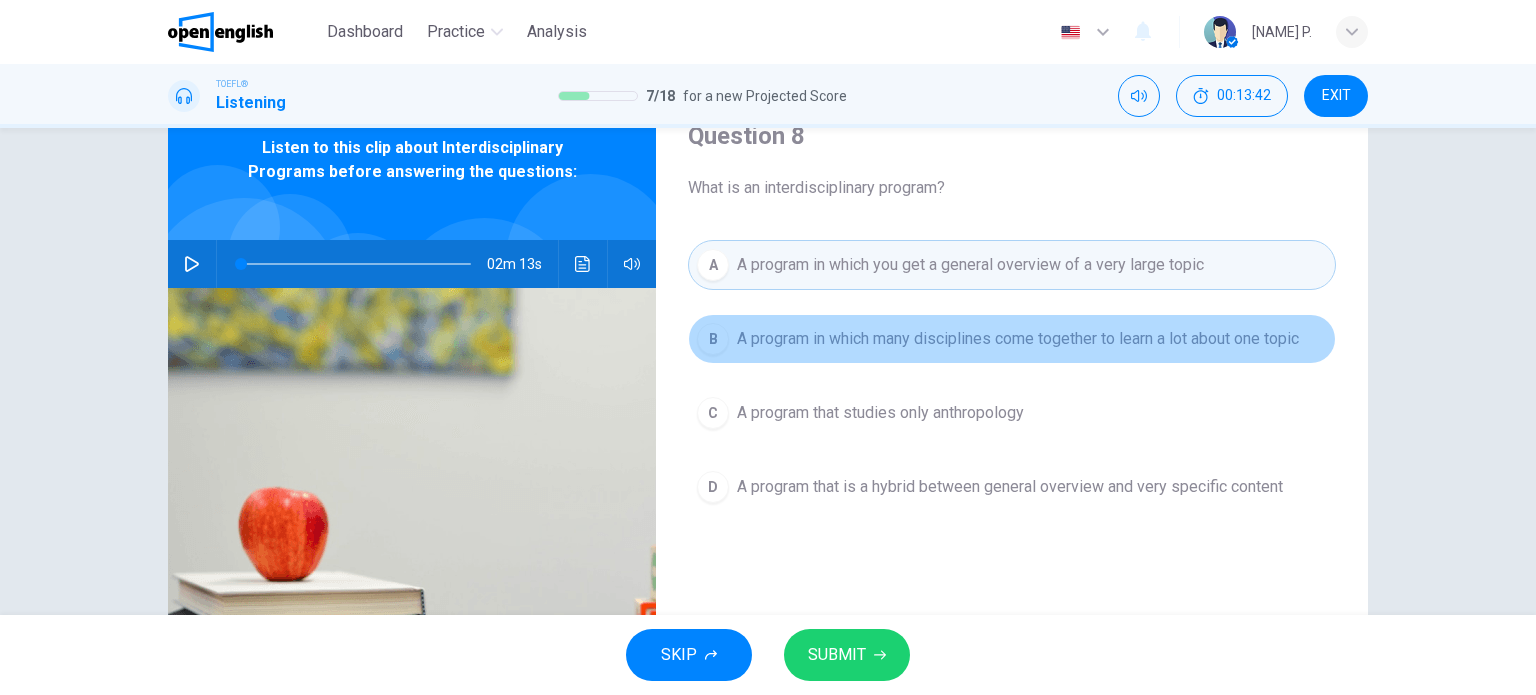 click on "A program in which many disciplines come together to learn a lot about one topic" at bounding box center (1018, 339) 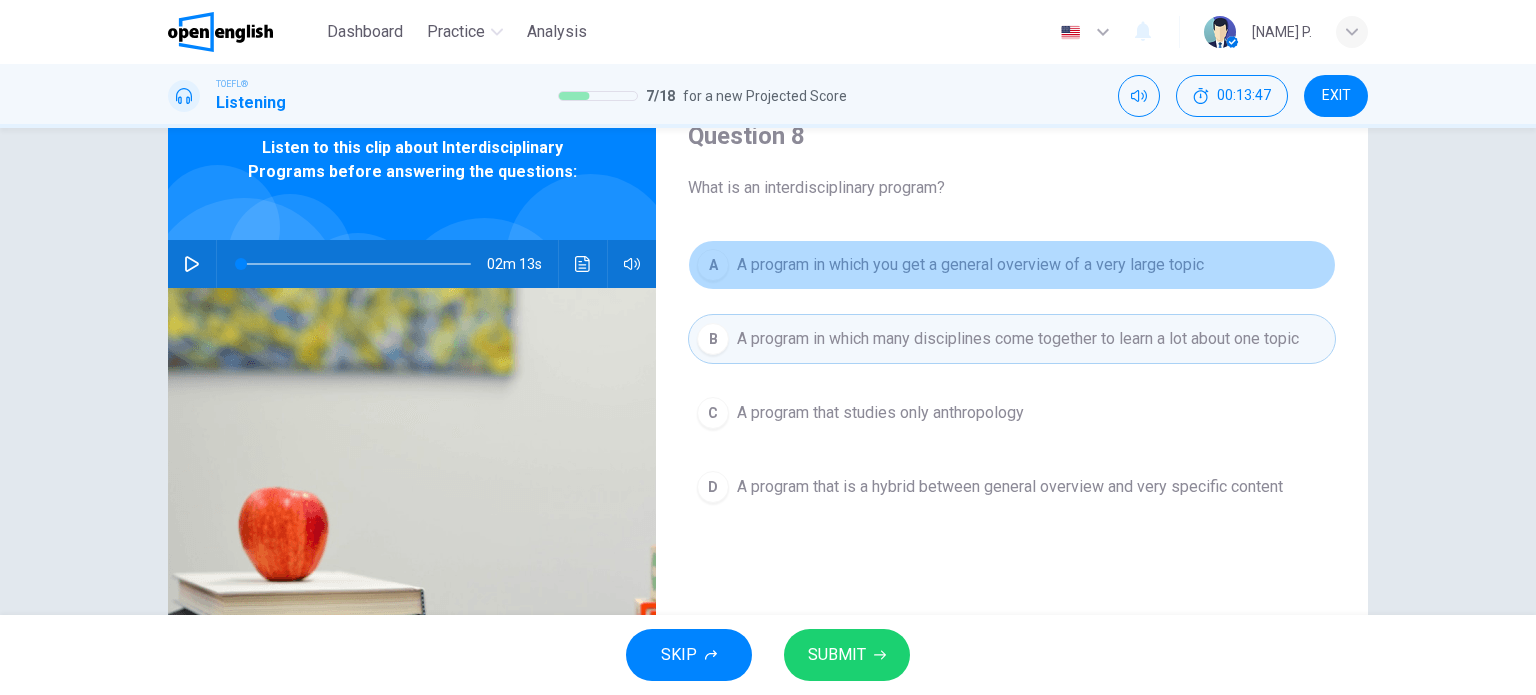 click on "A program in which you get a general overview of a very large topic" at bounding box center (970, 265) 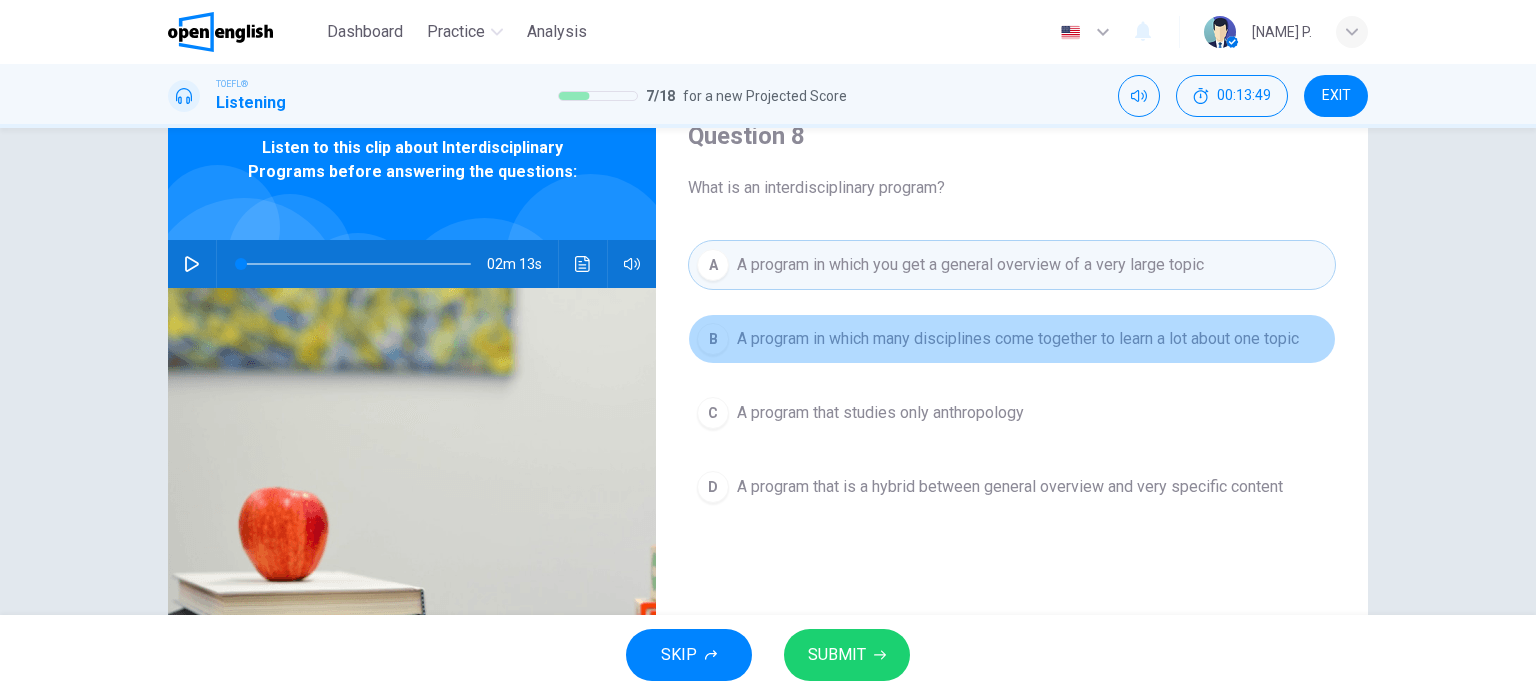 click on "A program in which many disciplines come together to learn a lot about one topic" at bounding box center (1018, 339) 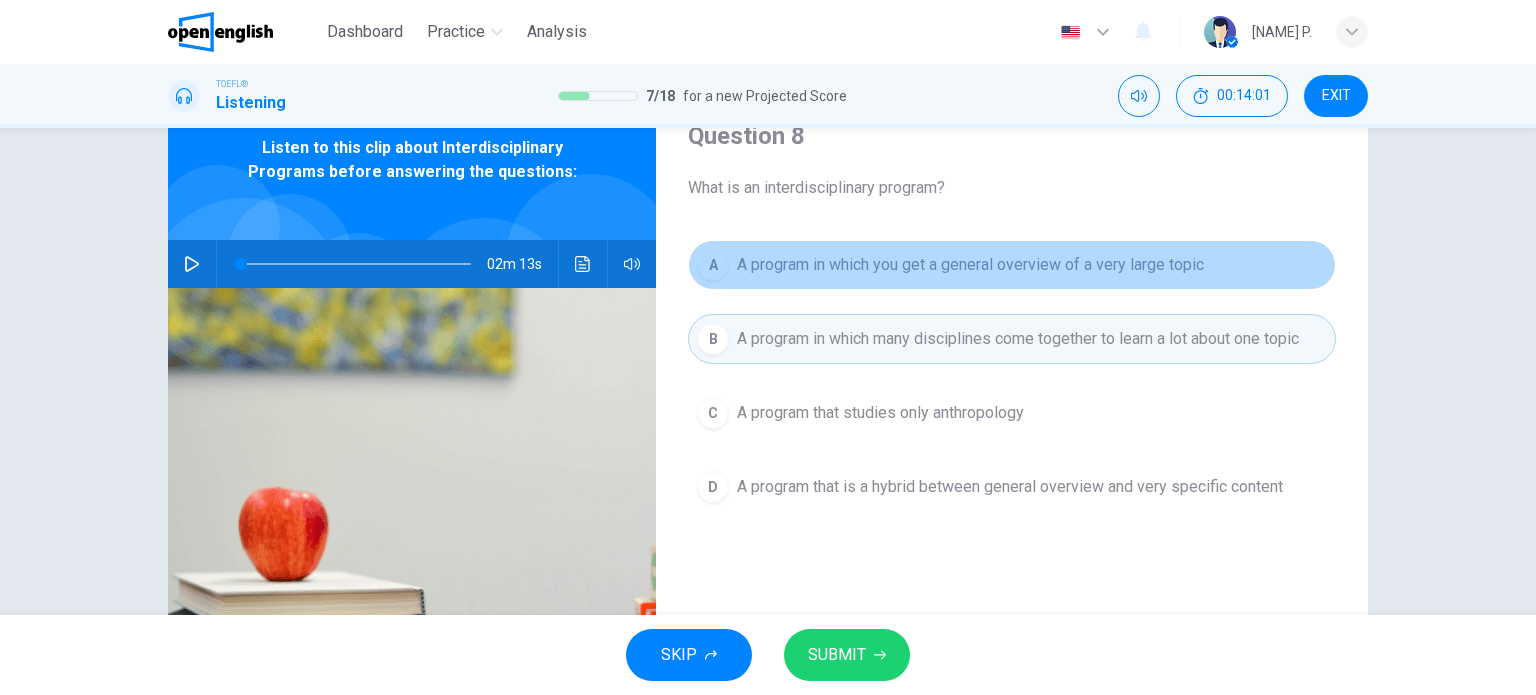 click on "A A program in which you get a general overview of a very large topic" at bounding box center (1012, 265) 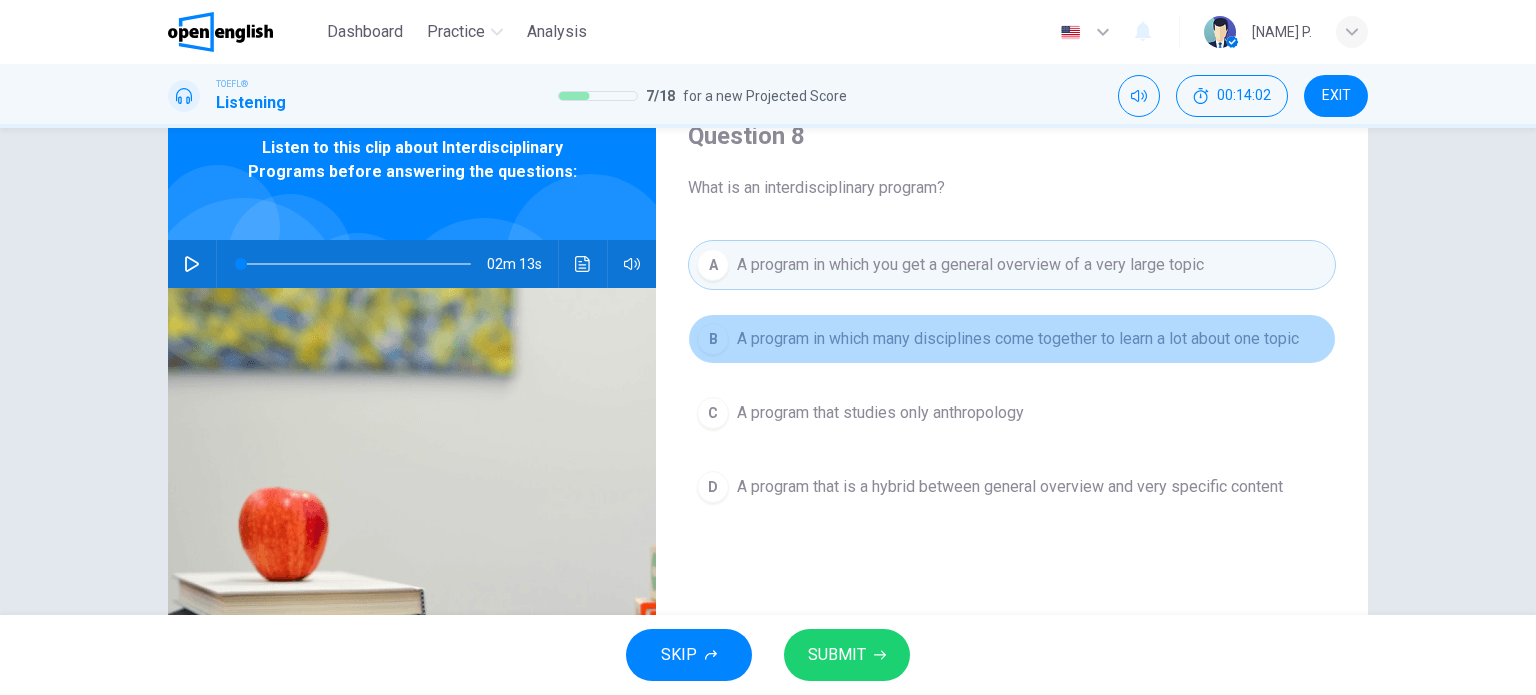 click on "A program in which many disciplines come together to learn a lot about one topic" at bounding box center [1018, 339] 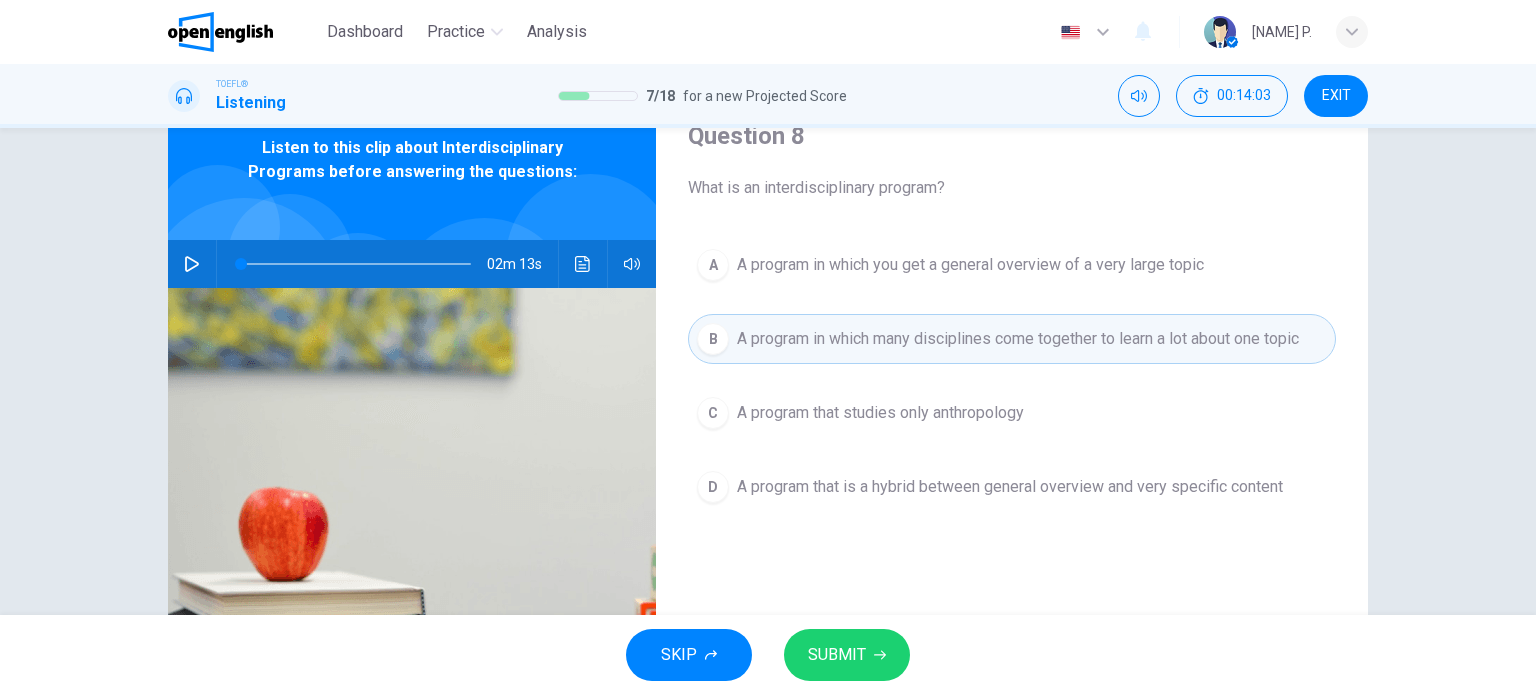 click on "A A program in which you get a general overview of a very large topic B A program in which many disciplines come together to learn a lot about one topic C A program that studies only anthropology D A program that is a hybrid between general overview and very specific content" at bounding box center (1012, 396) 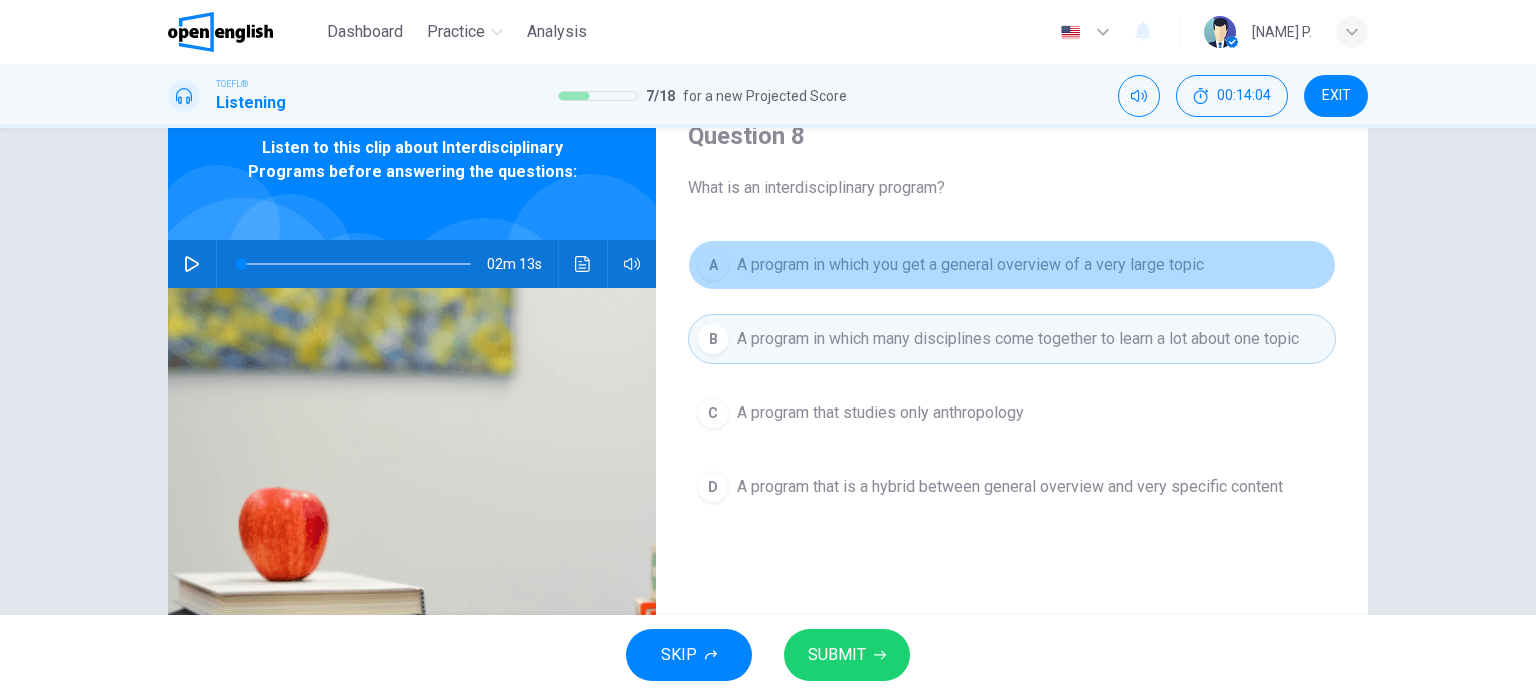 click on "A program in which you get a general overview of a very large topic" at bounding box center (970, 265) 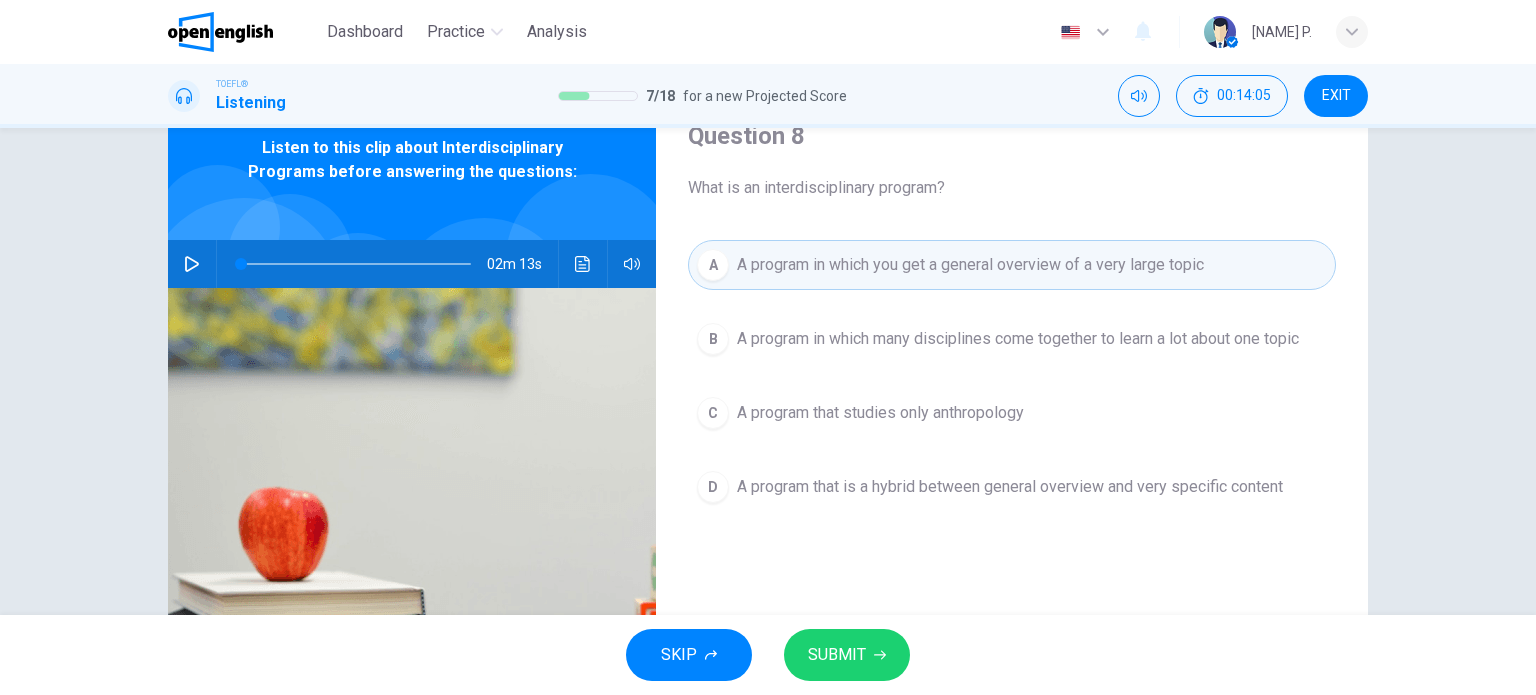 click on "SUBMIT" at bounding box center (837, 655) 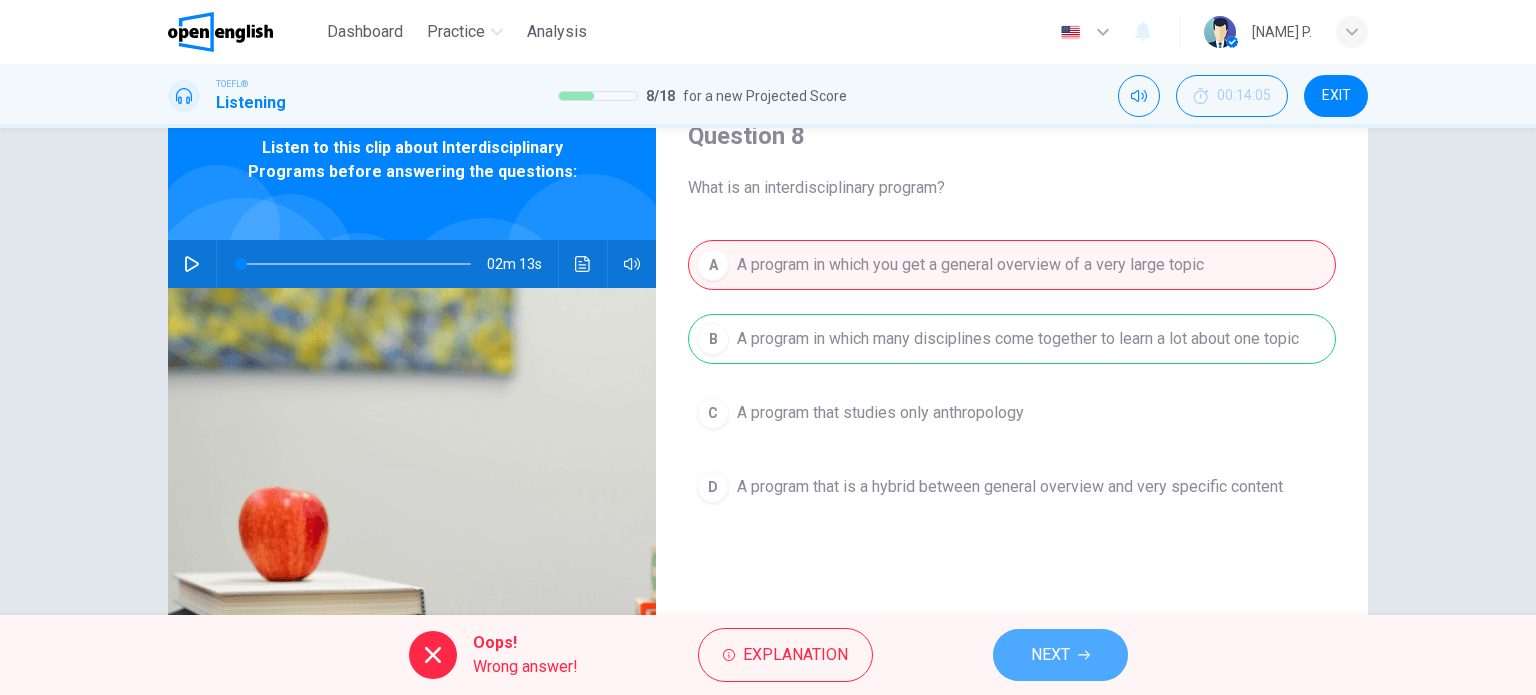 click on "NEXT" at bounding box center [1060, 655] 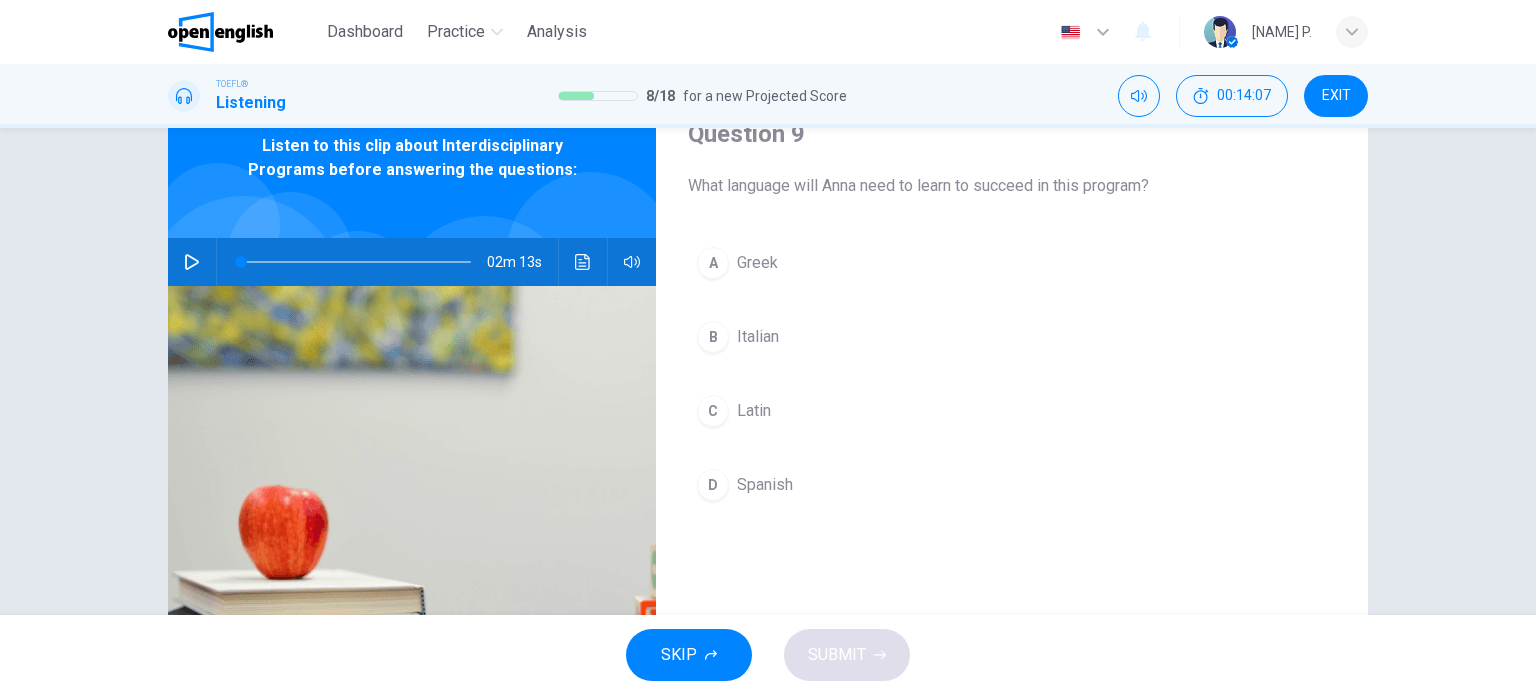 scroll, scrollTop: 91, scrollLeft: 0, axis: vertical 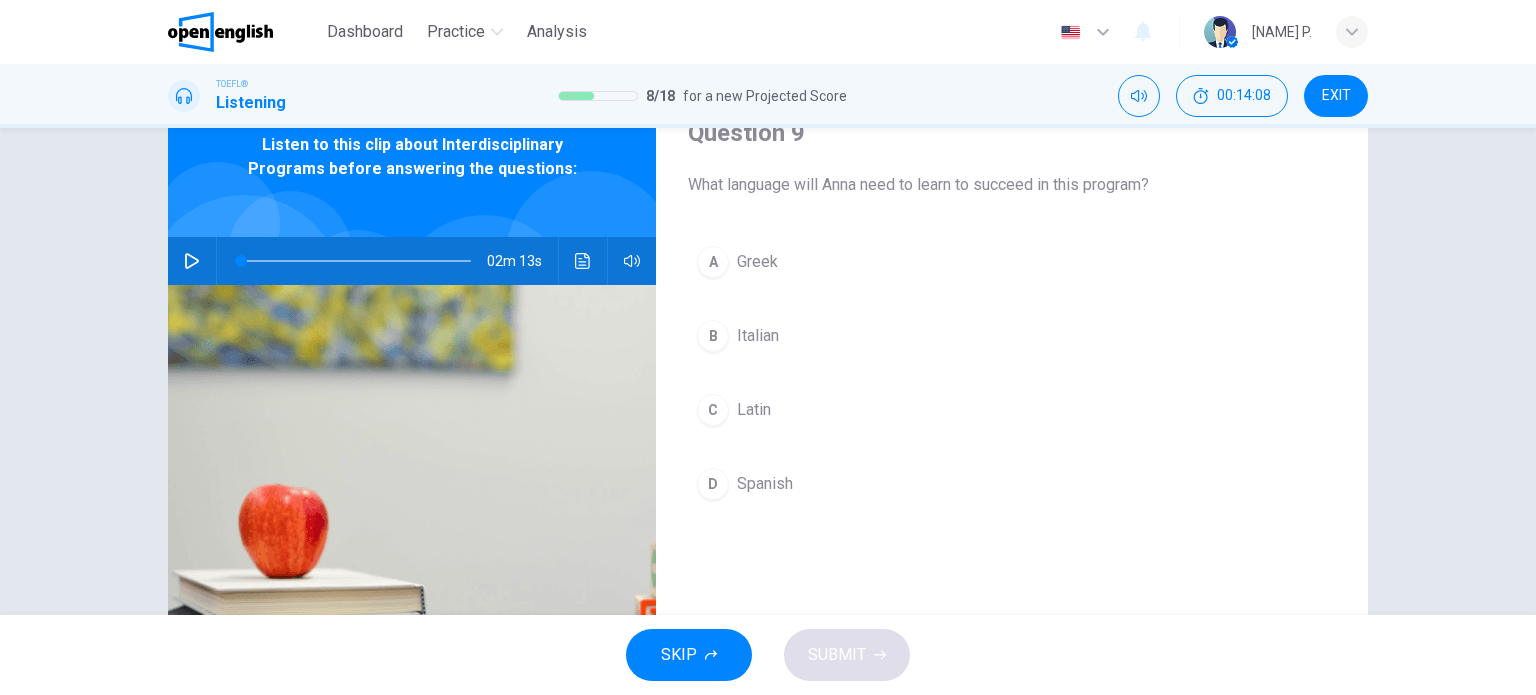 click on "A Greek" at bounding box center (1012, 262) 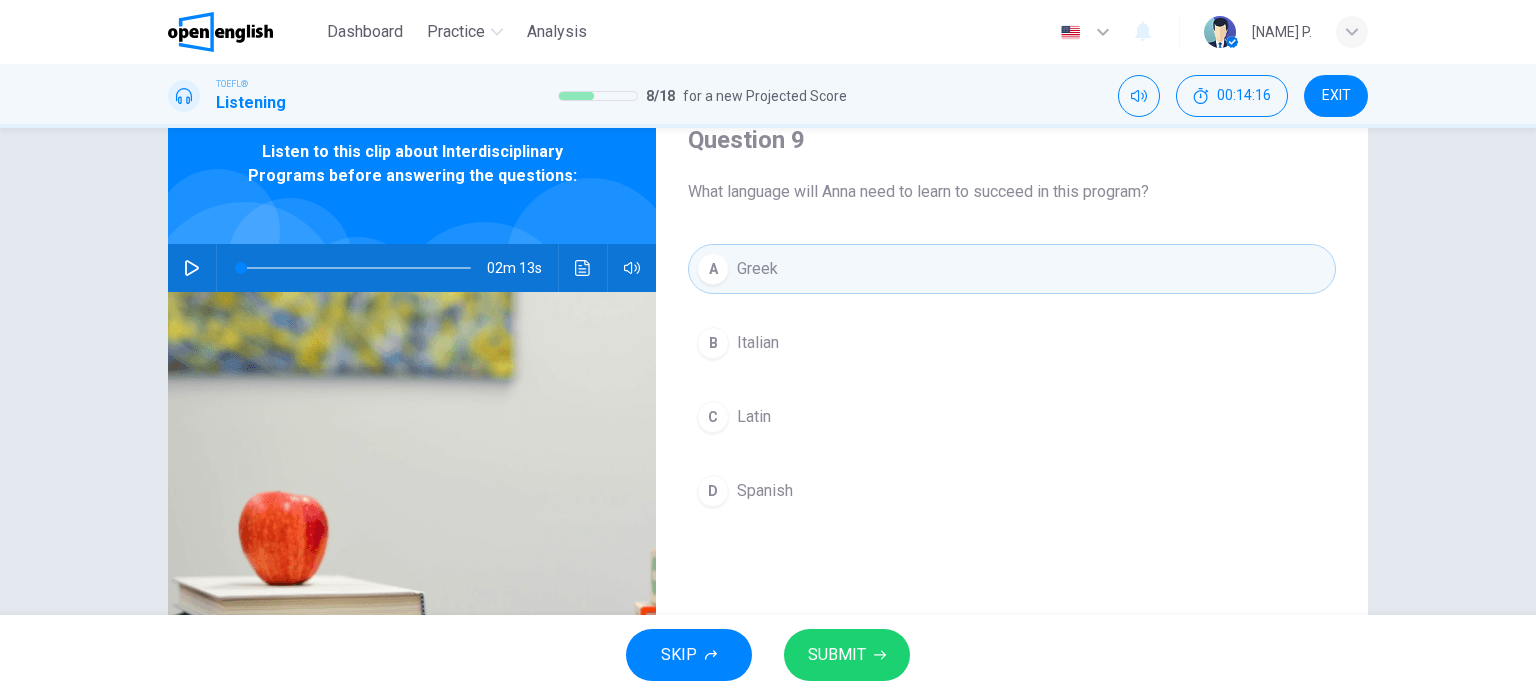 scroll, scrollTop: 84, scrollLeft: 0, axis: vertical 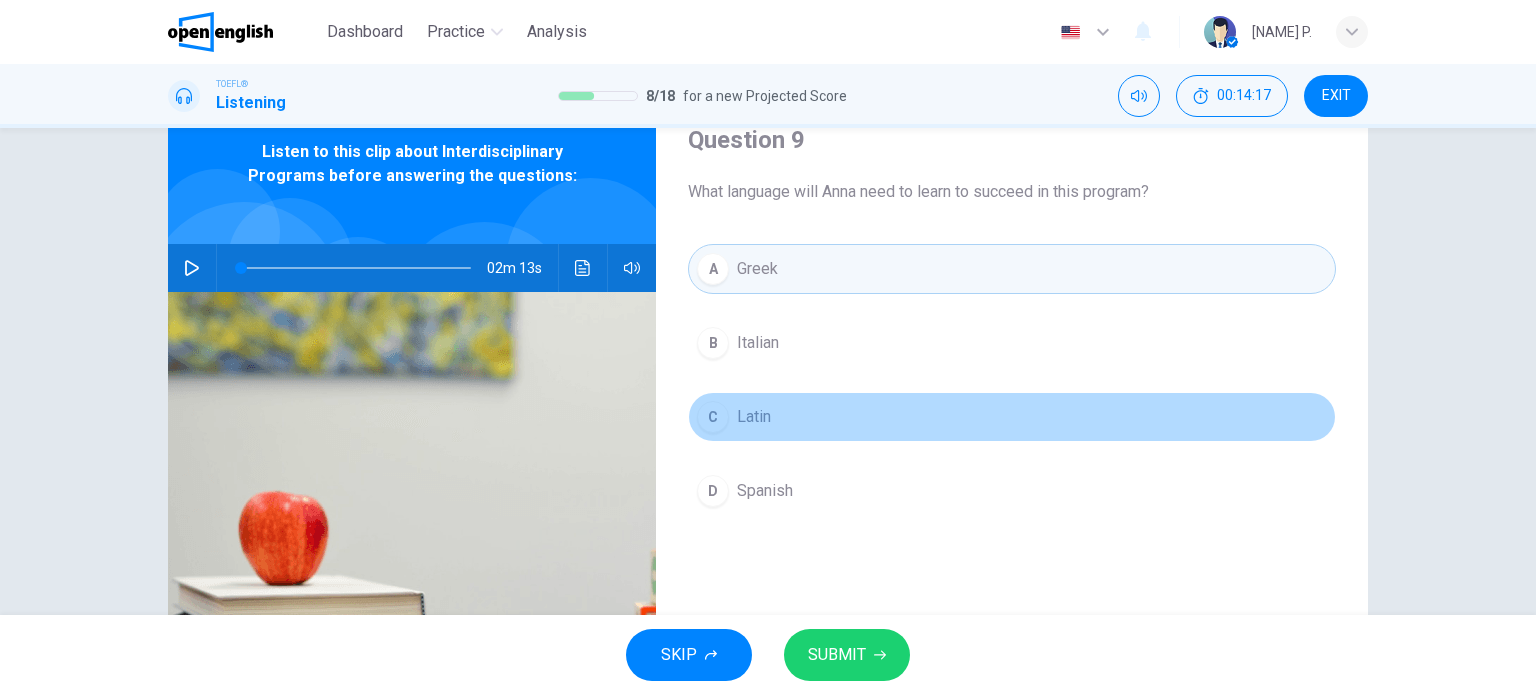 click on "C Latin" at bounding box center [1012, 417] 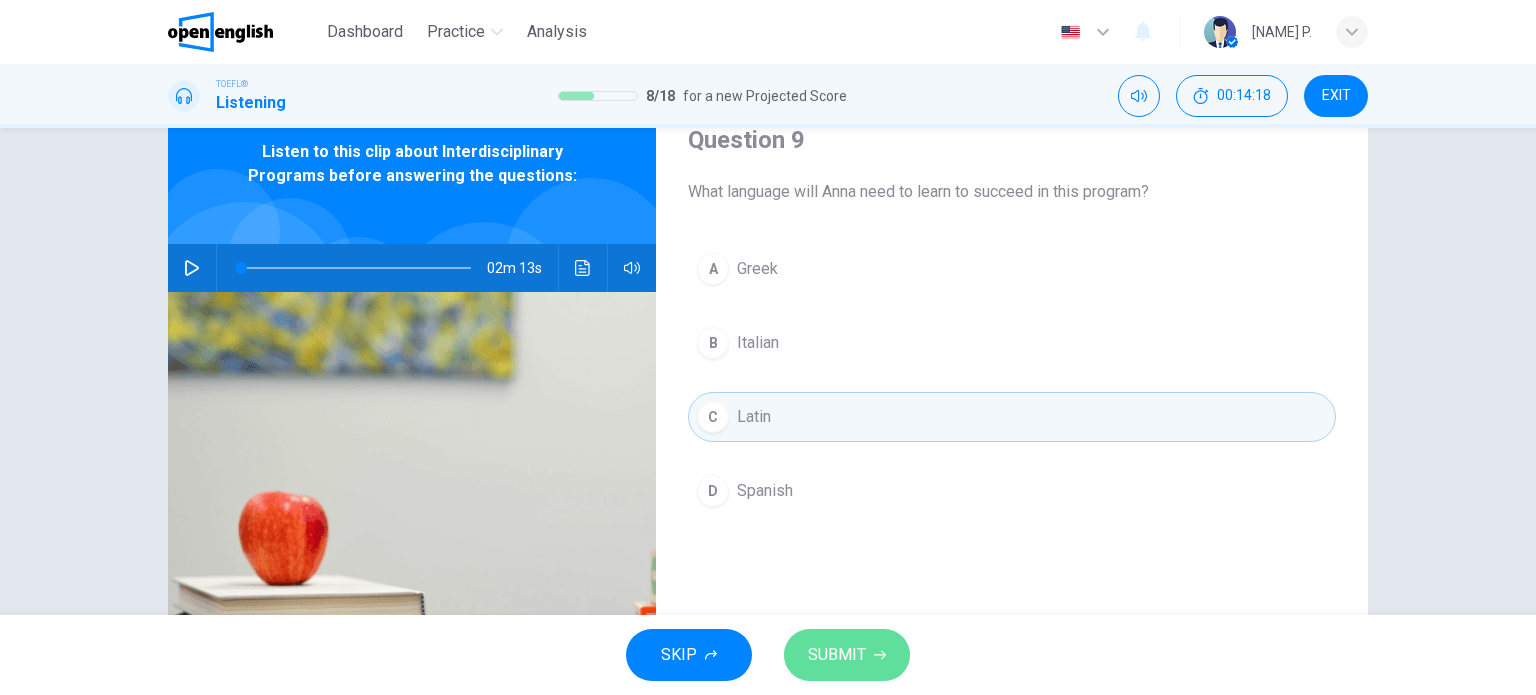 click on "SUBMIT" at bounding box center [837, 655] 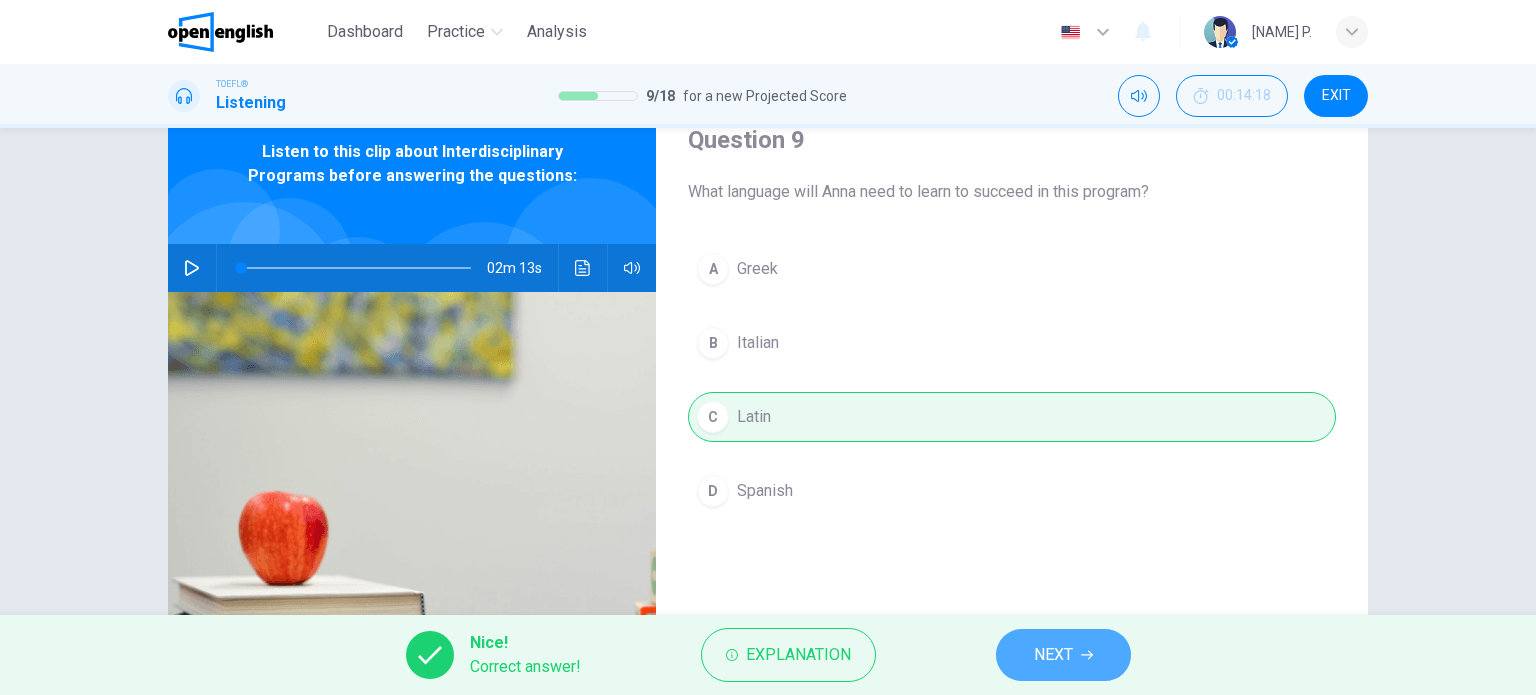 click on "NEXT" at bounding box center (1063, 655) 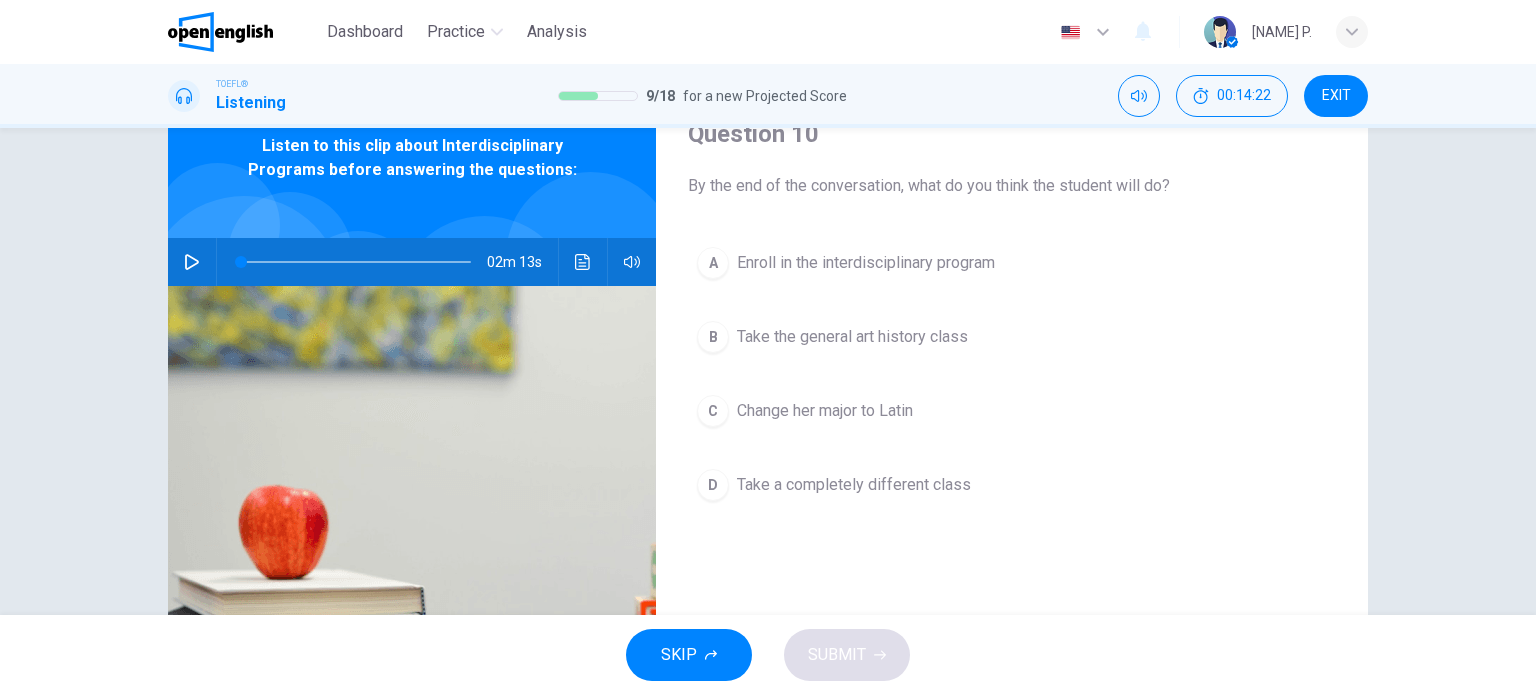 scroll, scrollTop: 88, scrollLeft: 0, axis: vertical 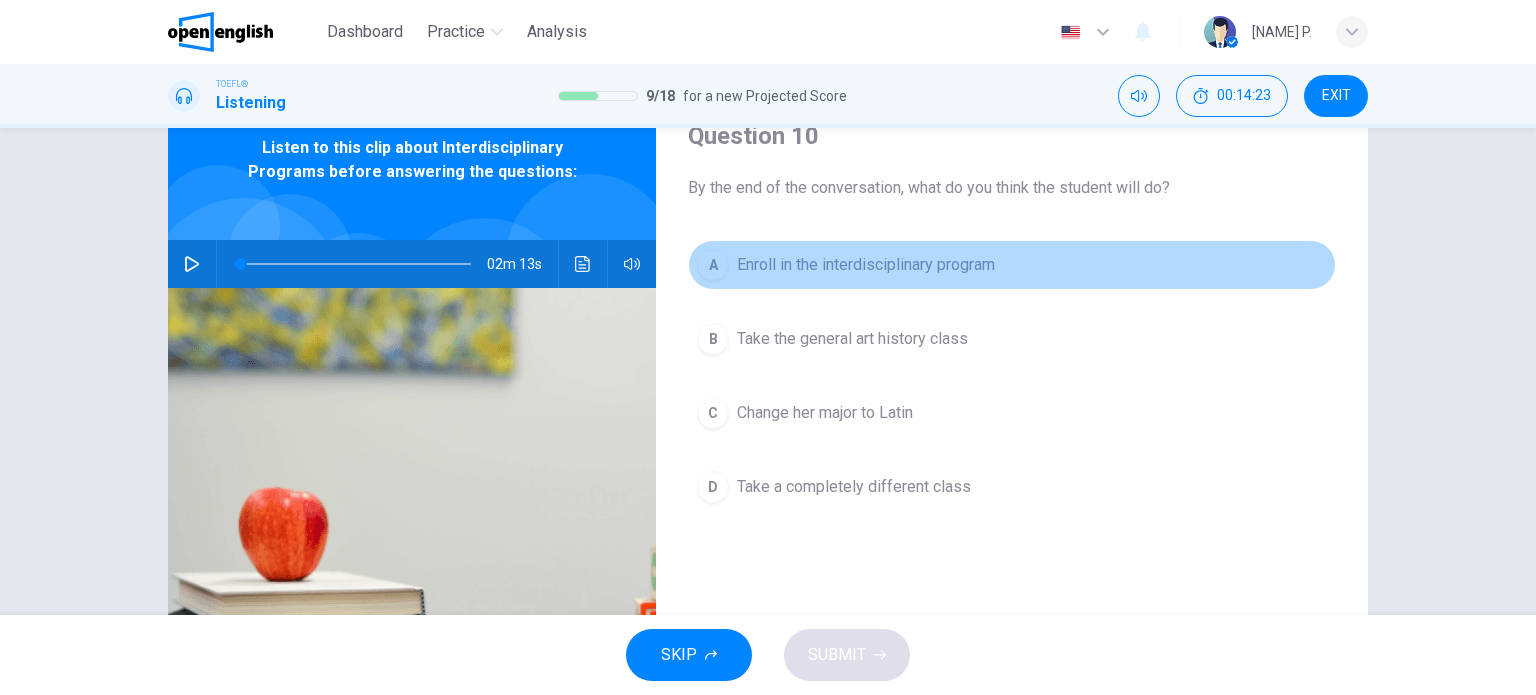 click on "Enroll in the interdisciplinary program" at bounding box center (866, 265) 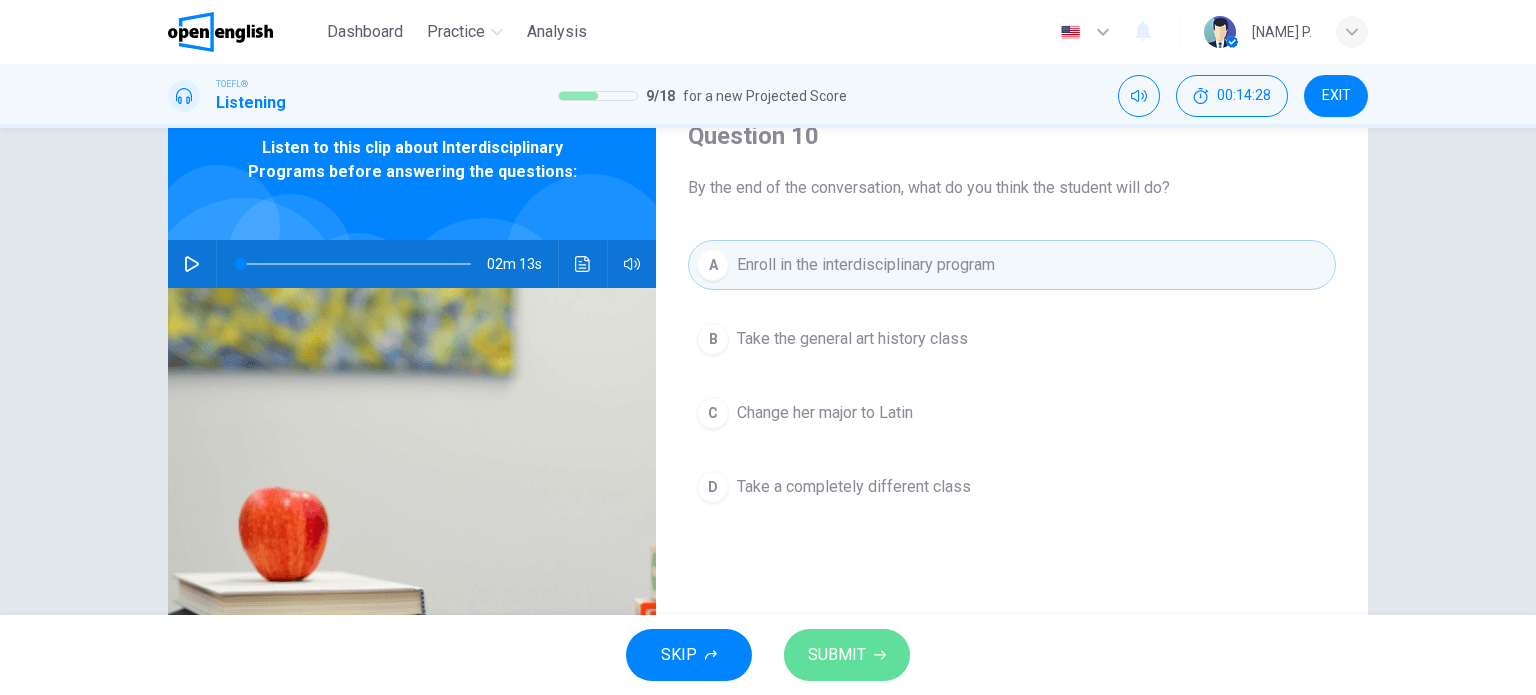 click on "SUBMIT" at bounding box center (837, 655) 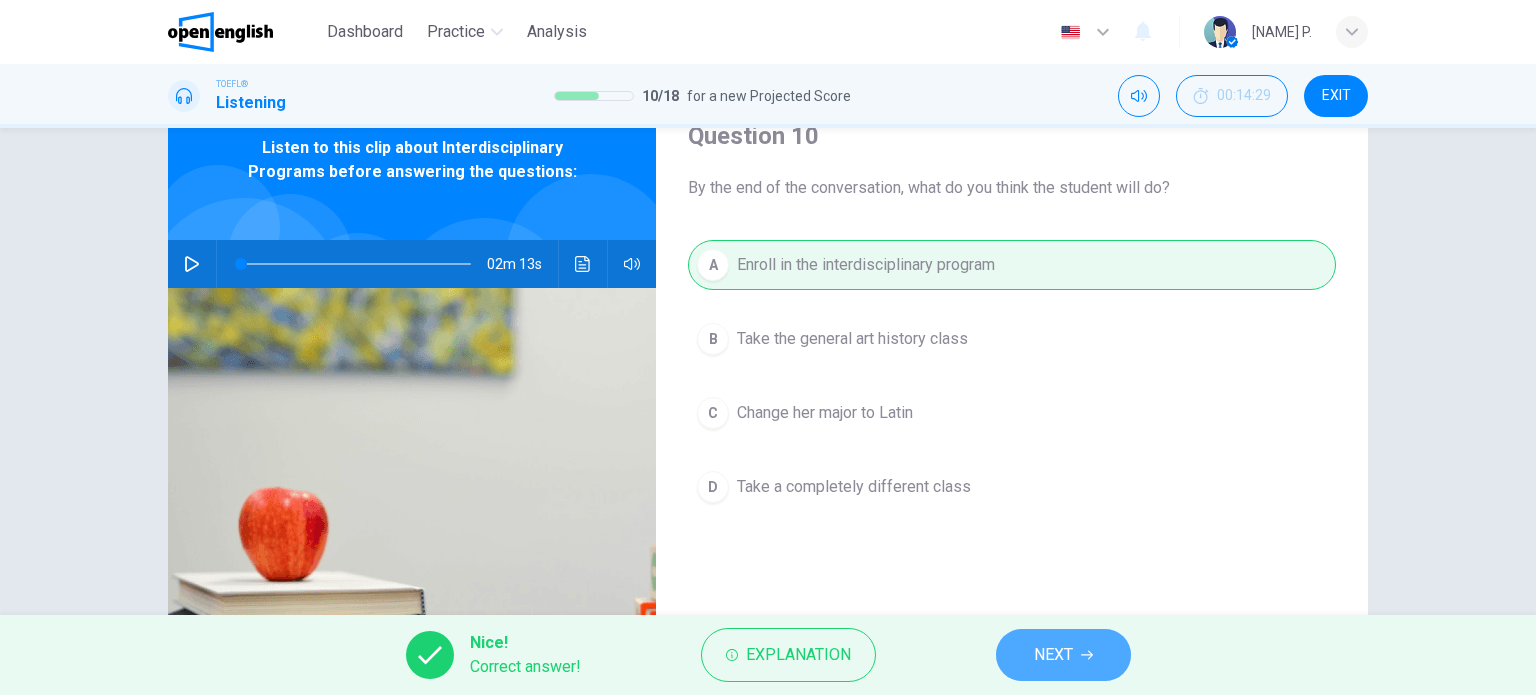 click on "NEXT" at bounding box center (1053, 655) 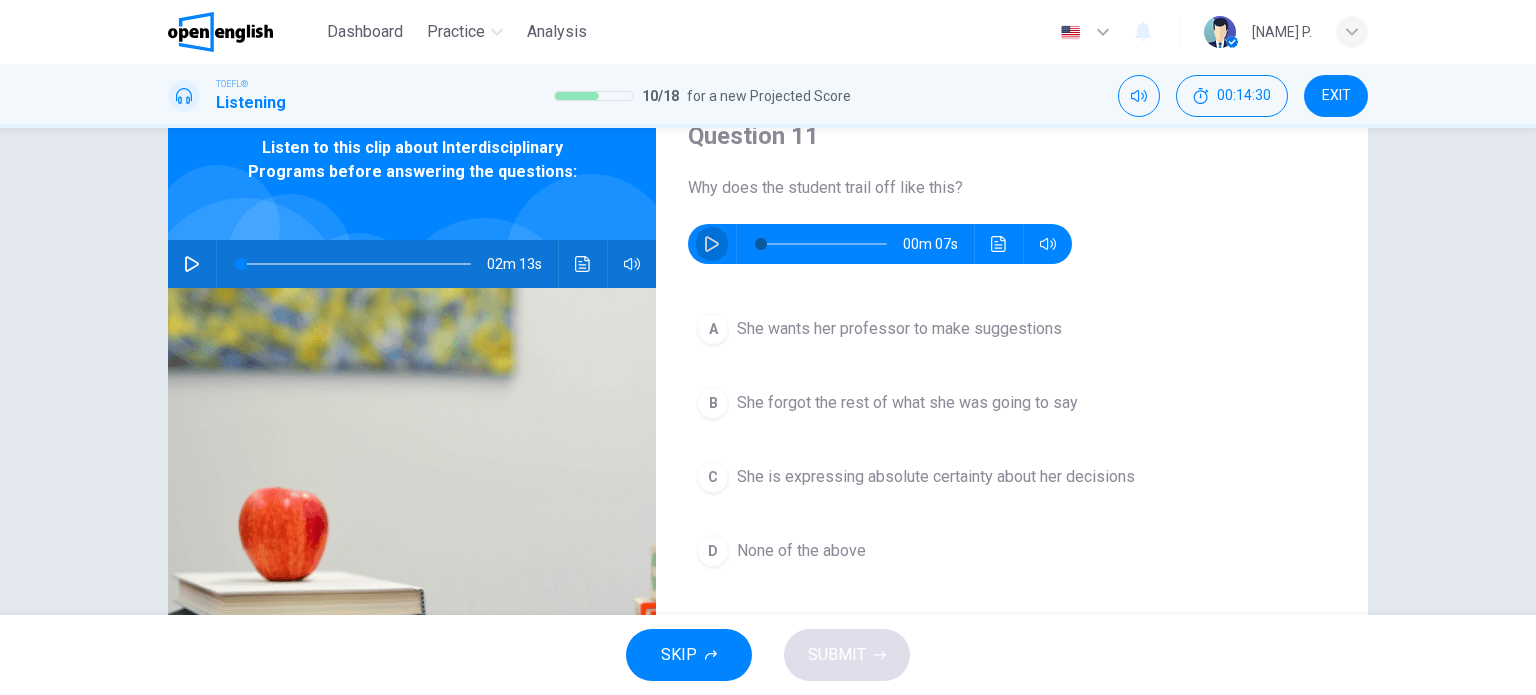 click 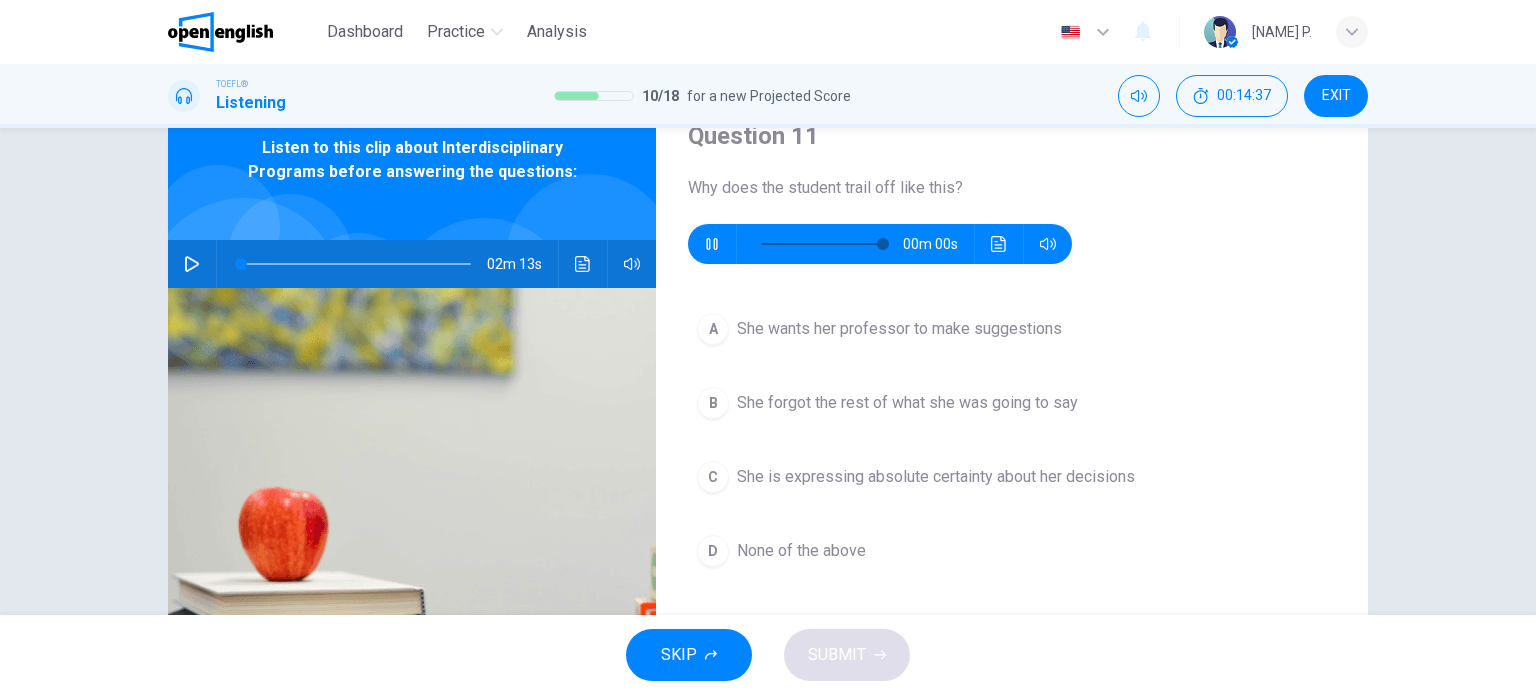 type on "*" 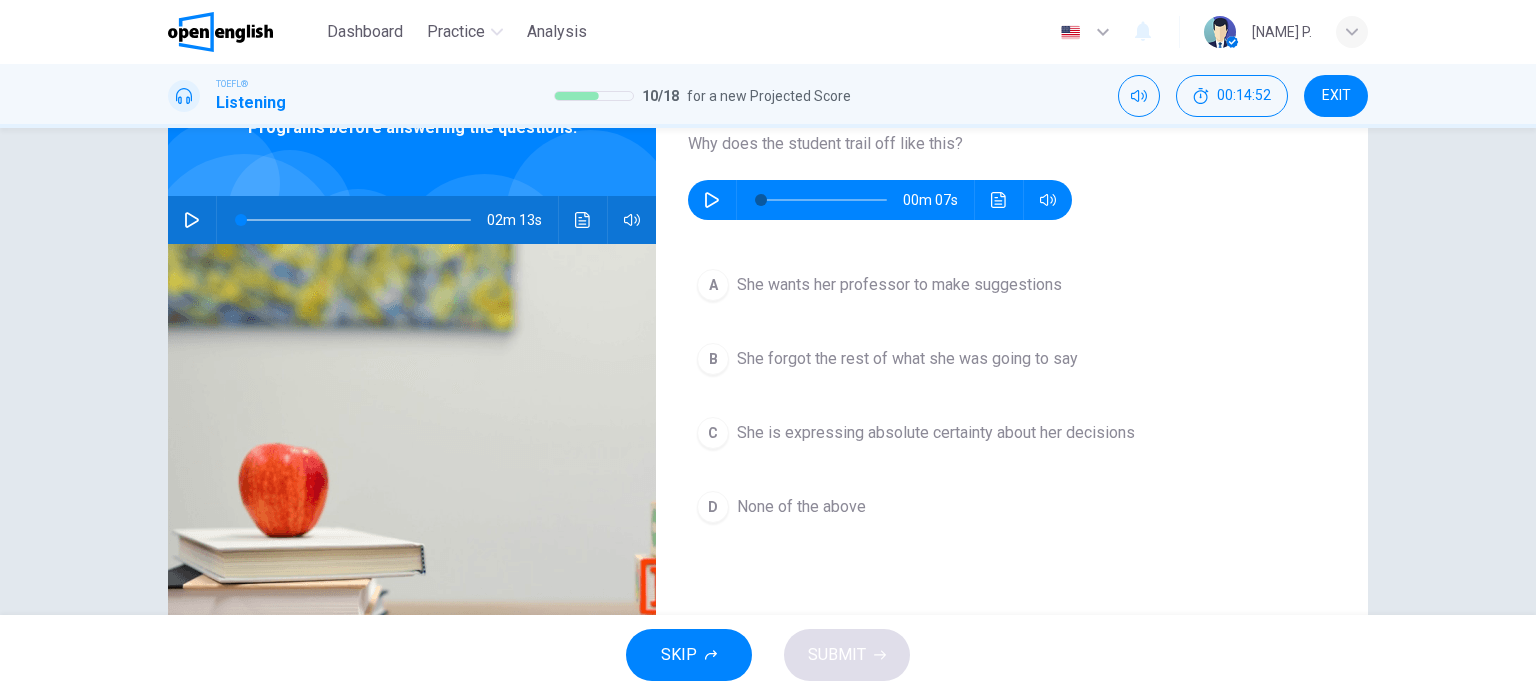 scroll, scrollTop: 138, scrollLeft: 0, axis: vertical 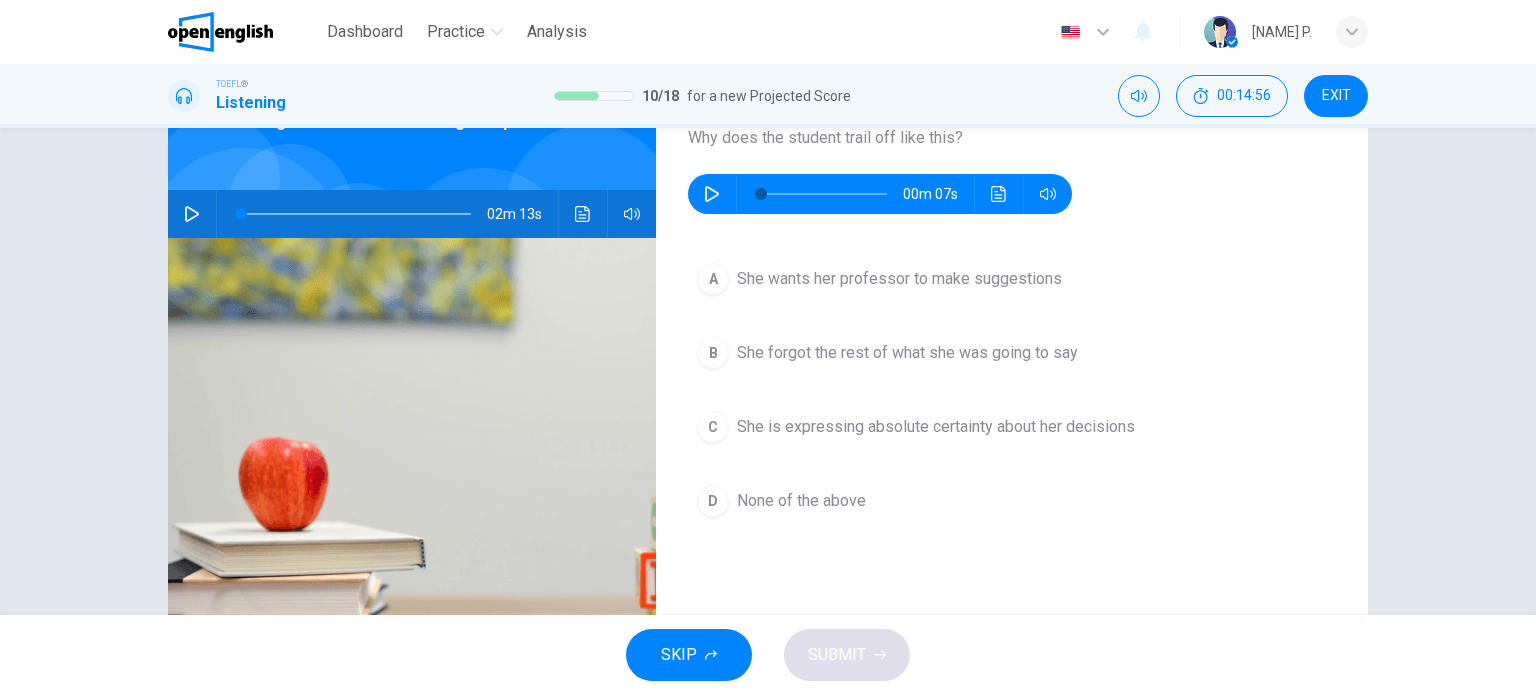 click on "Question 11 Why does the student trail off like this? 00m 07s A She wants her professor to make suggestions B She forgot the rest of what she was going to say C She is expressing absolute certainty about her decisions D None of the above" at bounding box center (1012, 377) 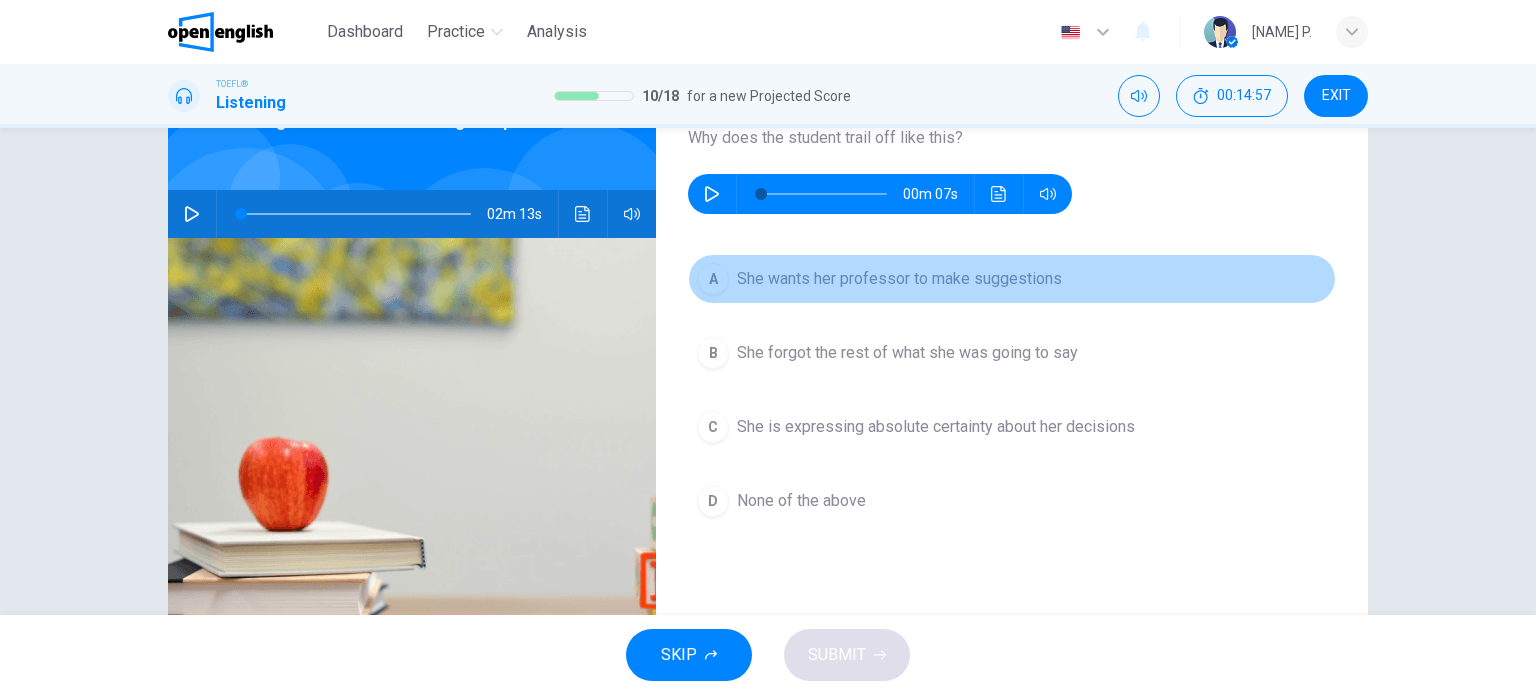 click on "She wants her professor to make suggestions" at bounding box center [899, 279] 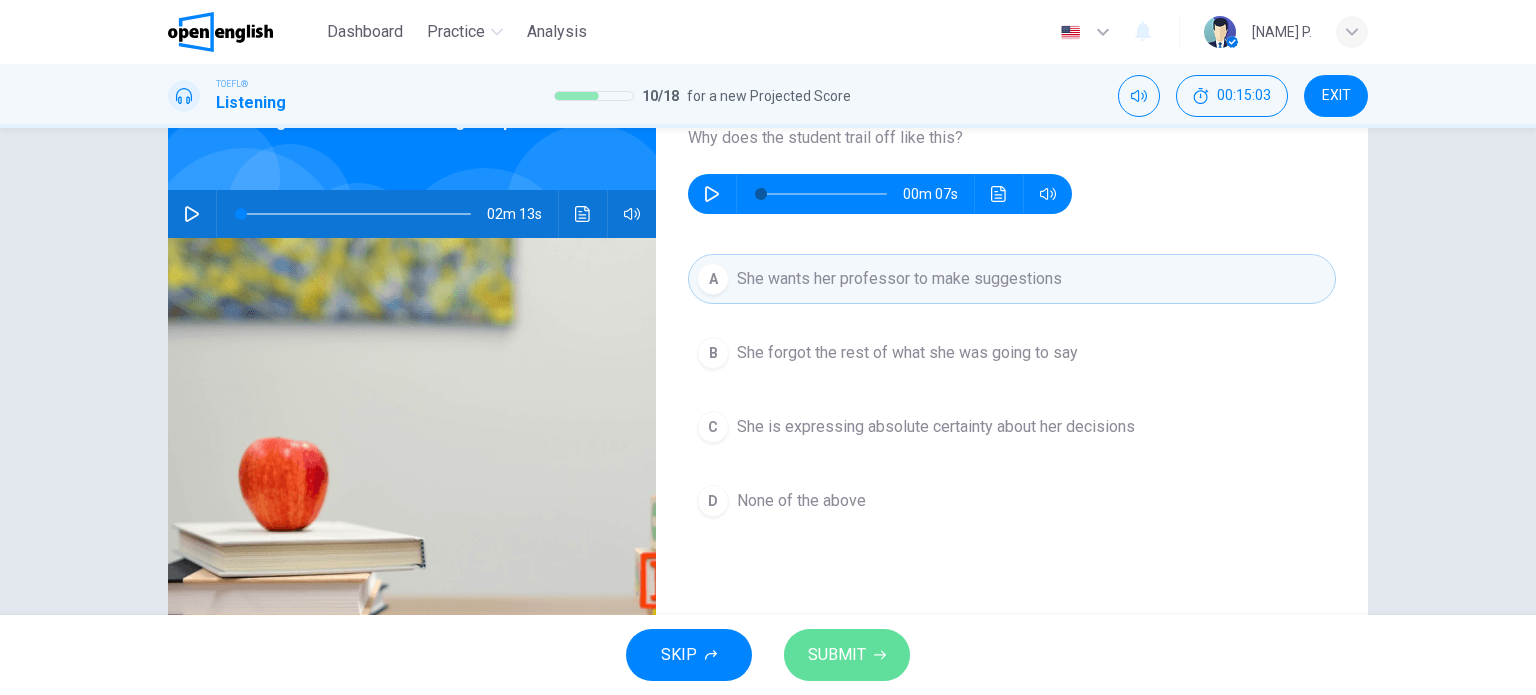 click on "SUBMIT" at bounding box center (837, 655) 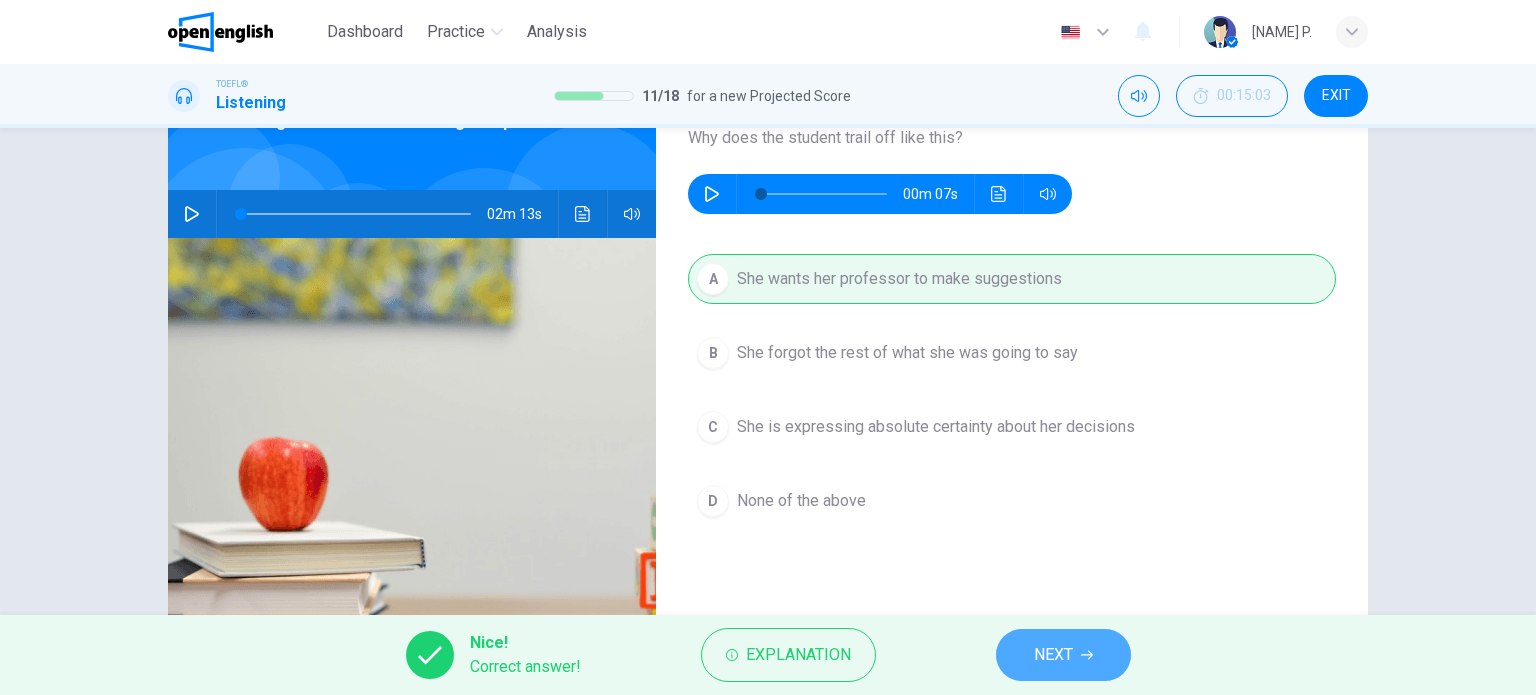 click on "NEXT" at bounding box center [1053, 655] 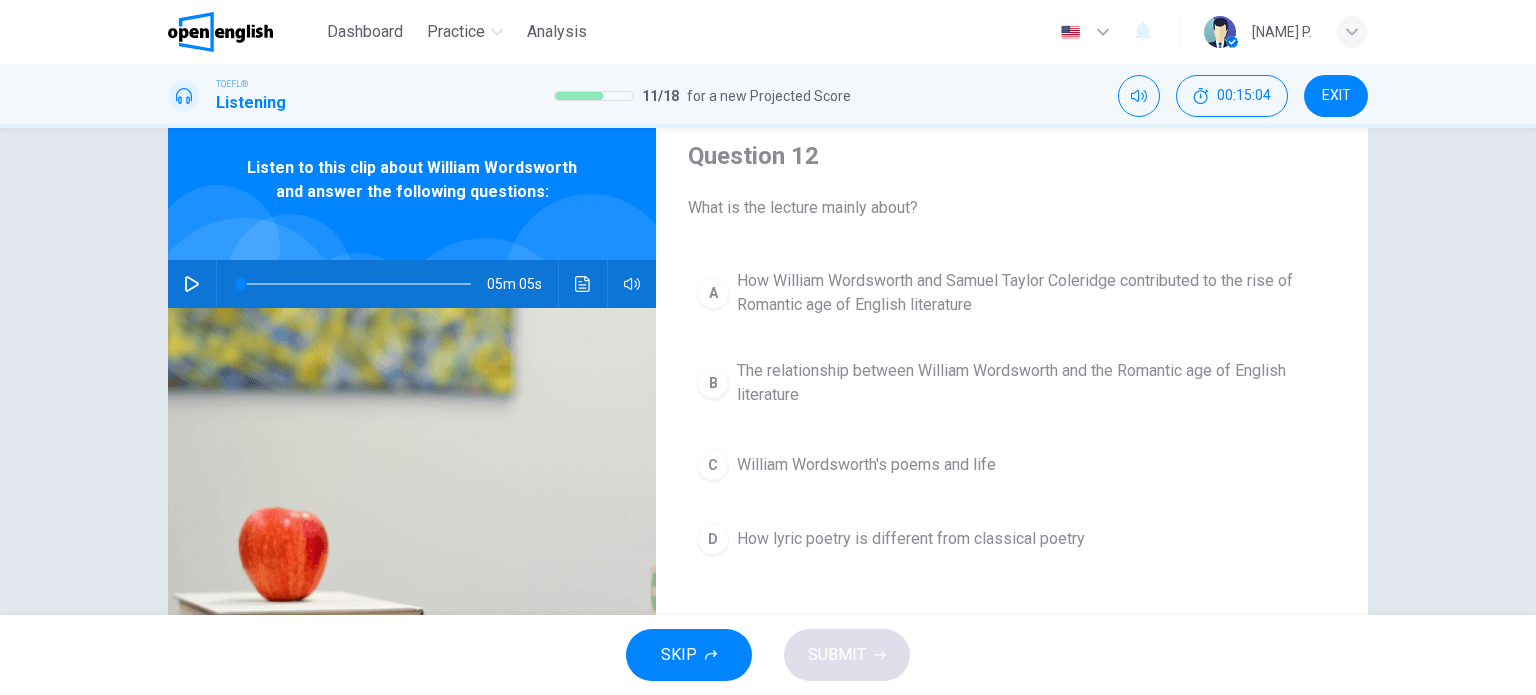 scroll, scrollTop: 68, scrollLeft: 0, axis: vertical 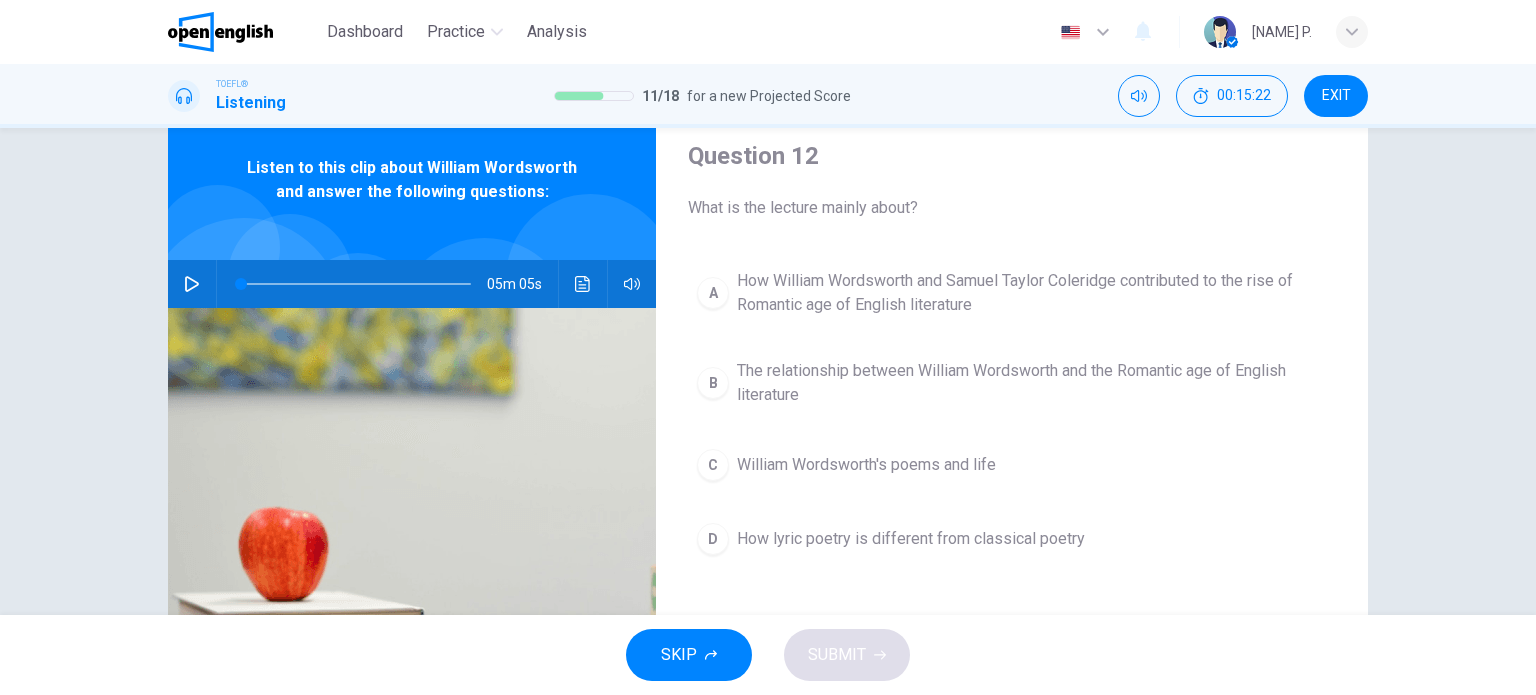 click at bounding box center (192, 284) 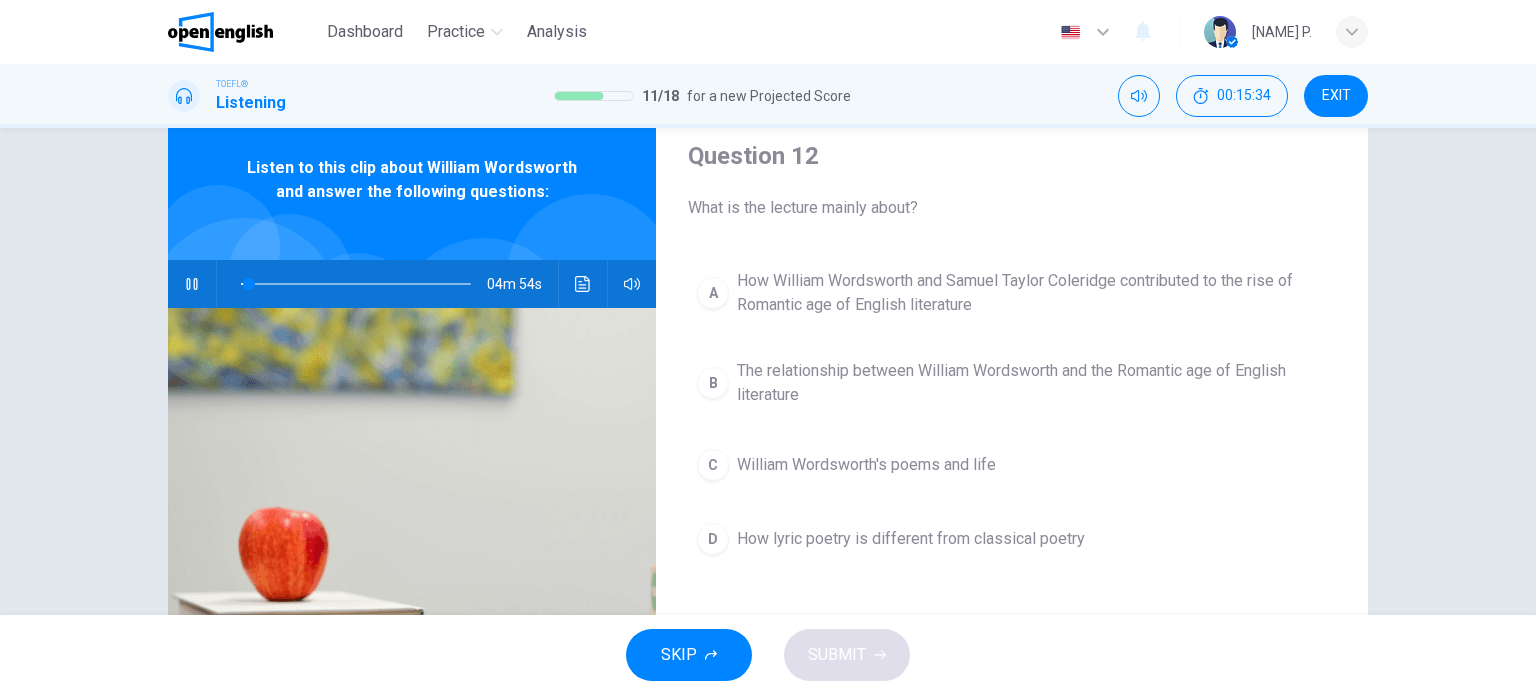 click on "Question 12 What is the lecture mainly about? A How William Wordsworth and Samuel Taylor Coleridge contributed to the rise of Romantic age of English literature B The relationship between William Wordsworth and the Romantic age of English literature C William Wordsworth's poems and life D How lyric poetry is different from classical poetry Listen to this clip about William Wordsworth and answer the following questions: 04m 54s" at bounding box center [768, 447] 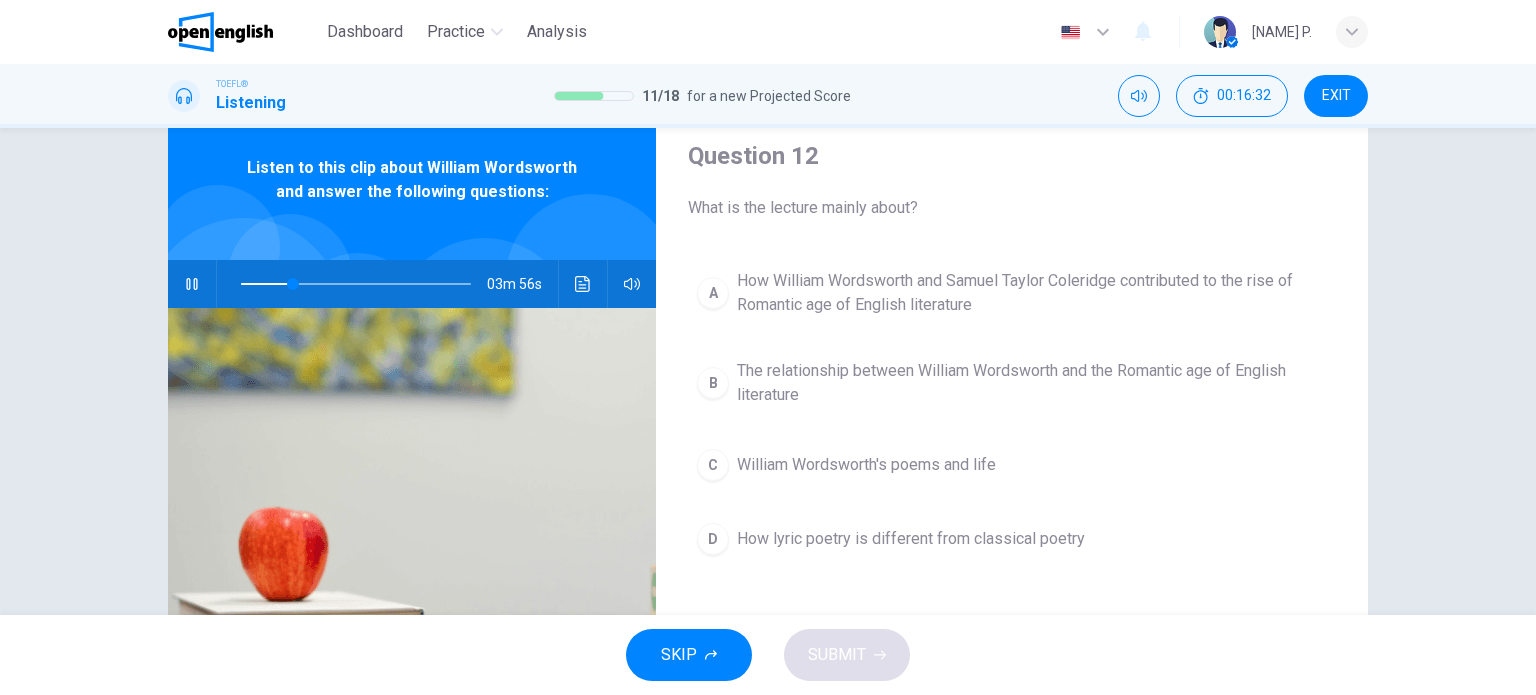 click at bounding box center [412, 551] 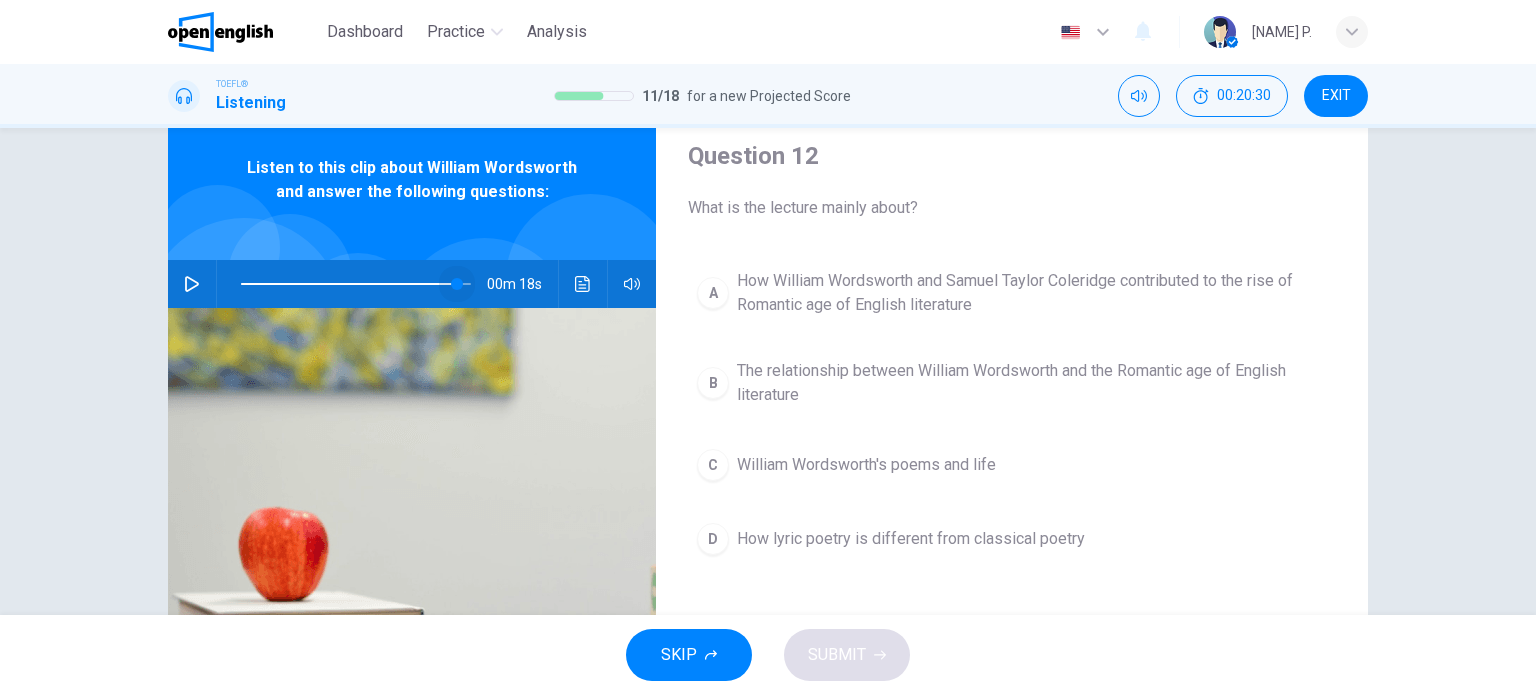 click at bounding box center (356, 284) 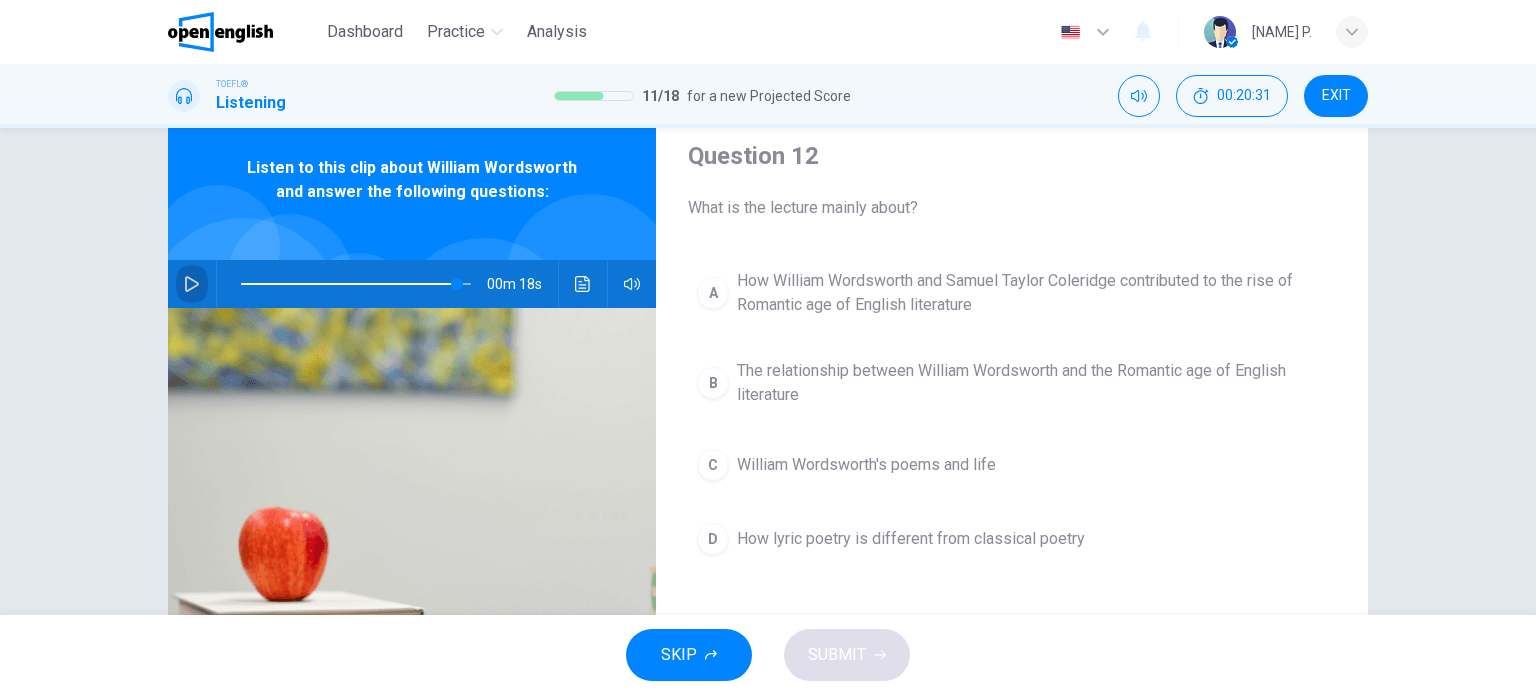click 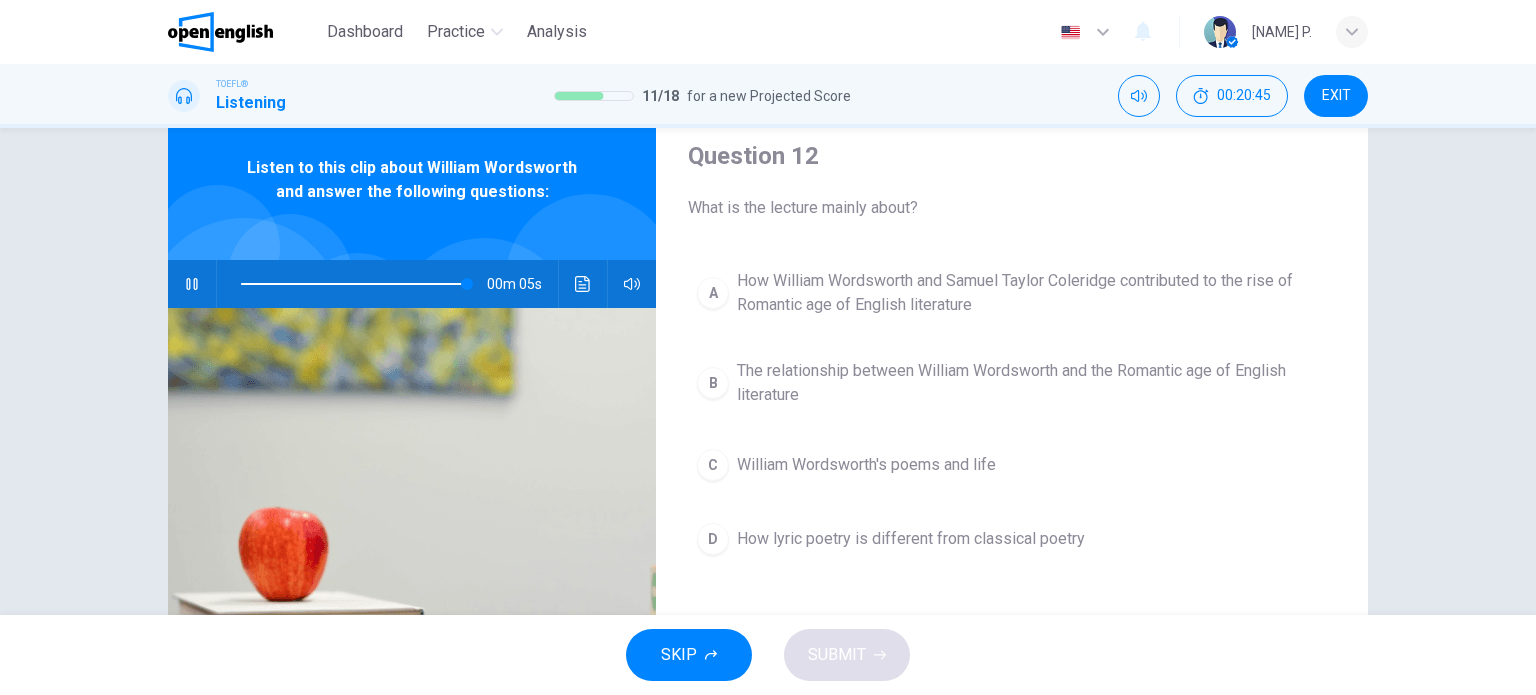 type on "**" 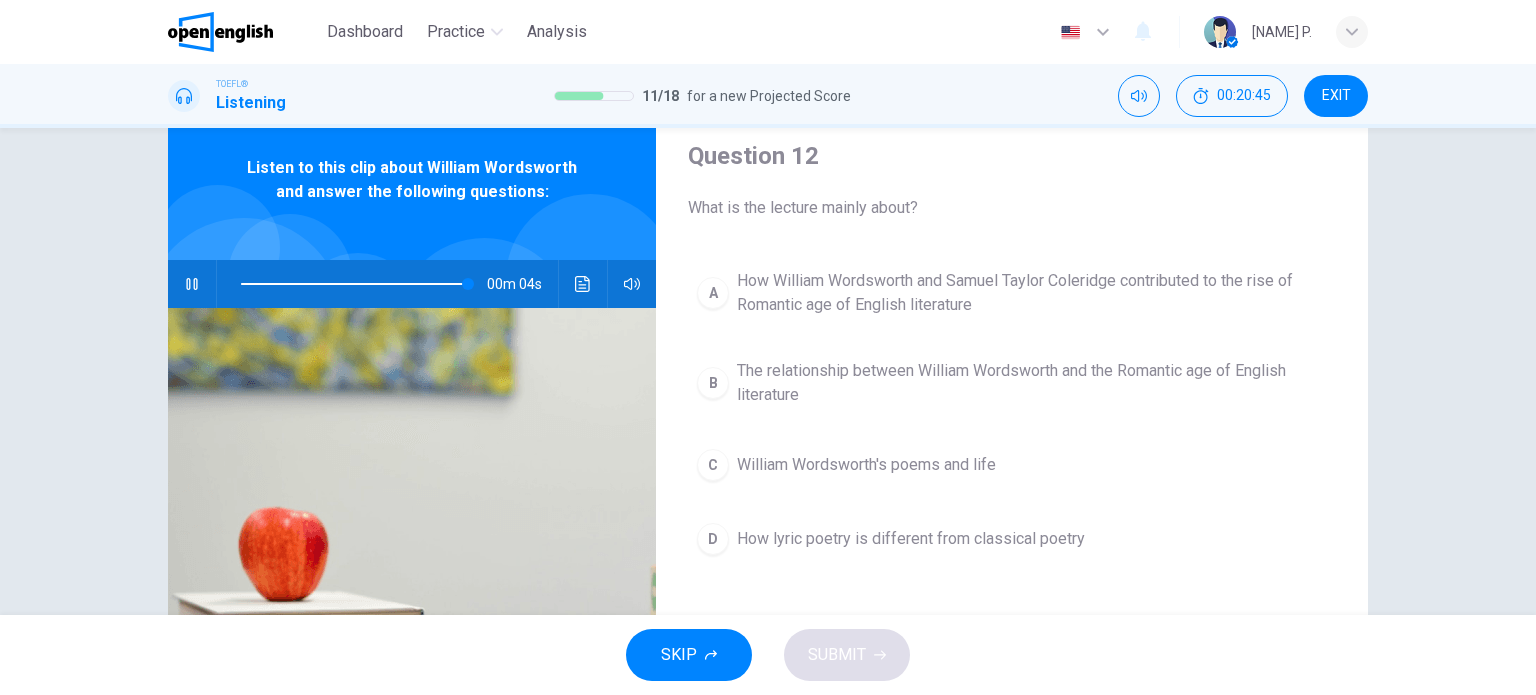 type 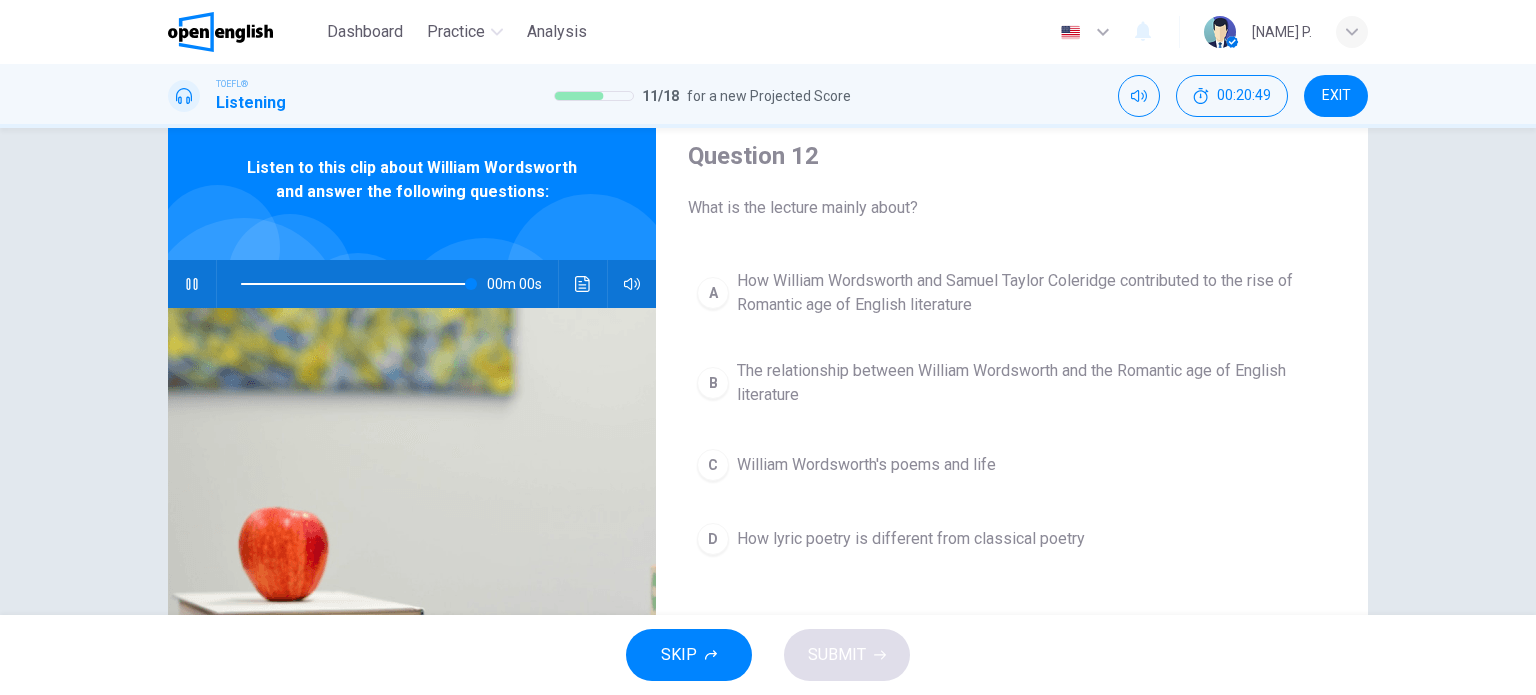 type on "*" 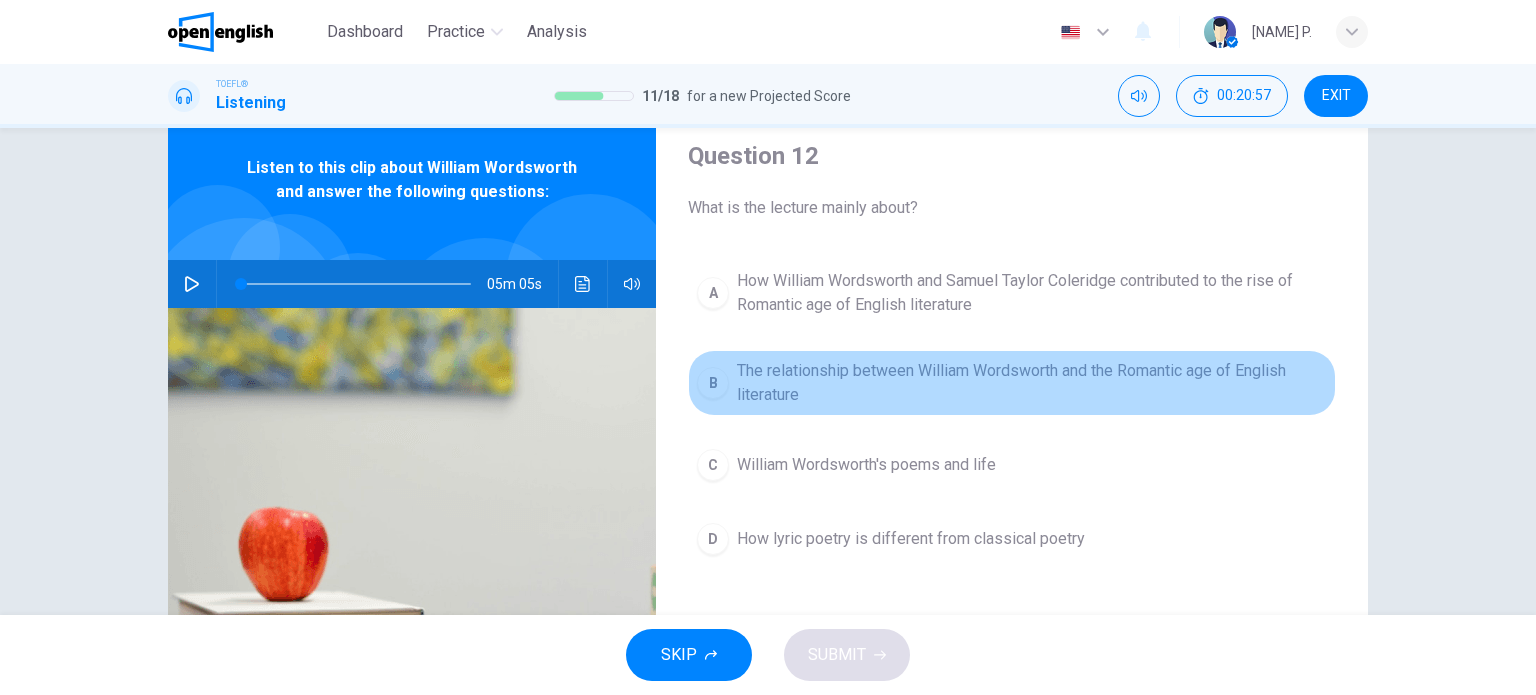 click on "The relationship between William Wordsworth and the Romantic age of English literature" at bounding box center [1032, 383] 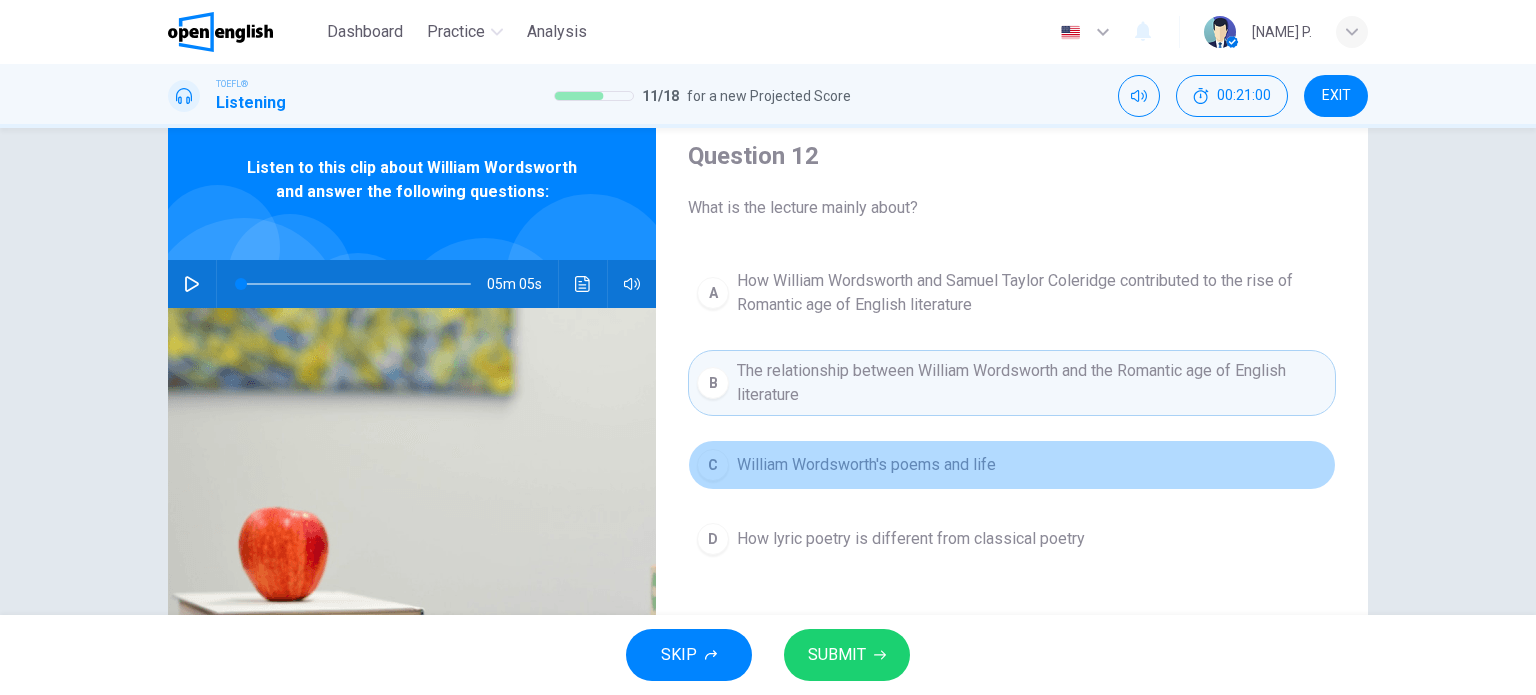 click on "William Wordsworth's poems and life" at bounding box center (866, 465) 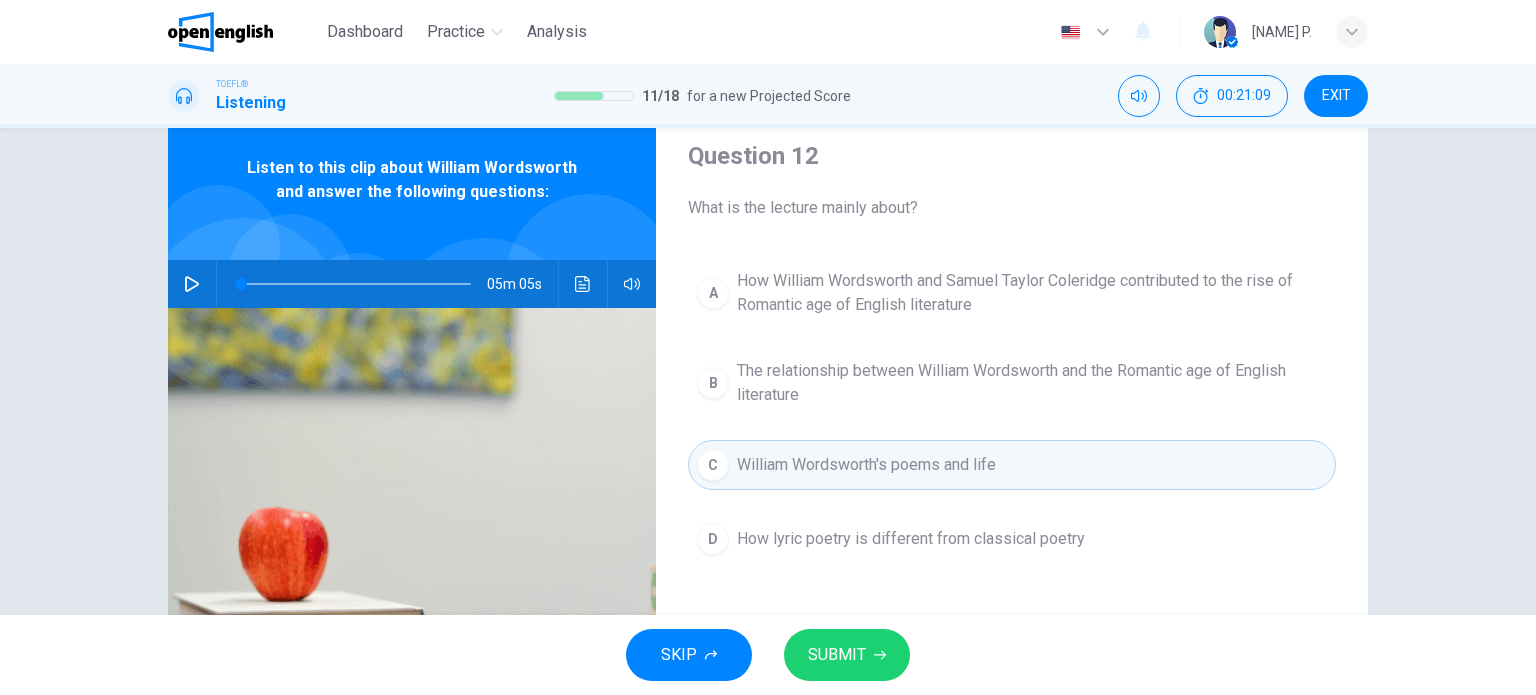 click on "The relationship between William Wordsworth and the Romantic age of English literature" at bounding box center (1032, 383) 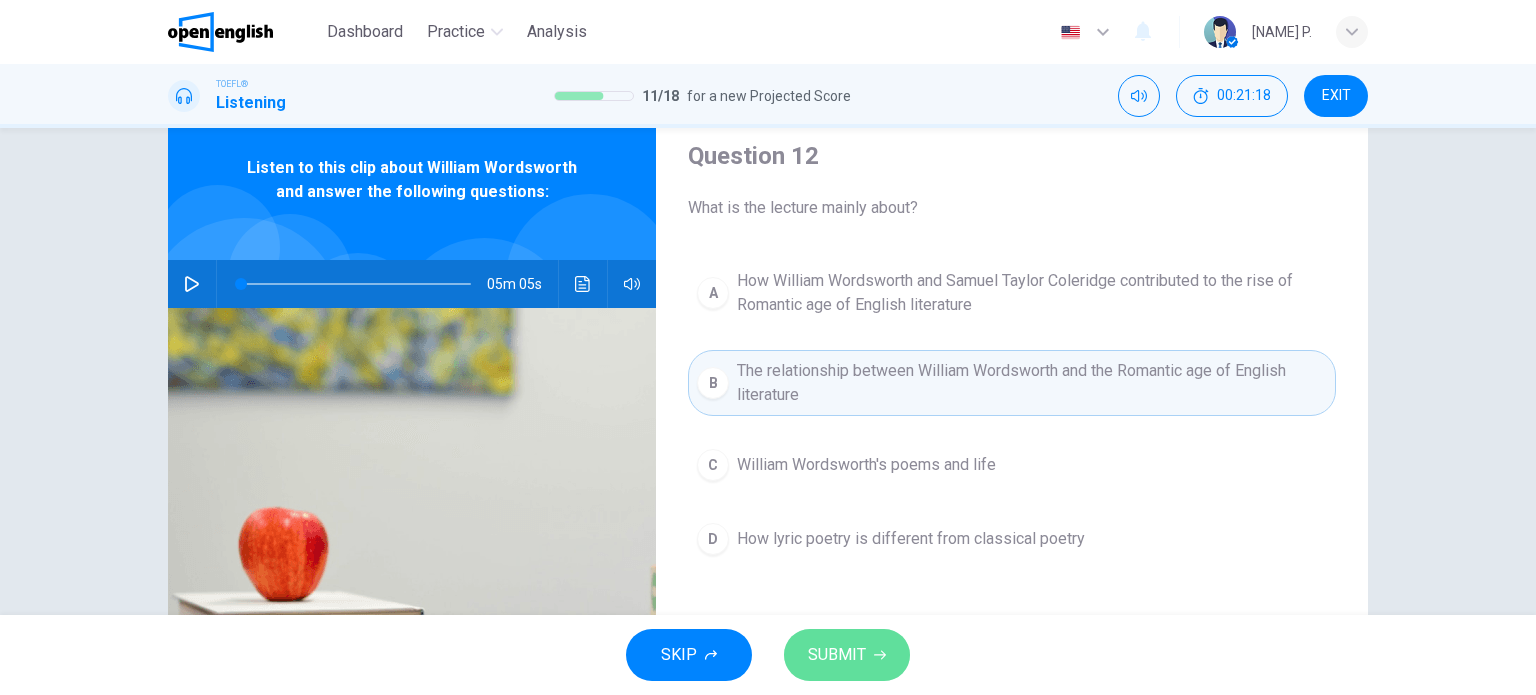 click on "SUBMIT" at bounding box center [837, 655] 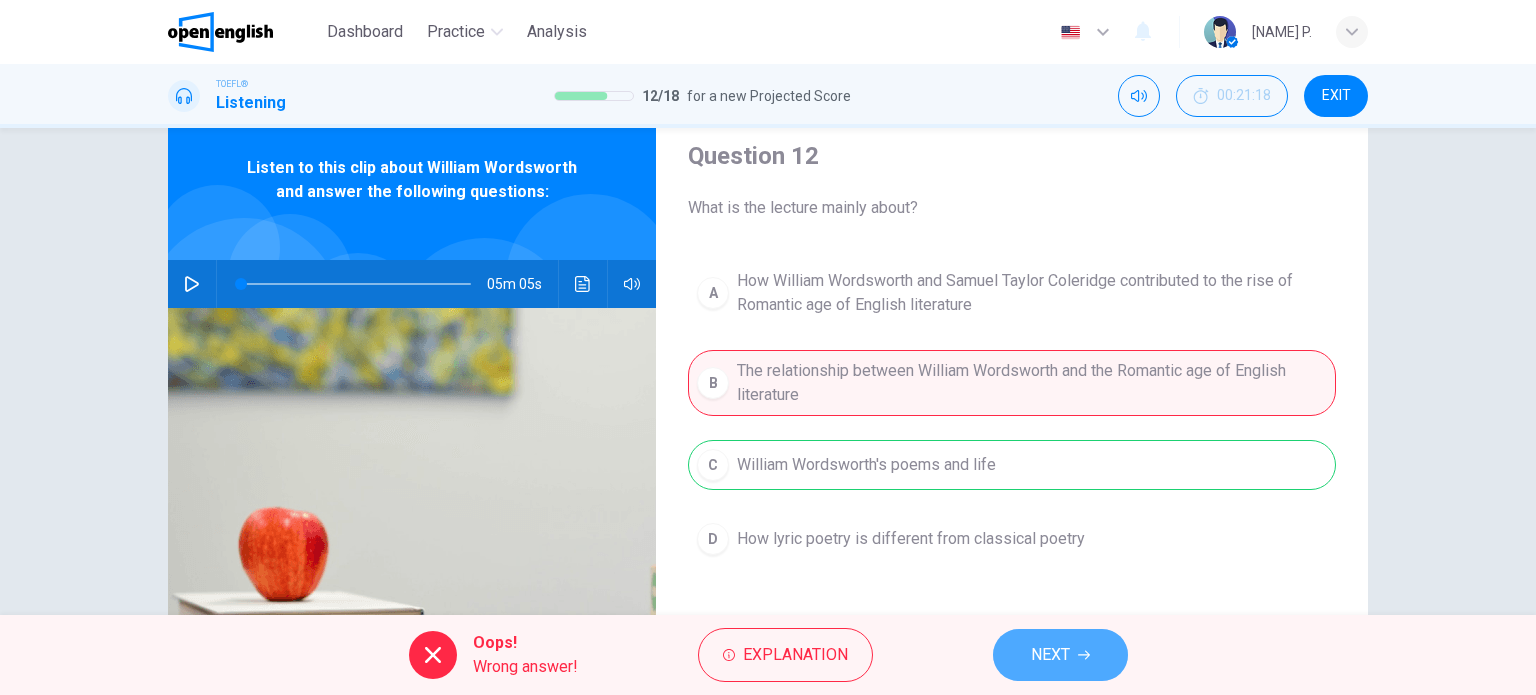 click on "NEXT" at bounding box center (1050, 655) 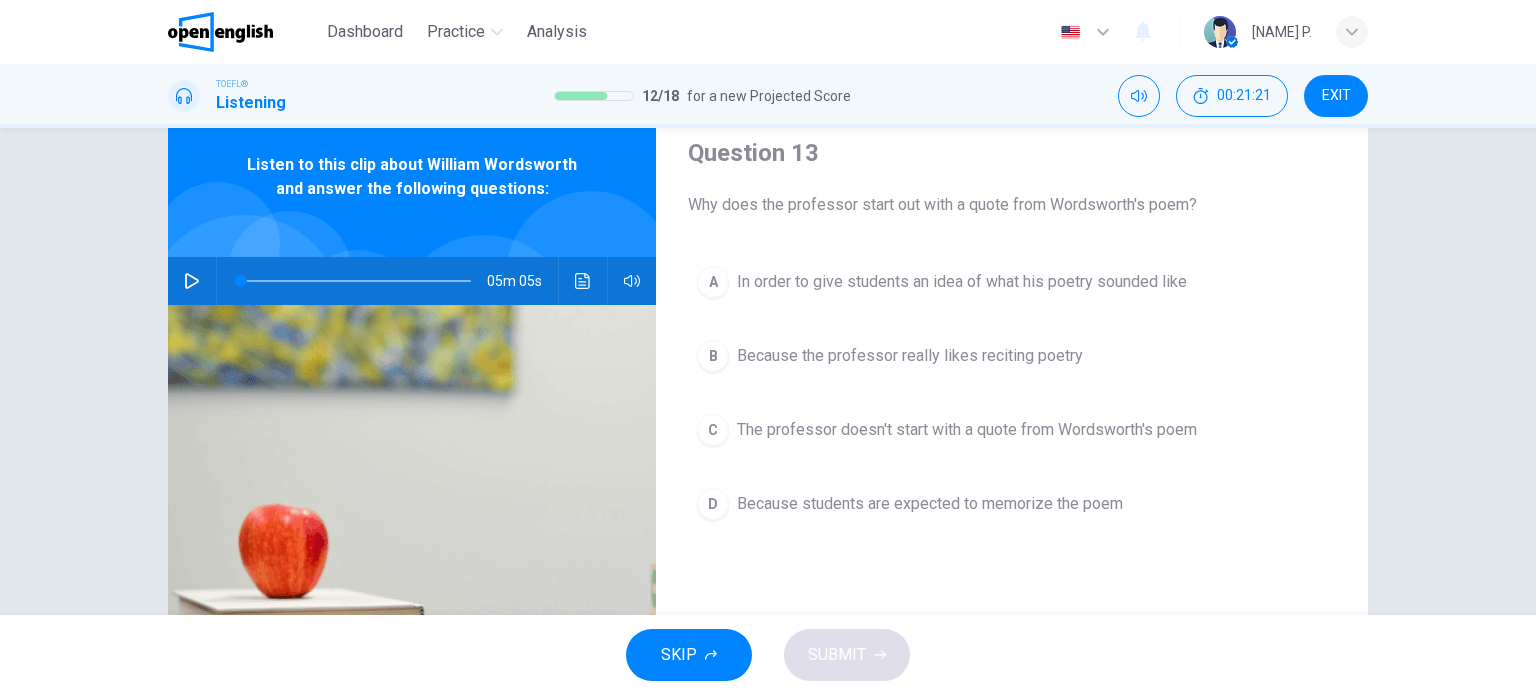 scroll, scrollTop: 70, scrollLeft: 0, axis: vertical 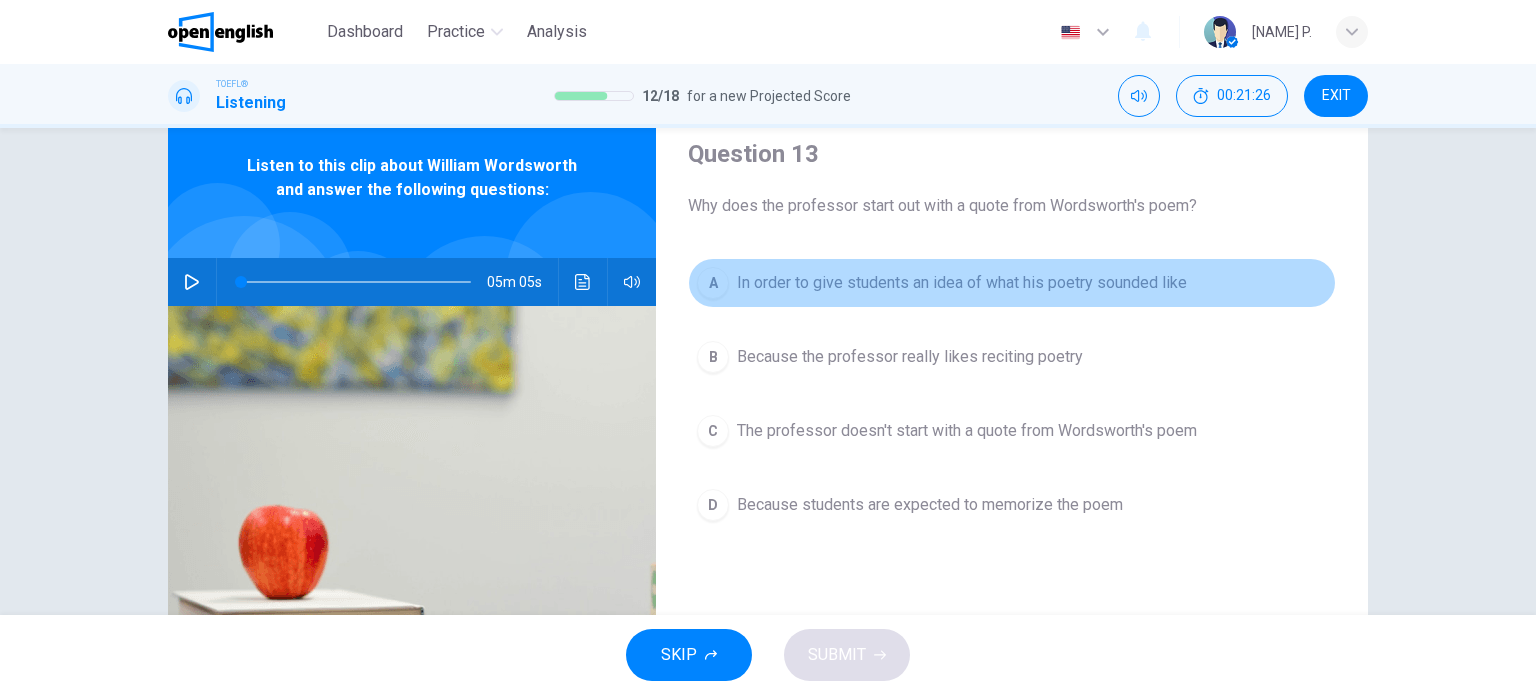 click on "A In order to give students an idea of what his poetry sounded like" at bounding box center (1012, 283) 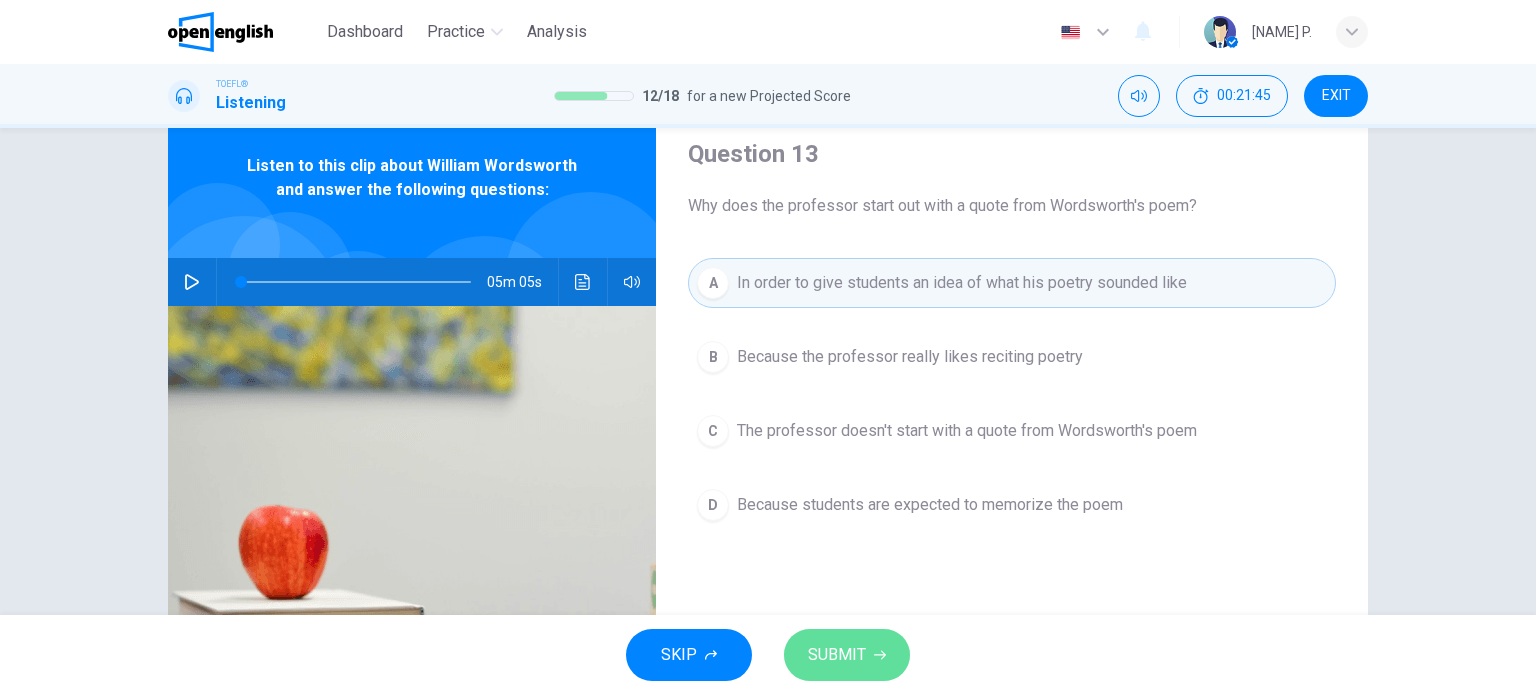click on "SUBMIT" at bounding box center [837, 655] 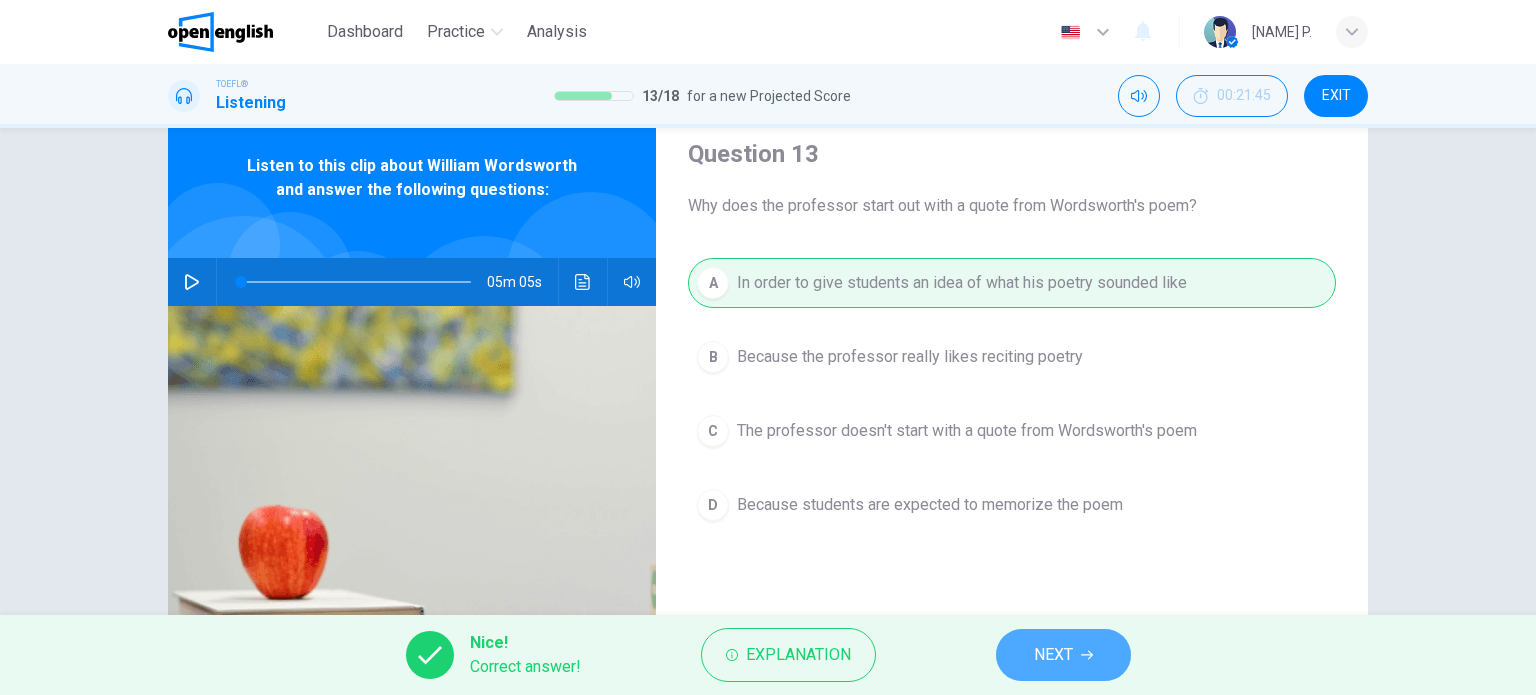 click on "NEXT" at bounding box center (1053, 655) 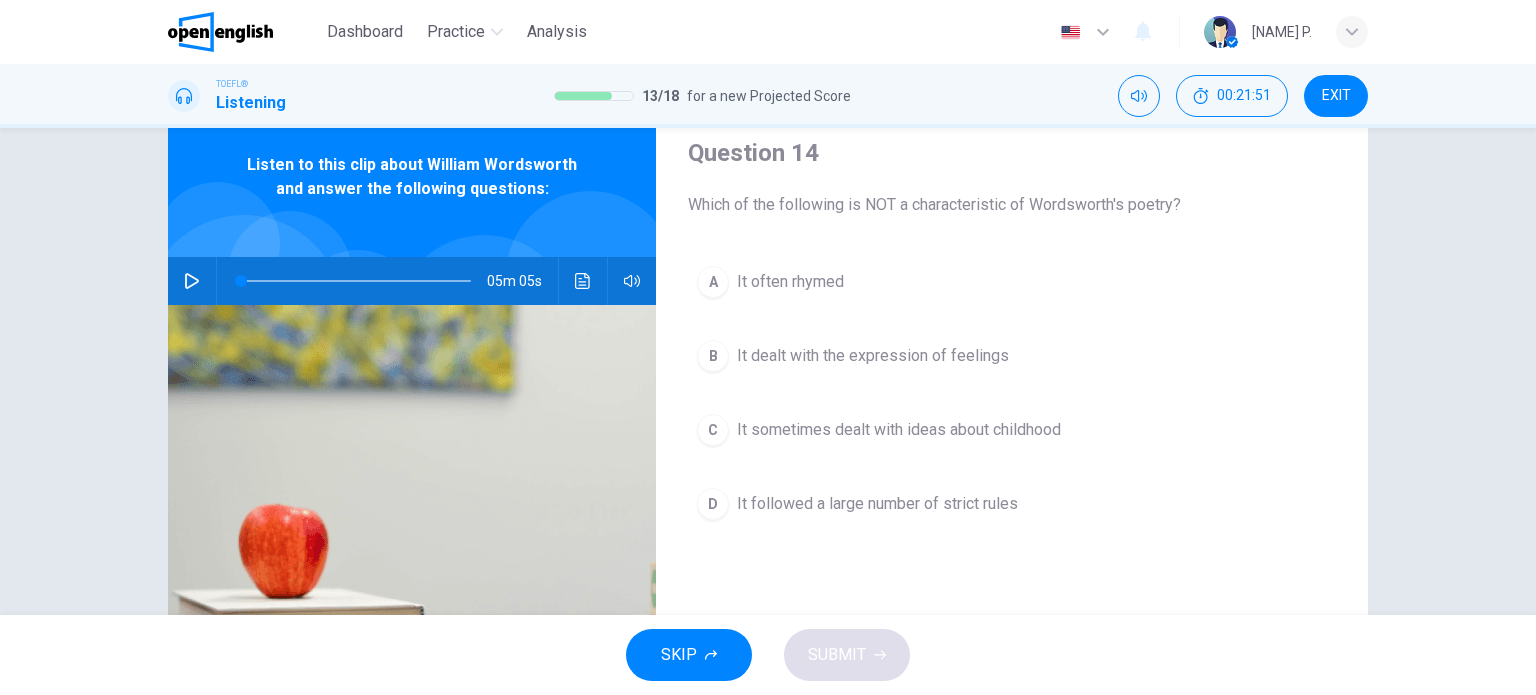 scroll, scrollTop: 72, scrollLeft: 0, axis: vertical 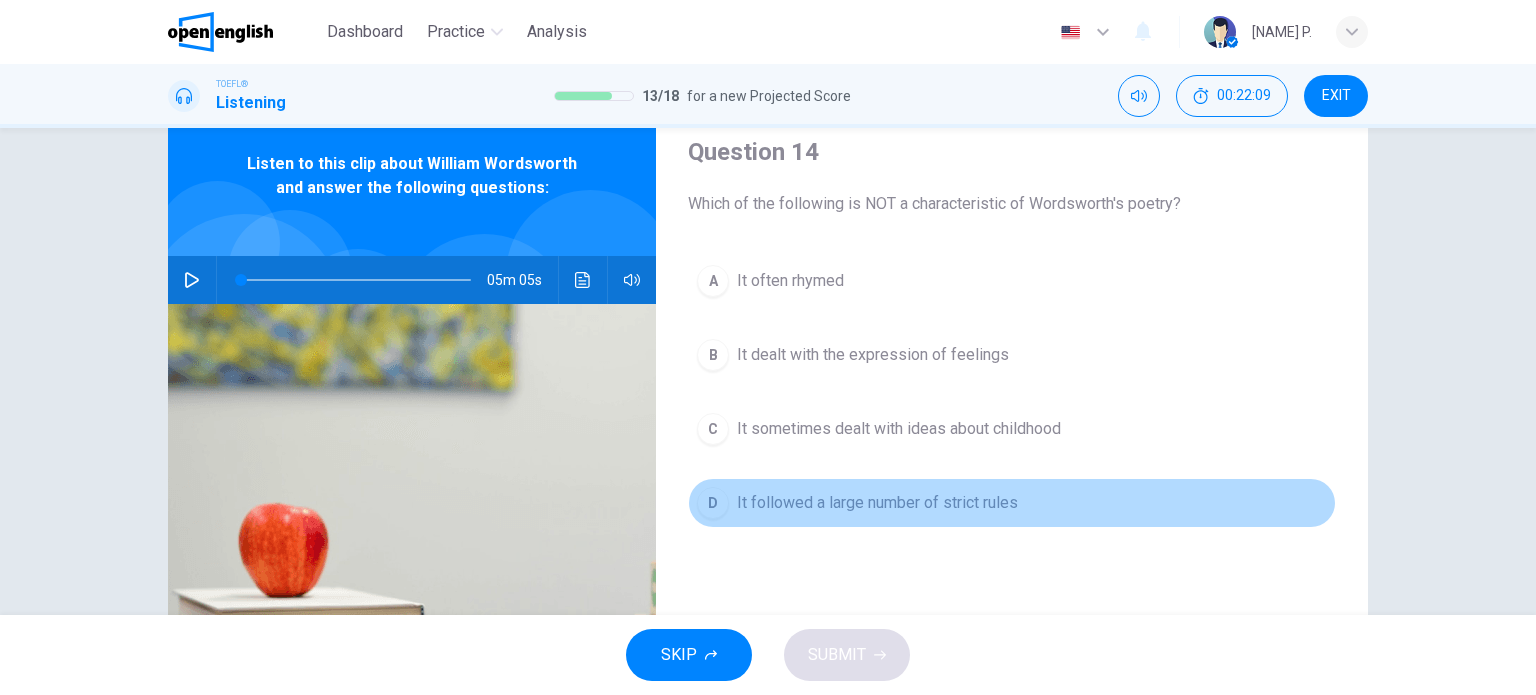 click on "It followed a large number of strict rules" at bounding box center (877, 503) 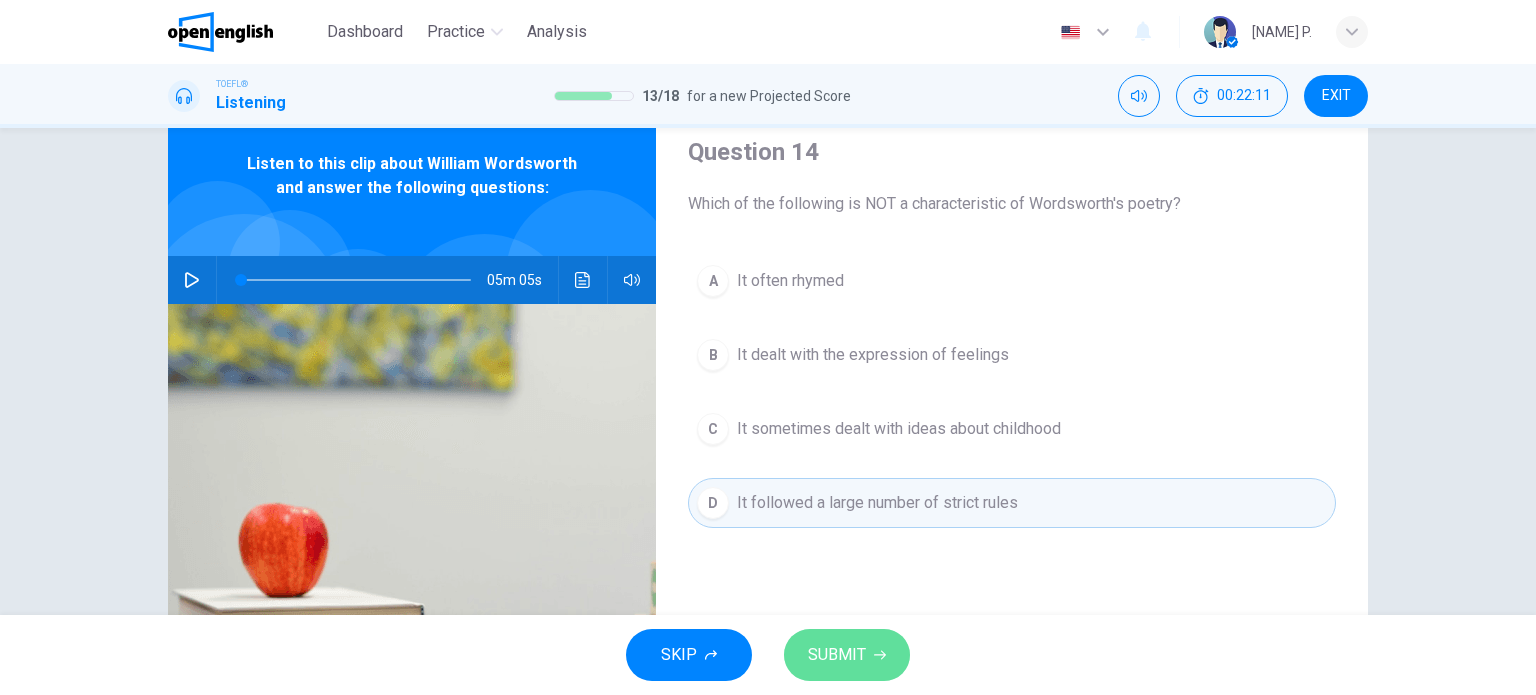 click on "SUBMIT" at bounding box center [847, 655] 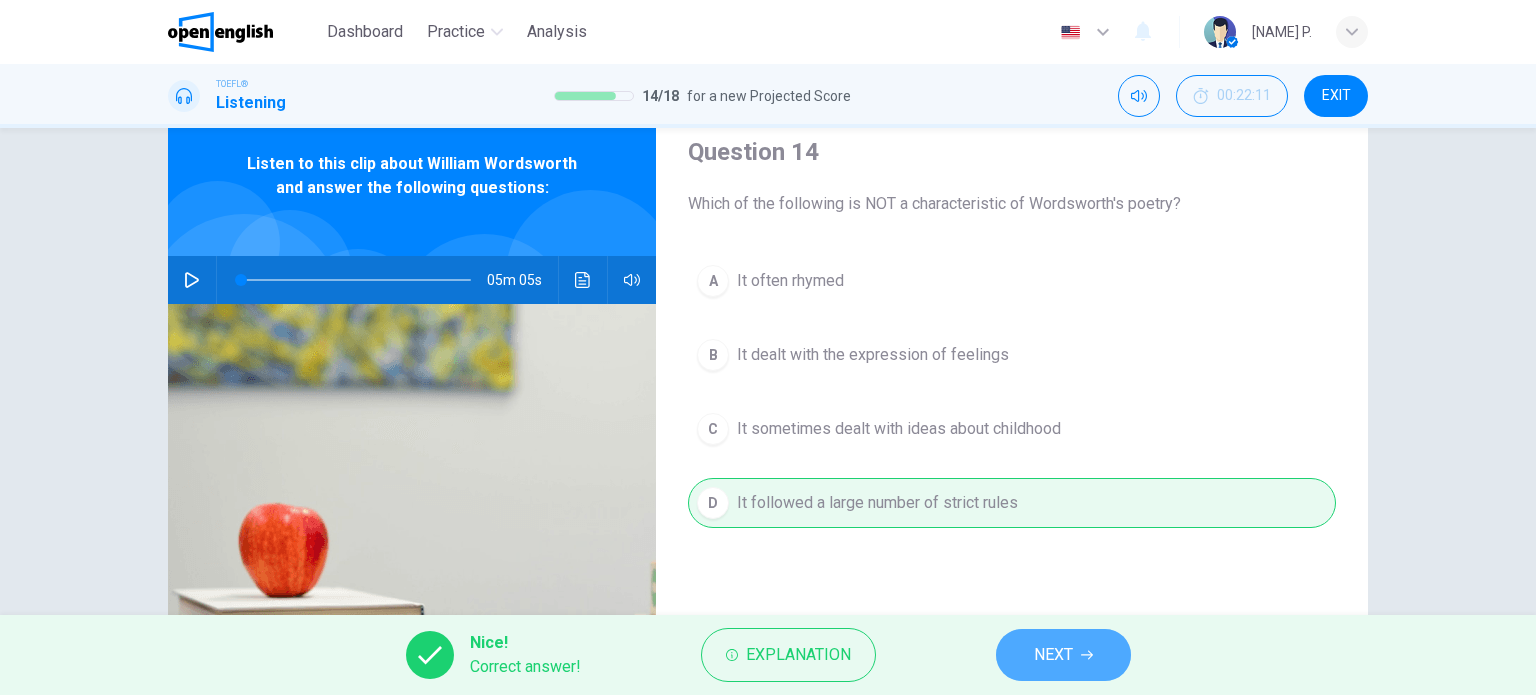 click on "NEXT" at bounding box center (1063, 655) 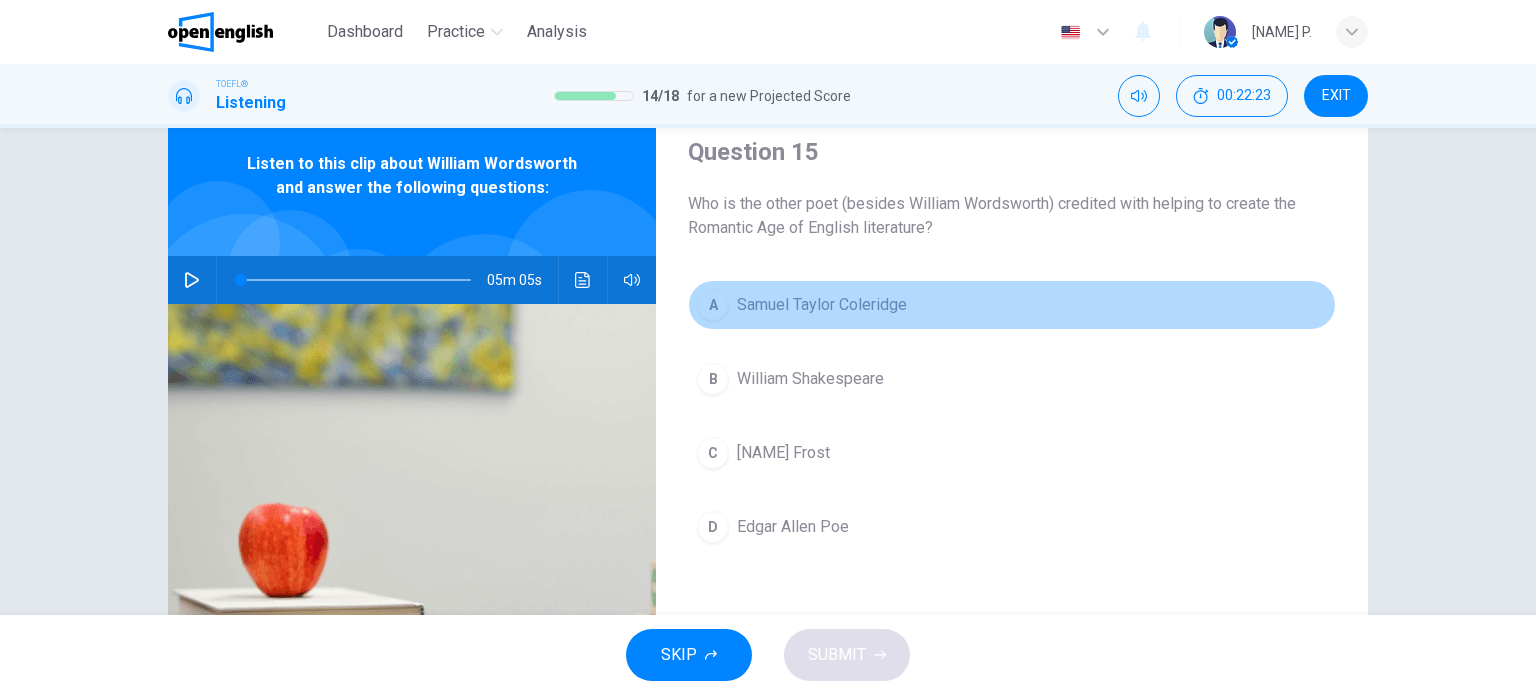 click on "Samuel Taylor Coleridge" at bounding box center (822, 305) 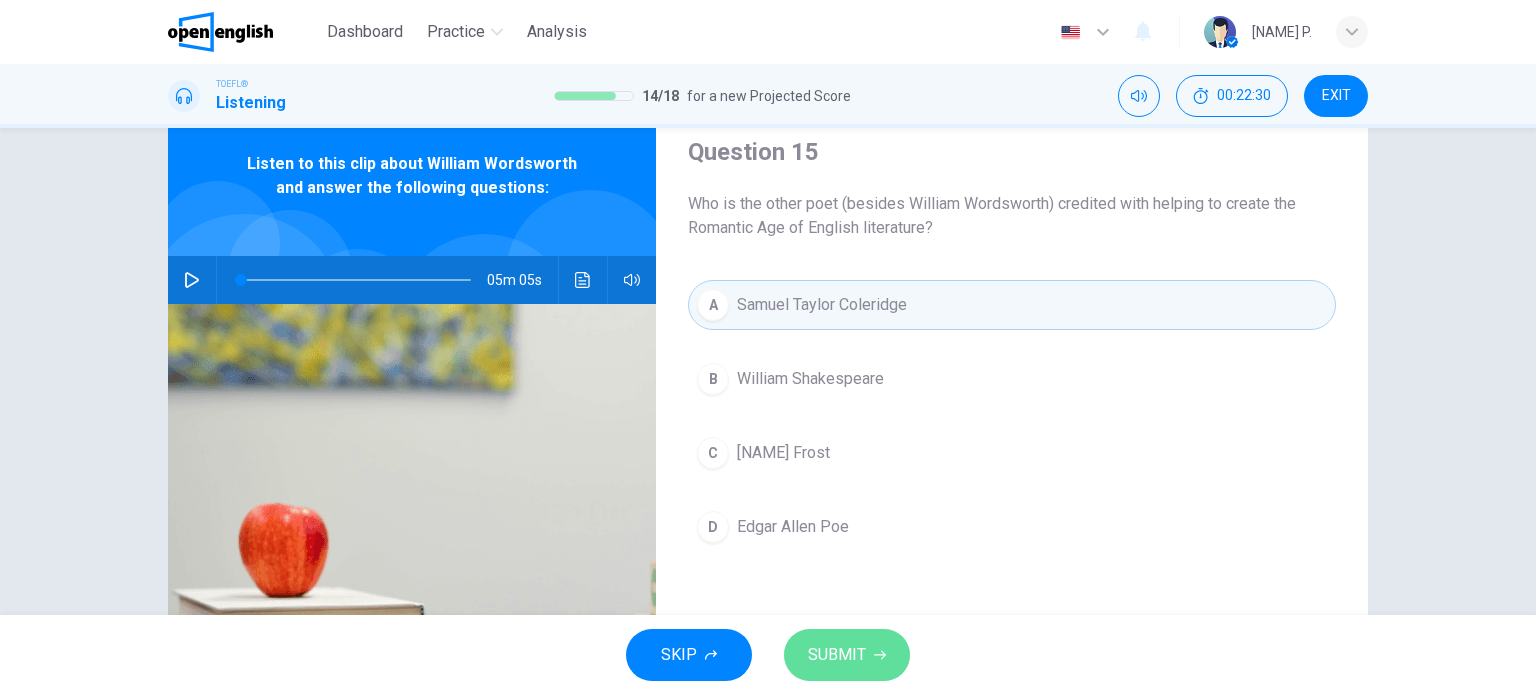 click on "SUBMIT" at bounding box center [847, 655] 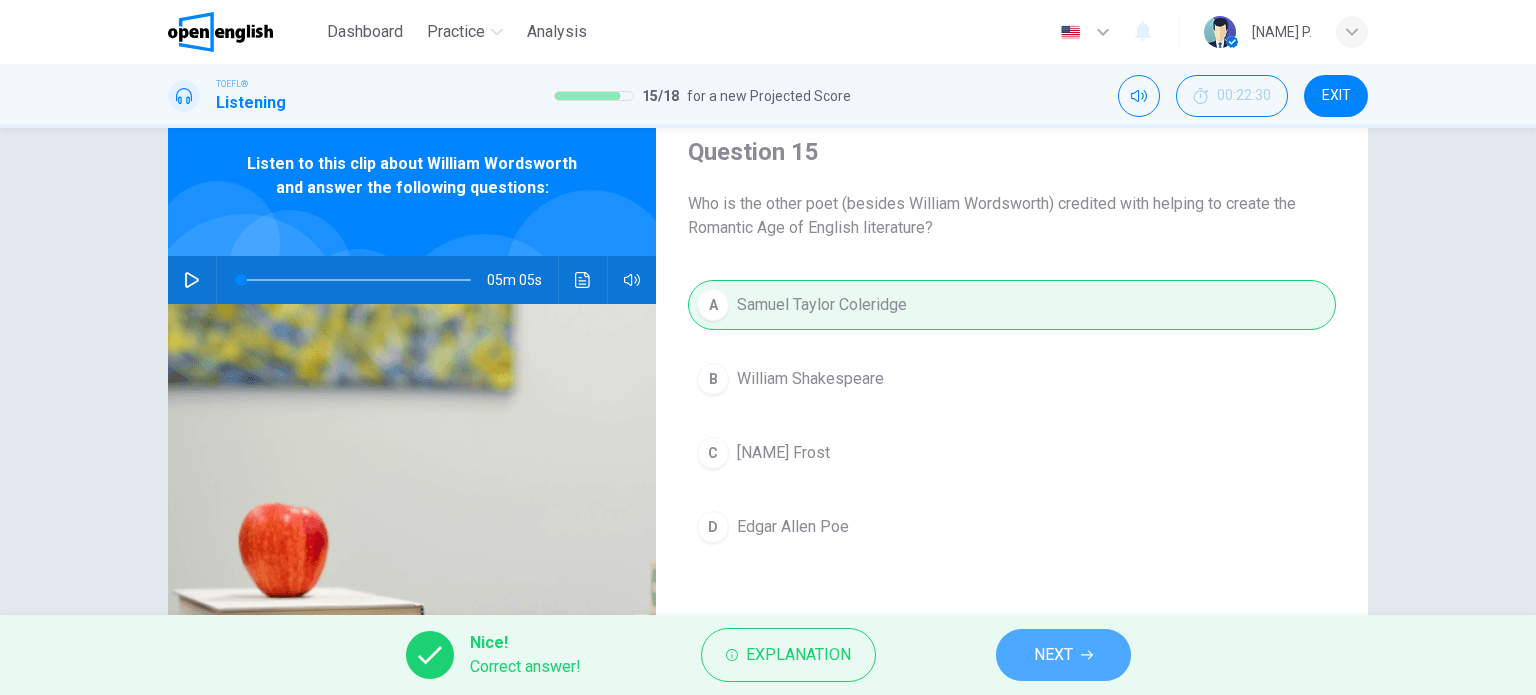 click on "NEXT" at bounding box center [1063, 655] 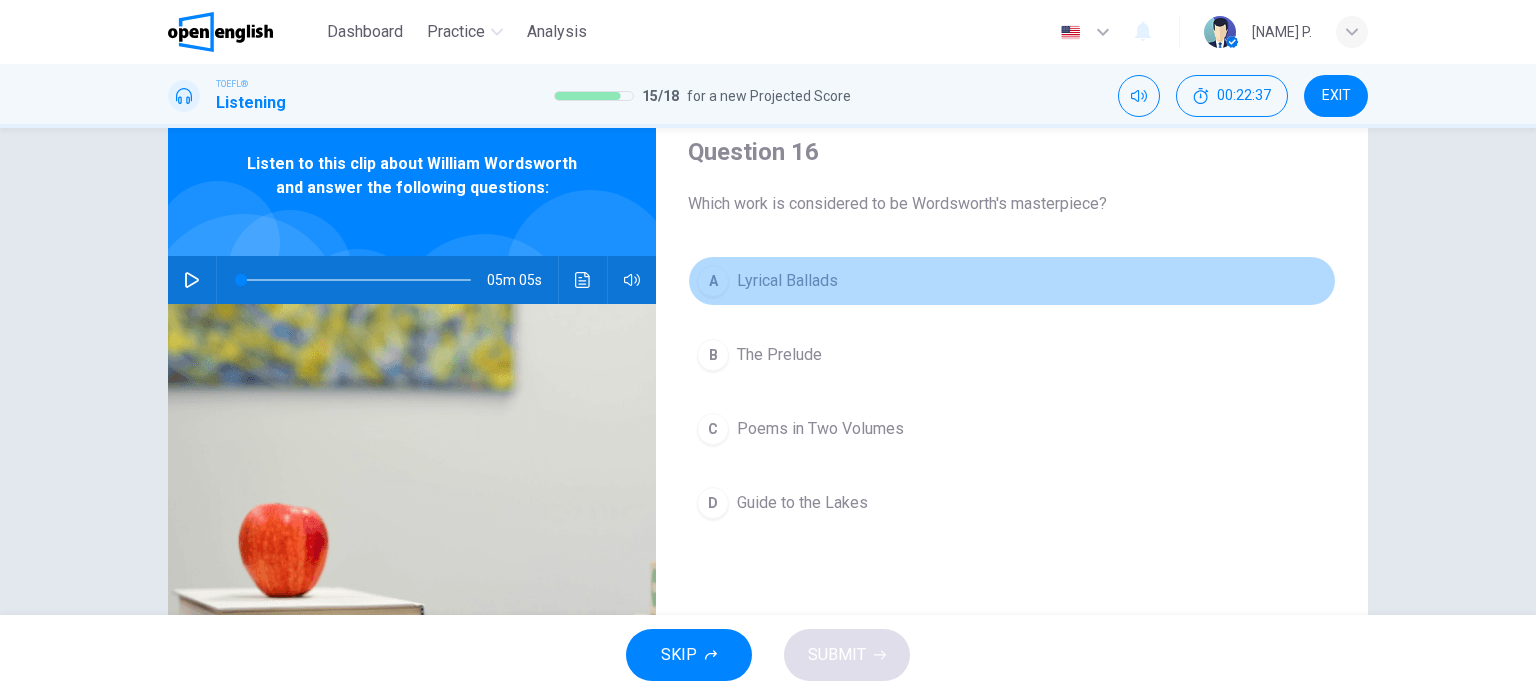 click on "A Lyrical Ballads" at bounding box center (1012, 281) 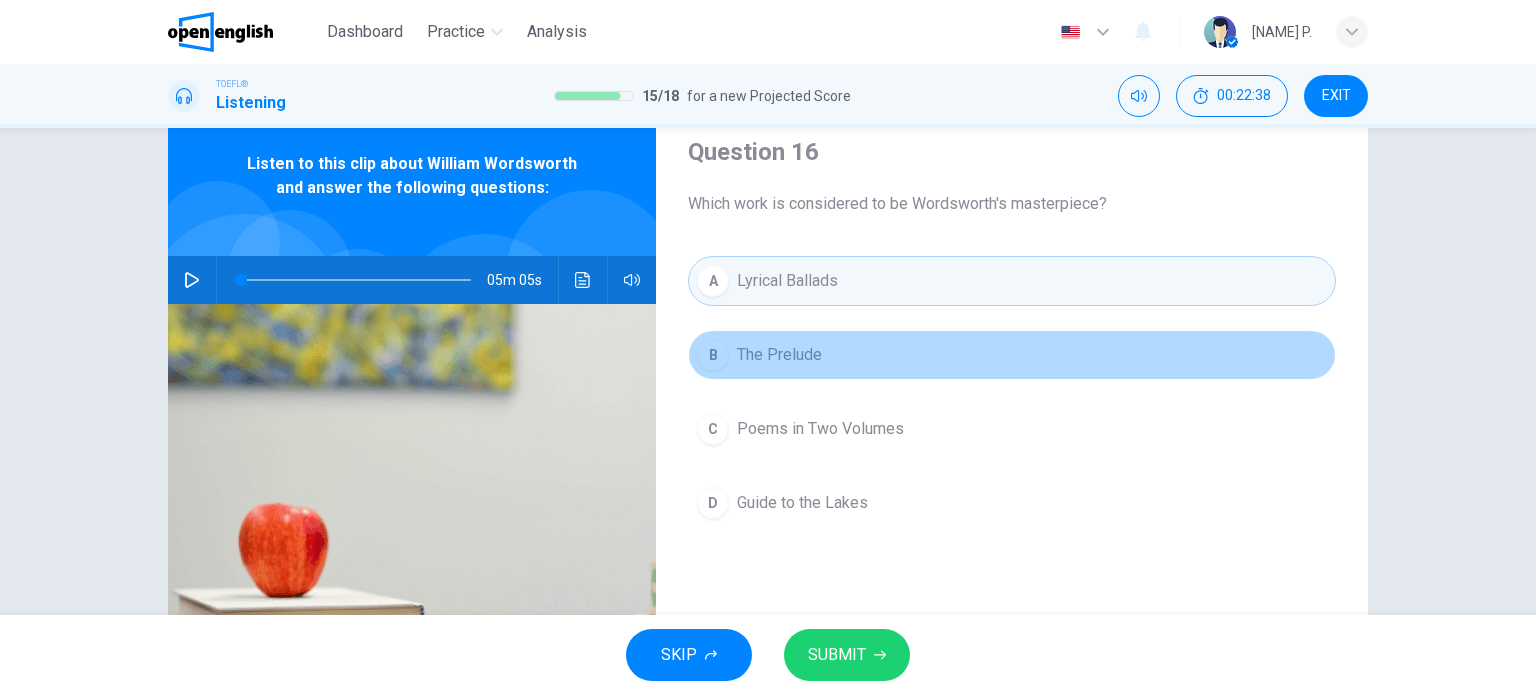click on "B The Prelude" at bounding box center (1012, 355) 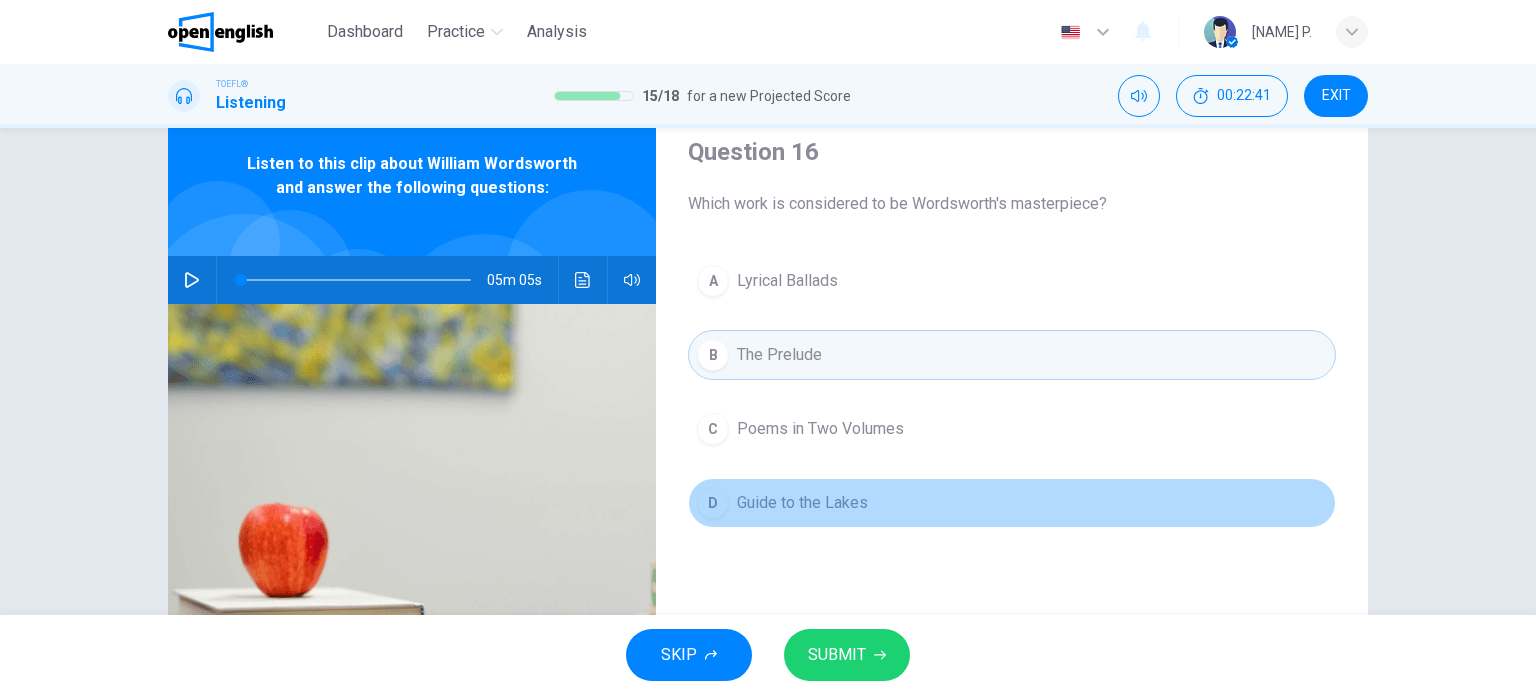 click on "Guide to the Lakes" at bounding box center (802, 503) 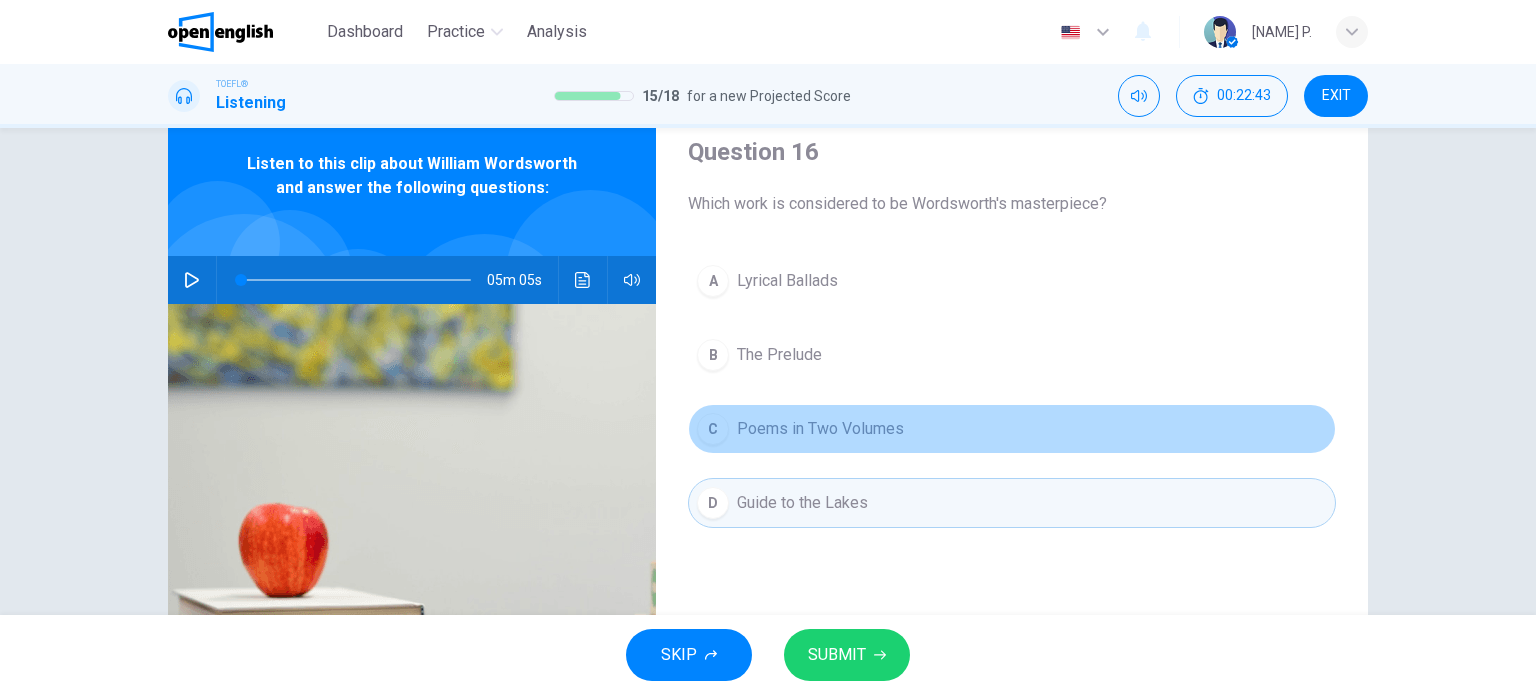 click on "Poems in Two Volumes" at bounding box center (820, 429) 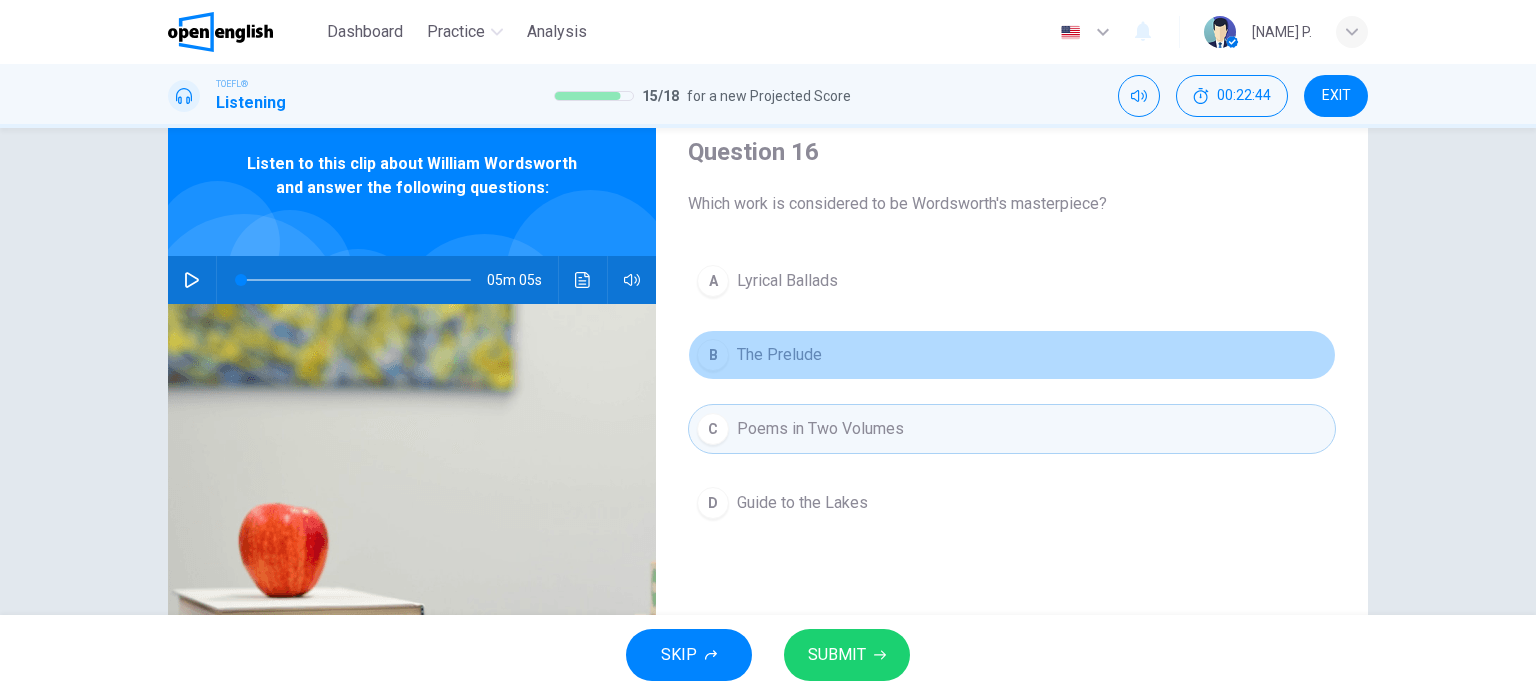 click on "B The Prelude" at bounding box center (1012, 355) 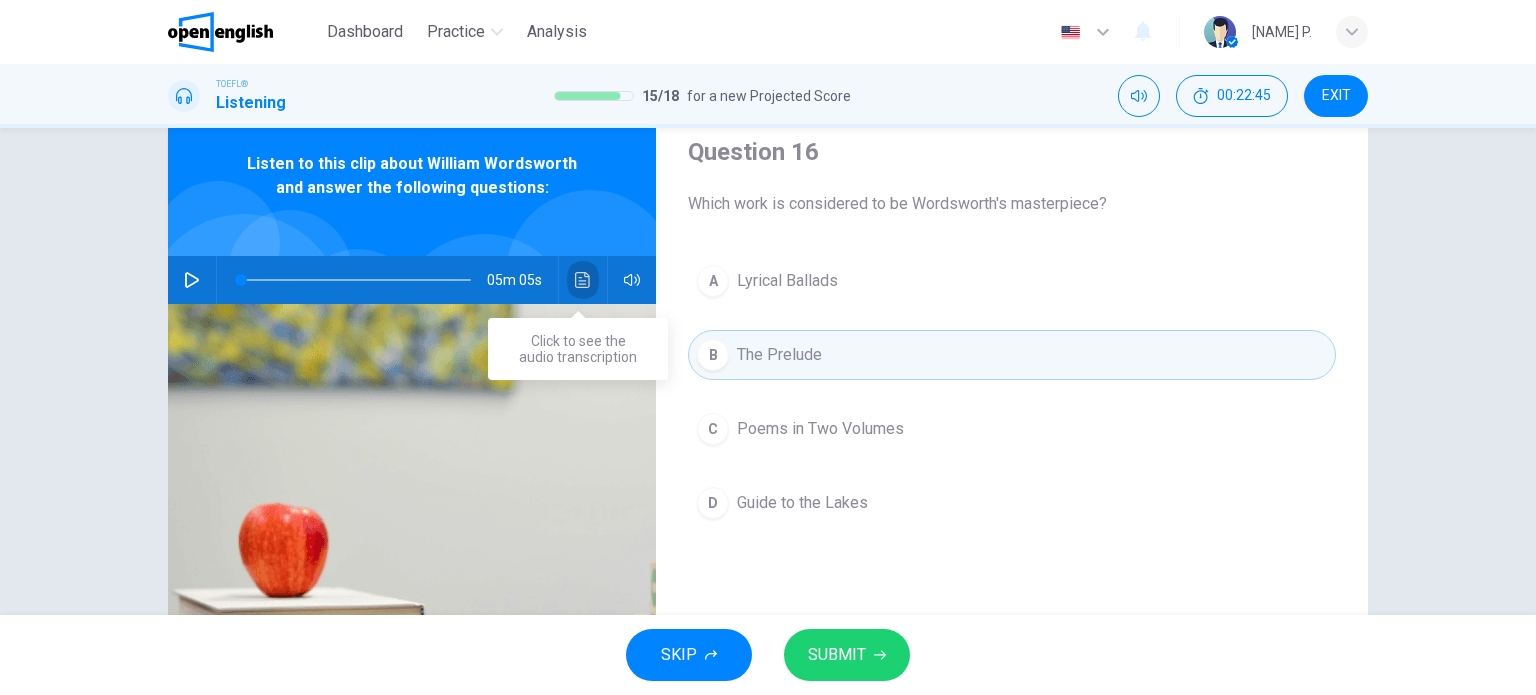 click 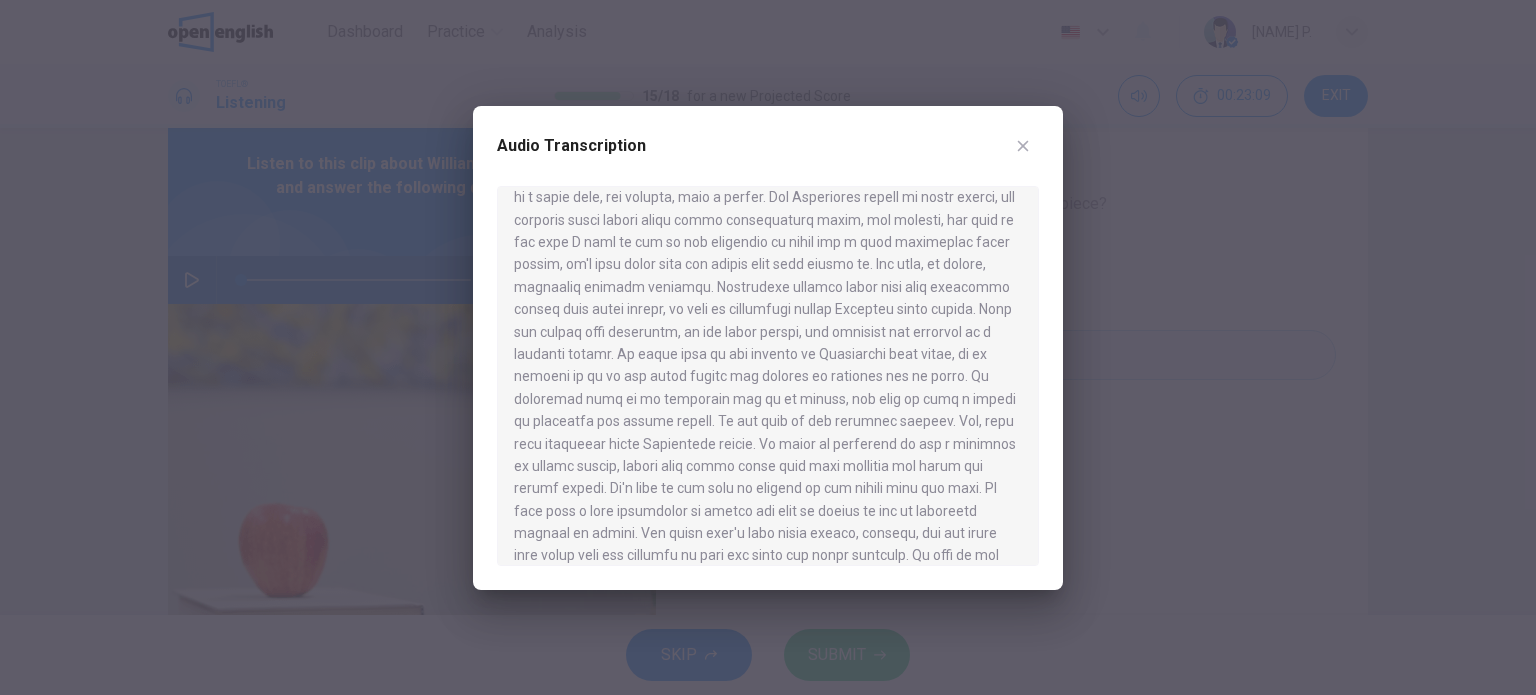 scroll, scrollTop: 698, scrollLeft: 0, axis: vertical 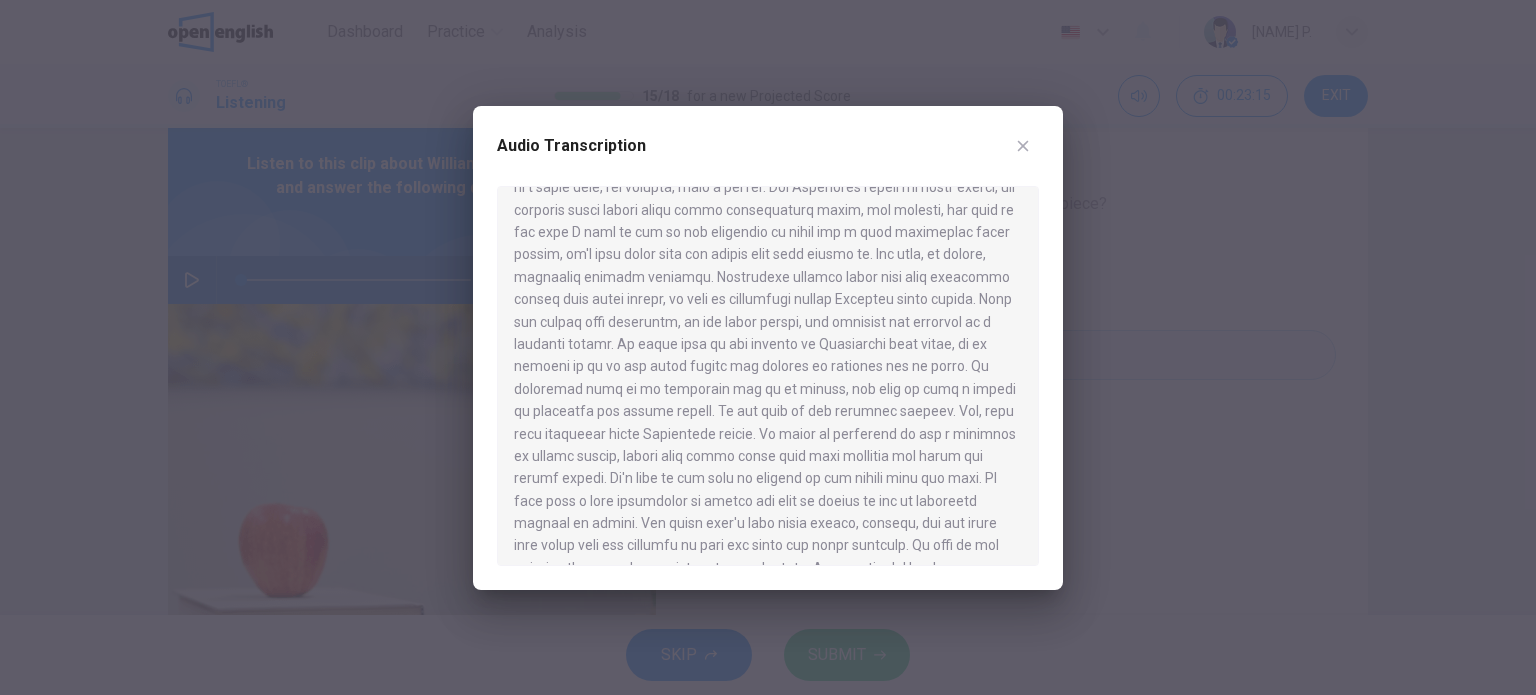 drag, startPoint x: 1046, startPoint y: 134, endPoint x: 1011, endPoint y: 142, distance: 35.902645 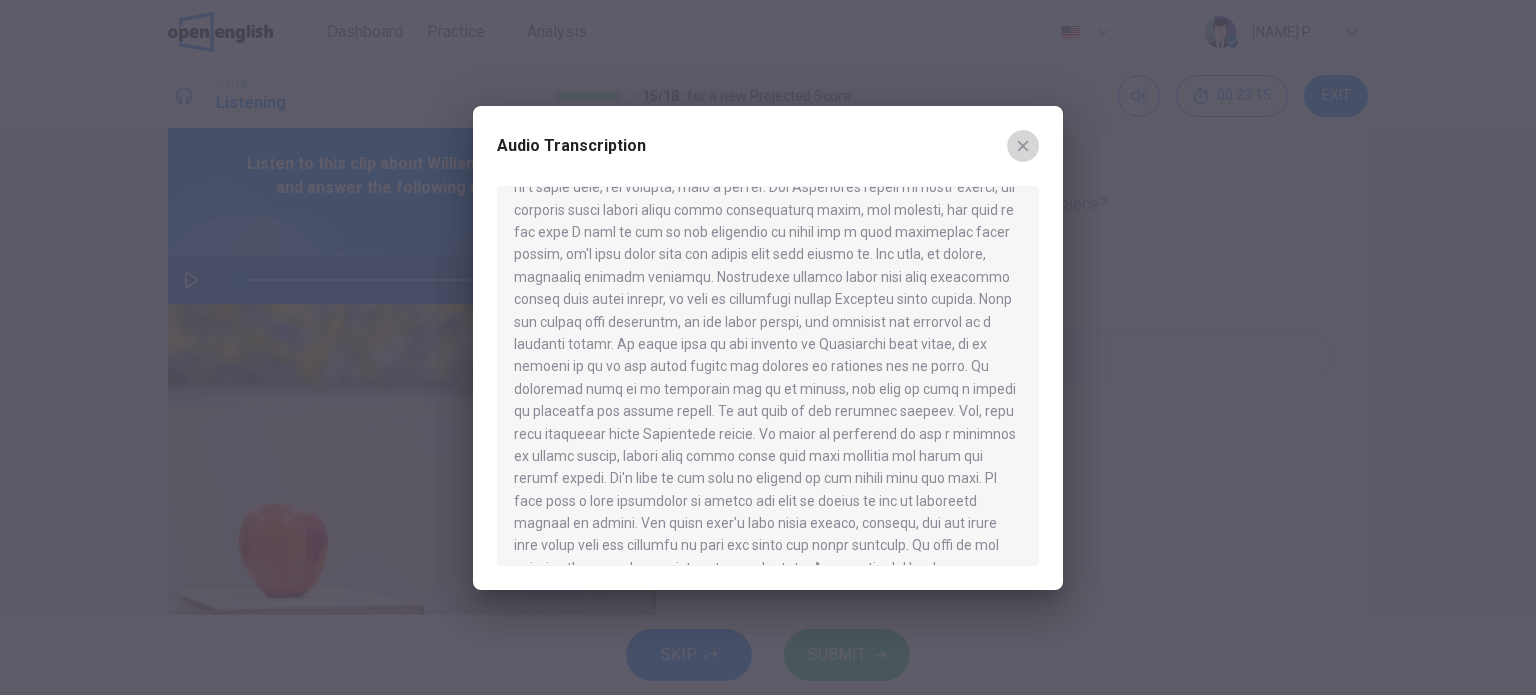 click at bounding box center (1023, 146) 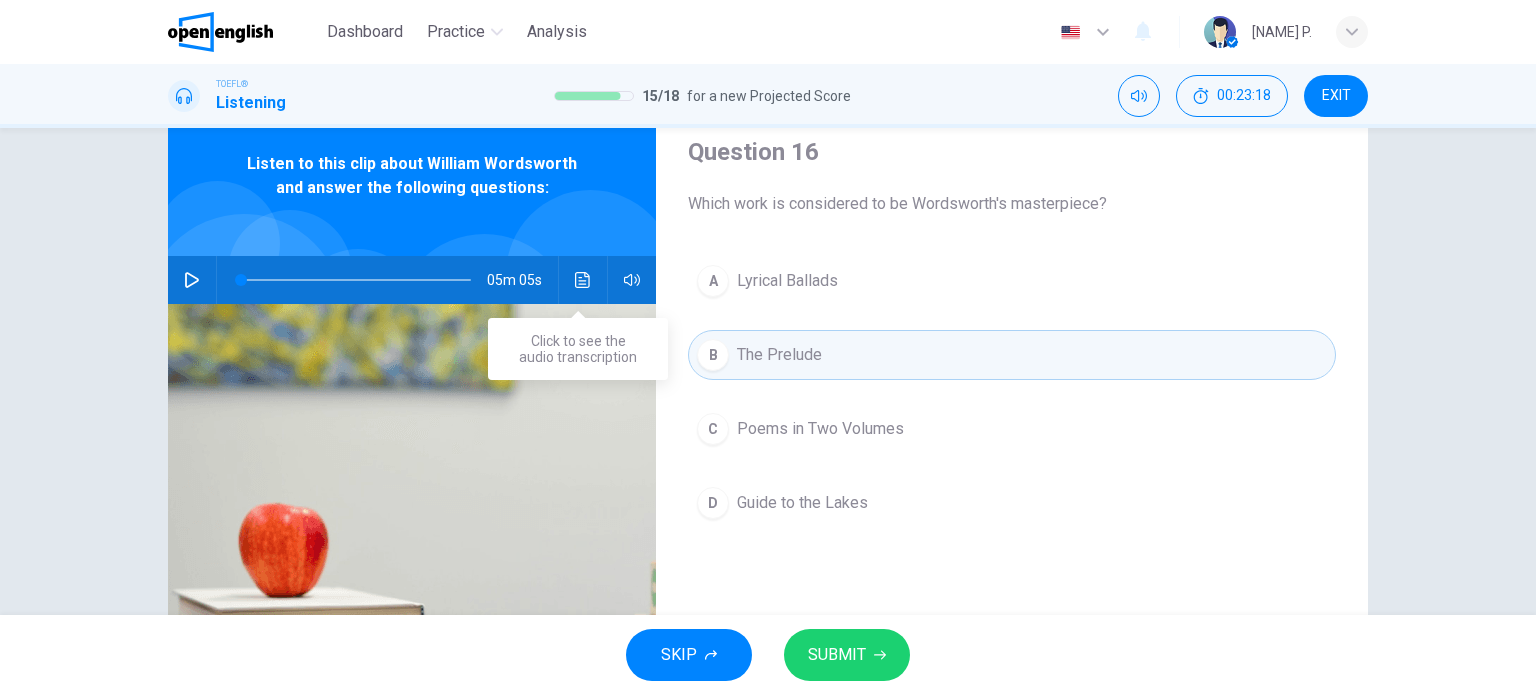 click 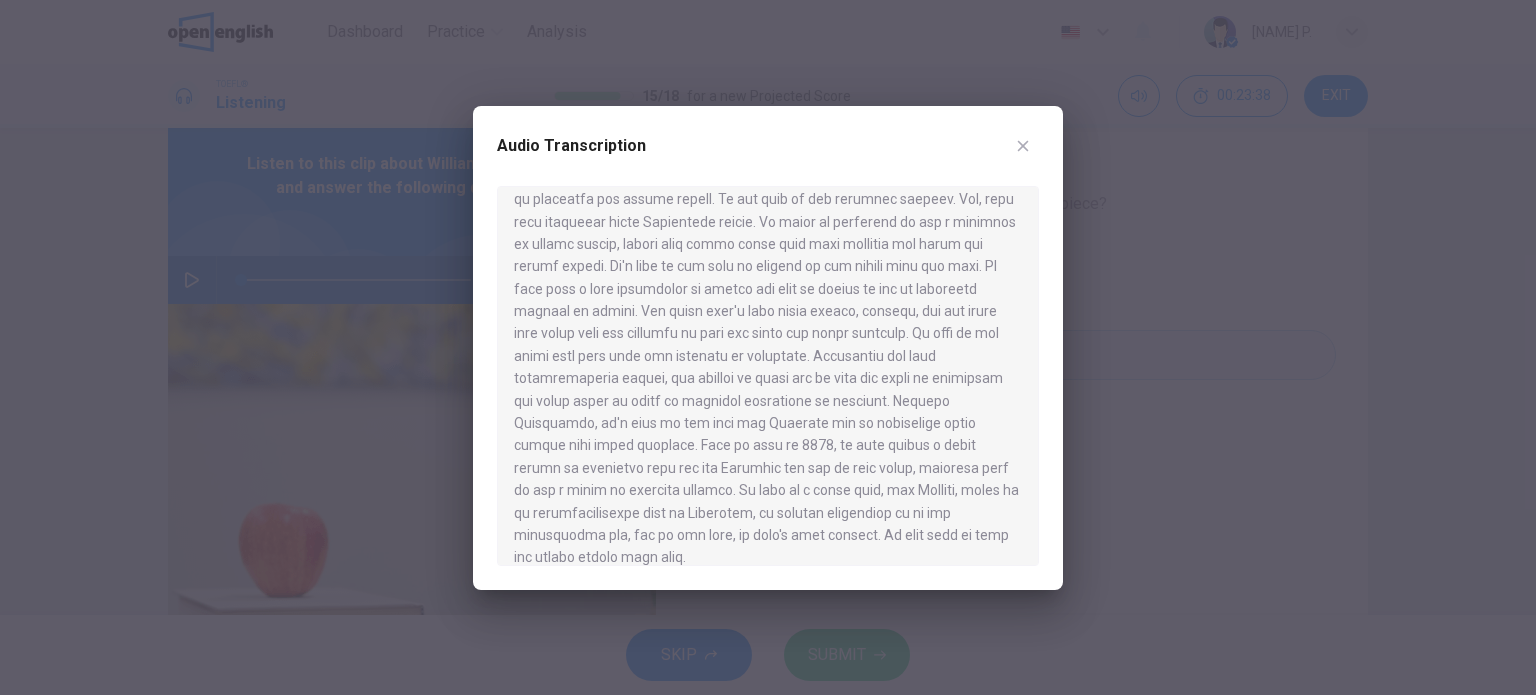 scroll, scrollTop: 919, scrollLeft: 0, axis: vertical 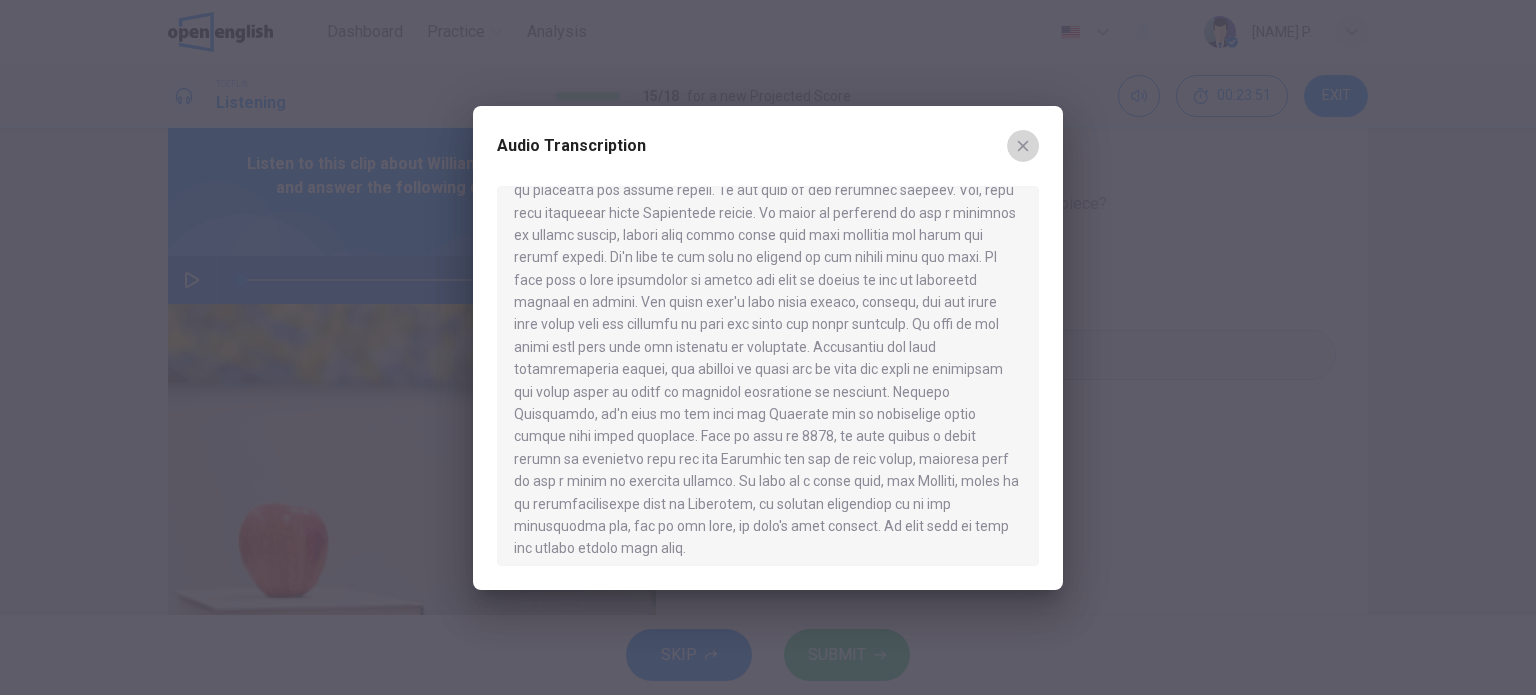 click 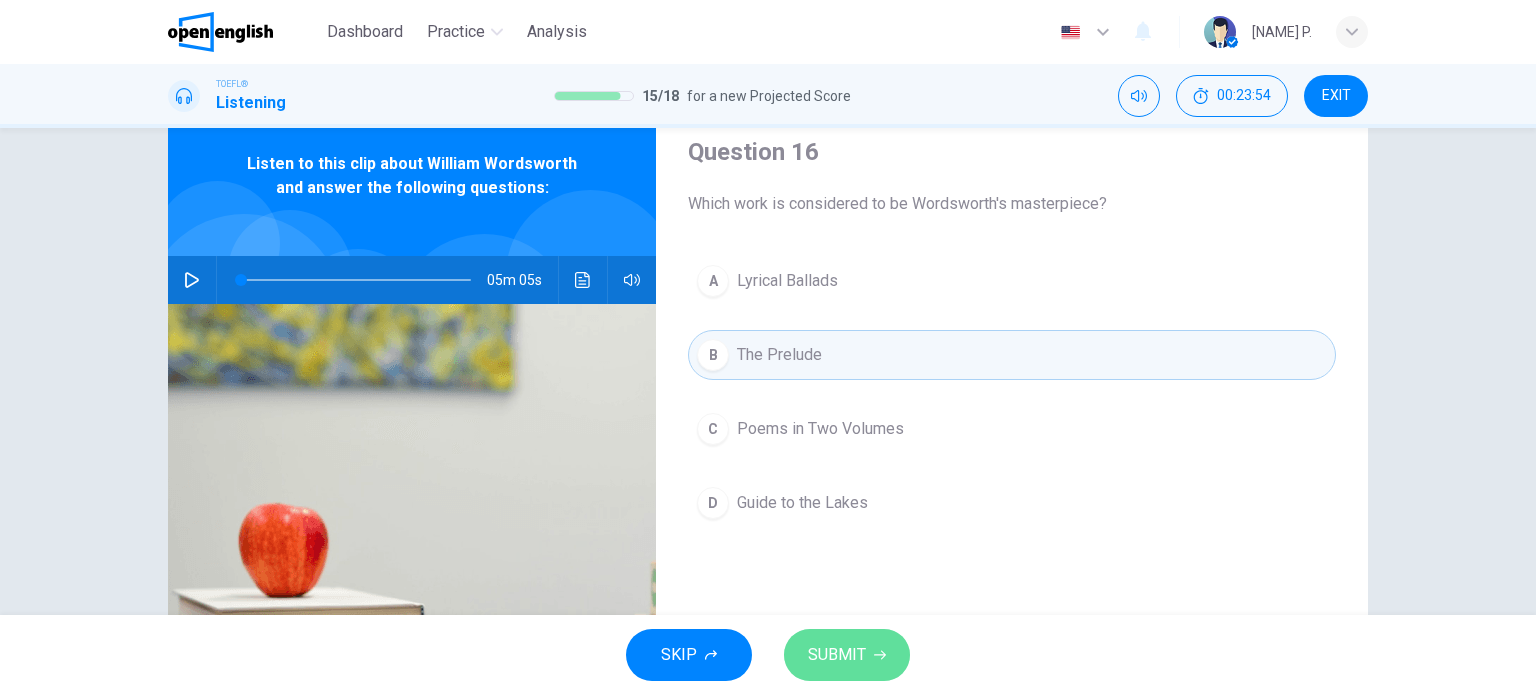 click 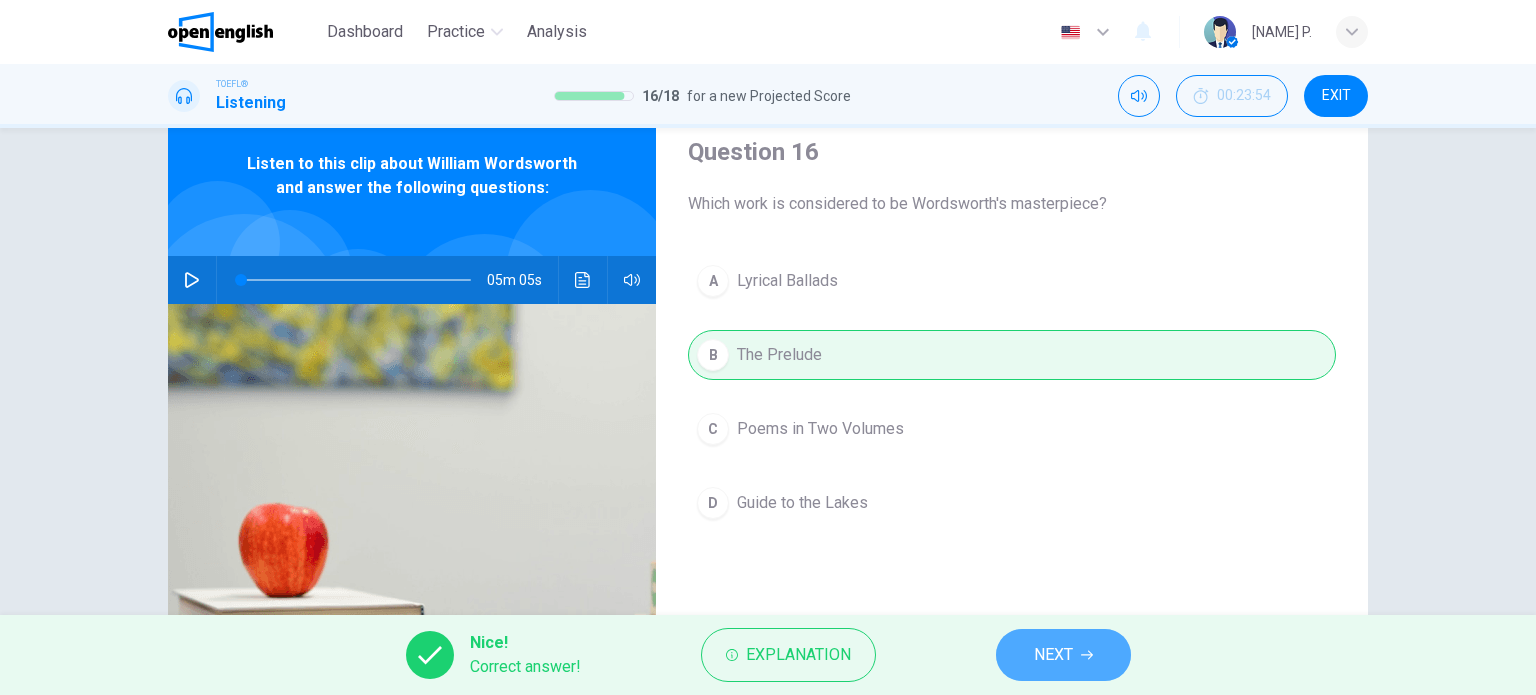 click on "NEXT" at bounding box center (1063, 655) 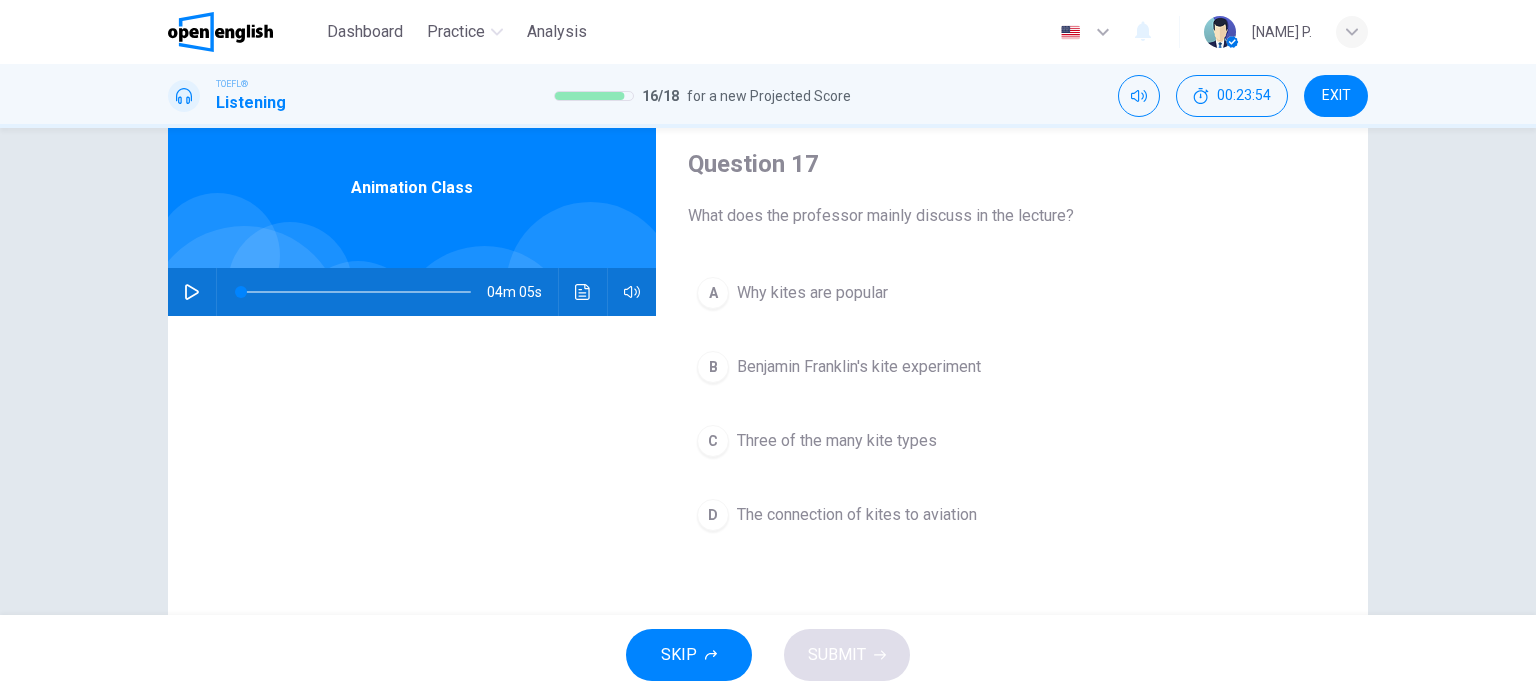 scroll, scrollTop: 0, scrollLeft: 0, axis: both 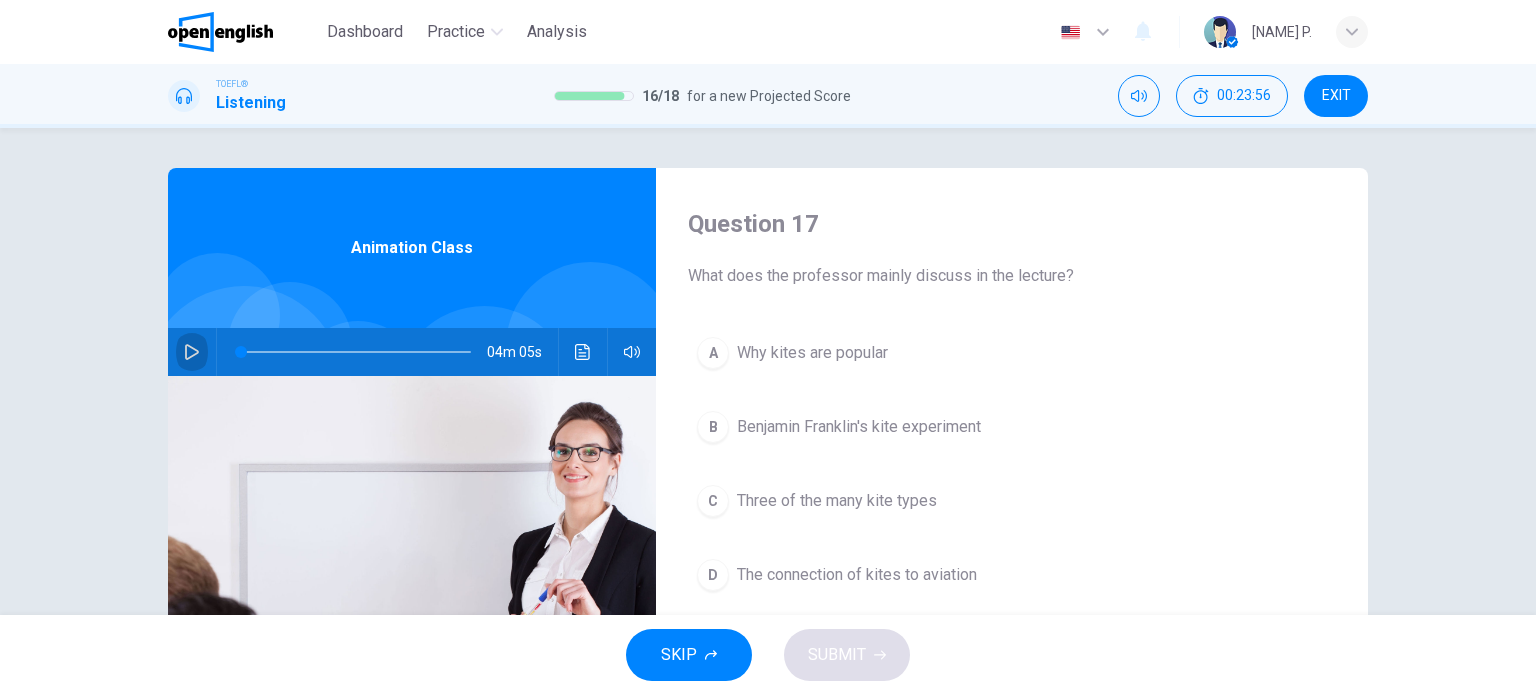 click 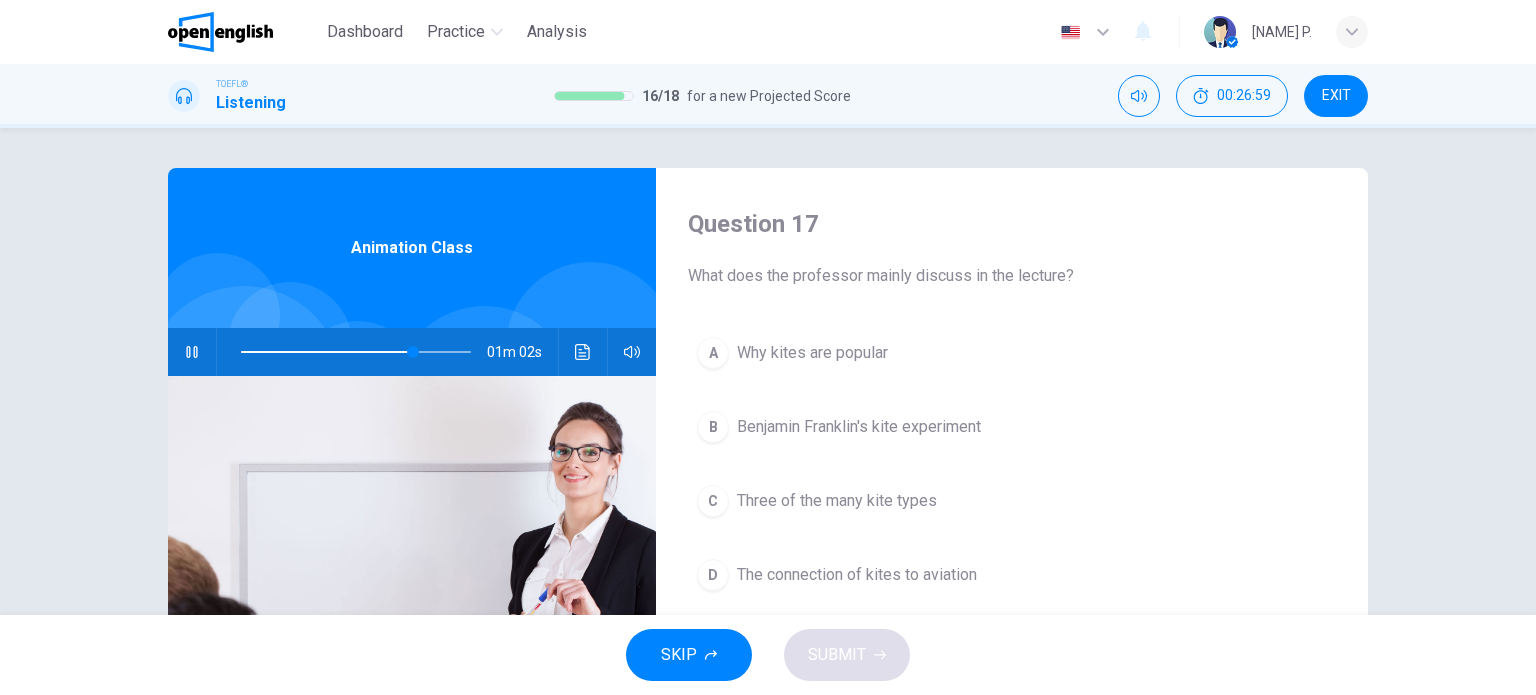scroll, scrollTop: 24, scrollLeft: 0, axis: vertical 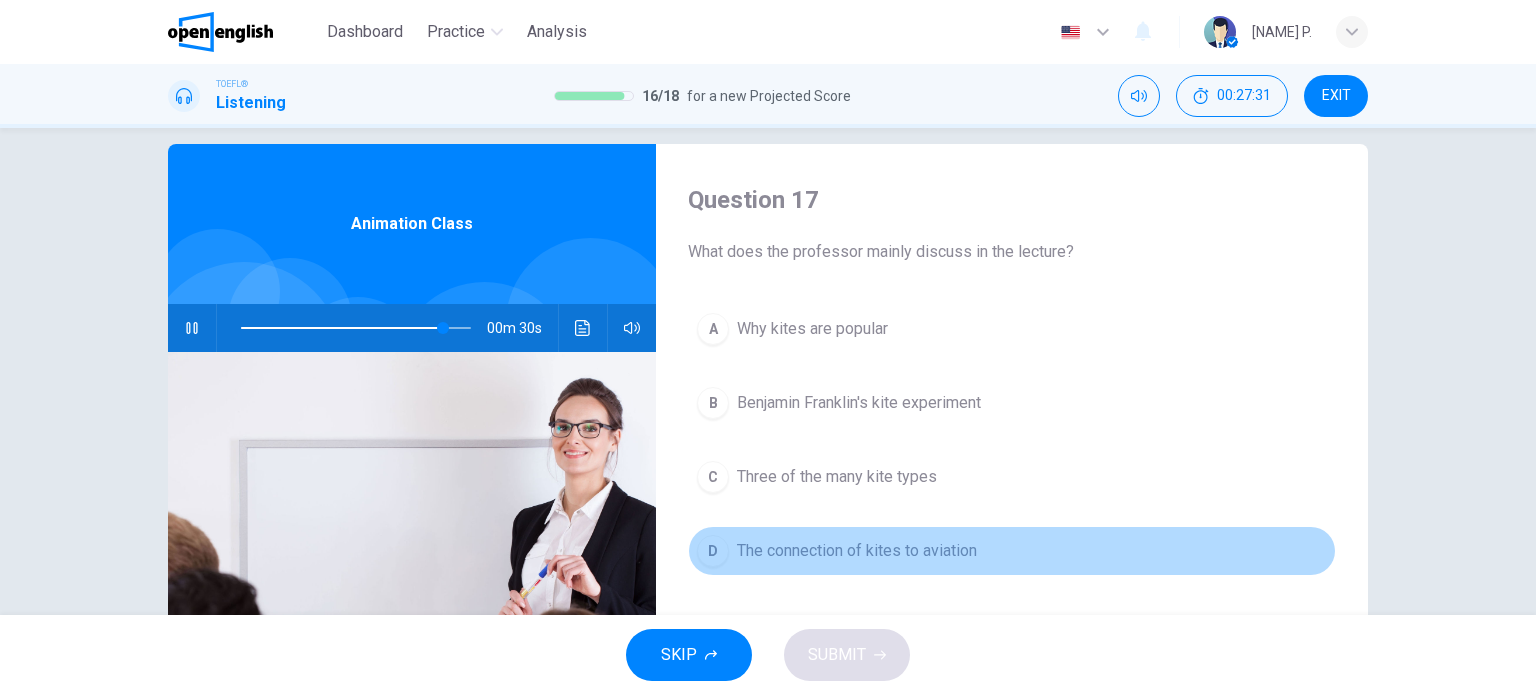 click on "The connection of kites to aviation" at bounding box center [857, 551] 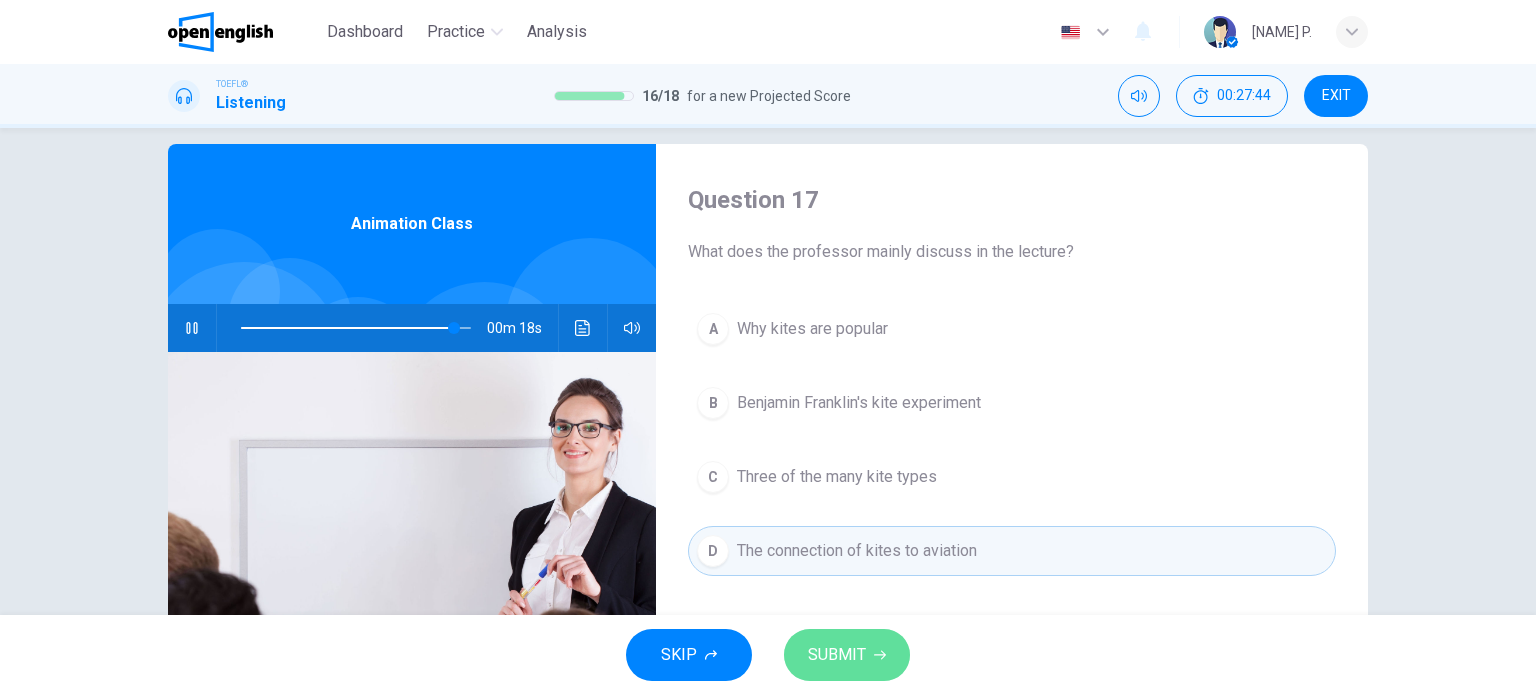 click on "SUBMIT" at bounding box center [837, 655] 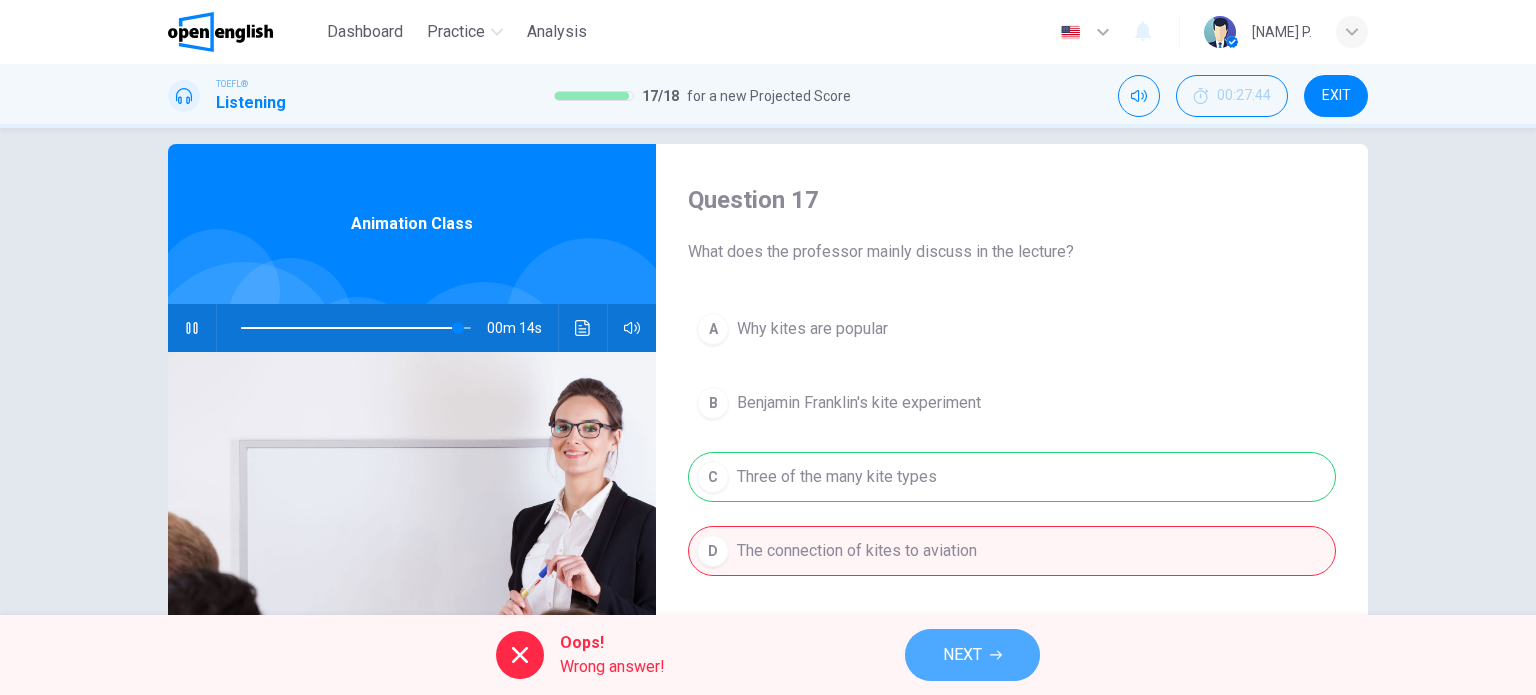 click on "NEXT" at bounding box center (972, 655) 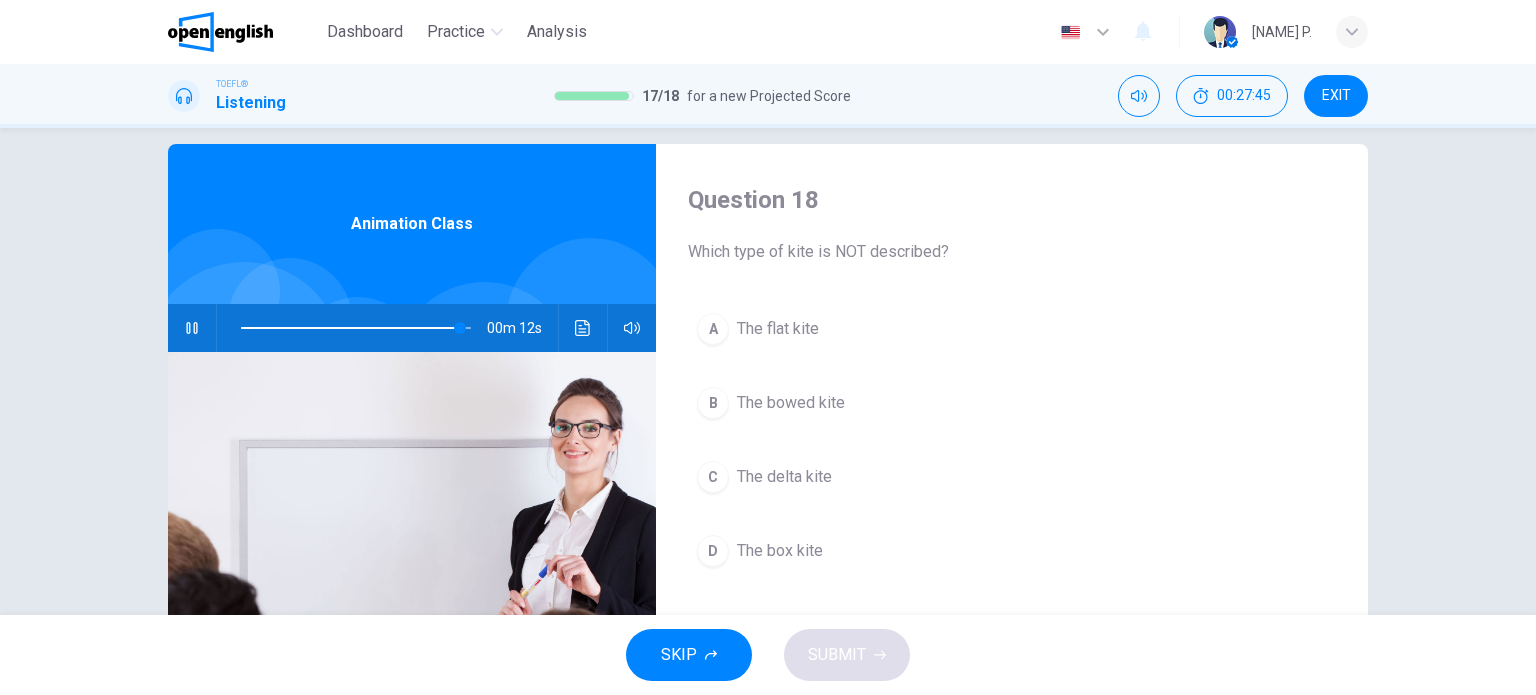 scroll, scrollTop: 63, scrollLeft: 0, axis: vertical 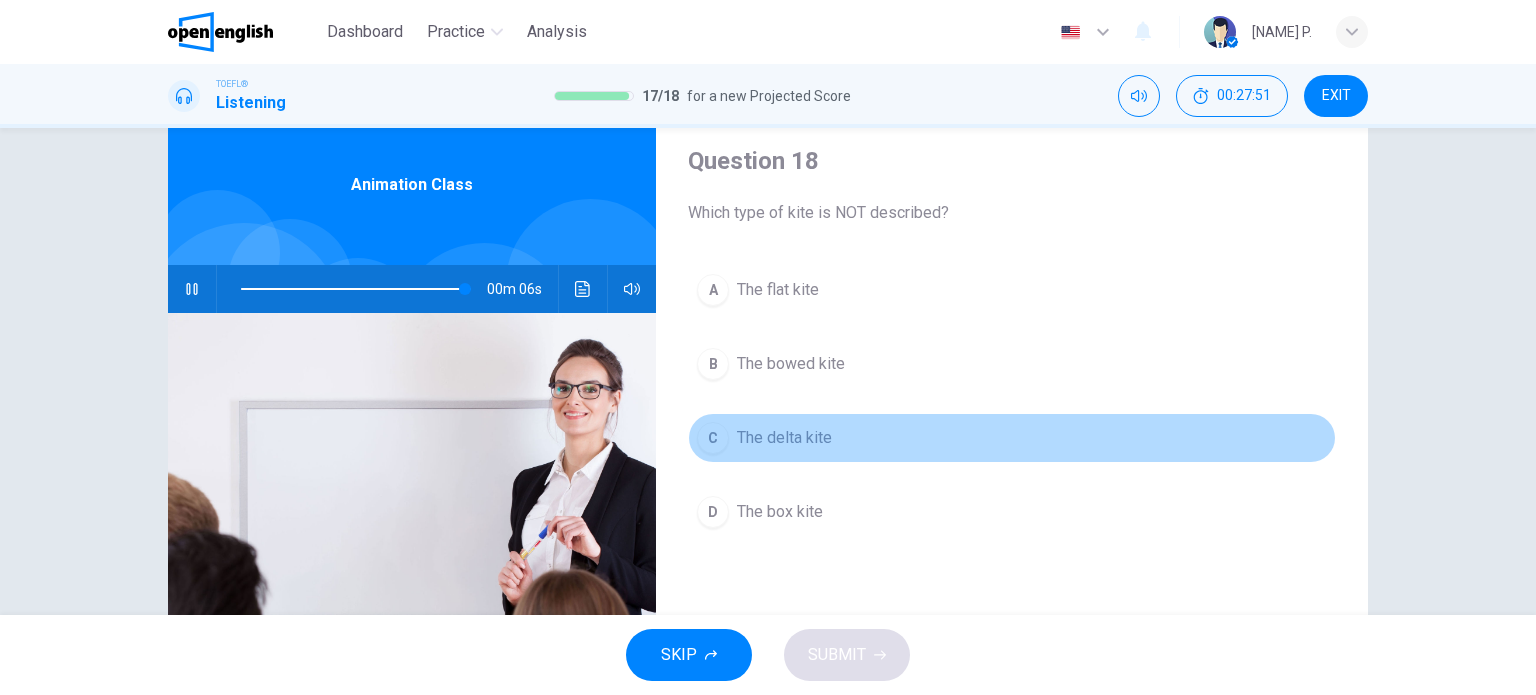 click on "C The delta kite" at bounding box center (1012, 438) 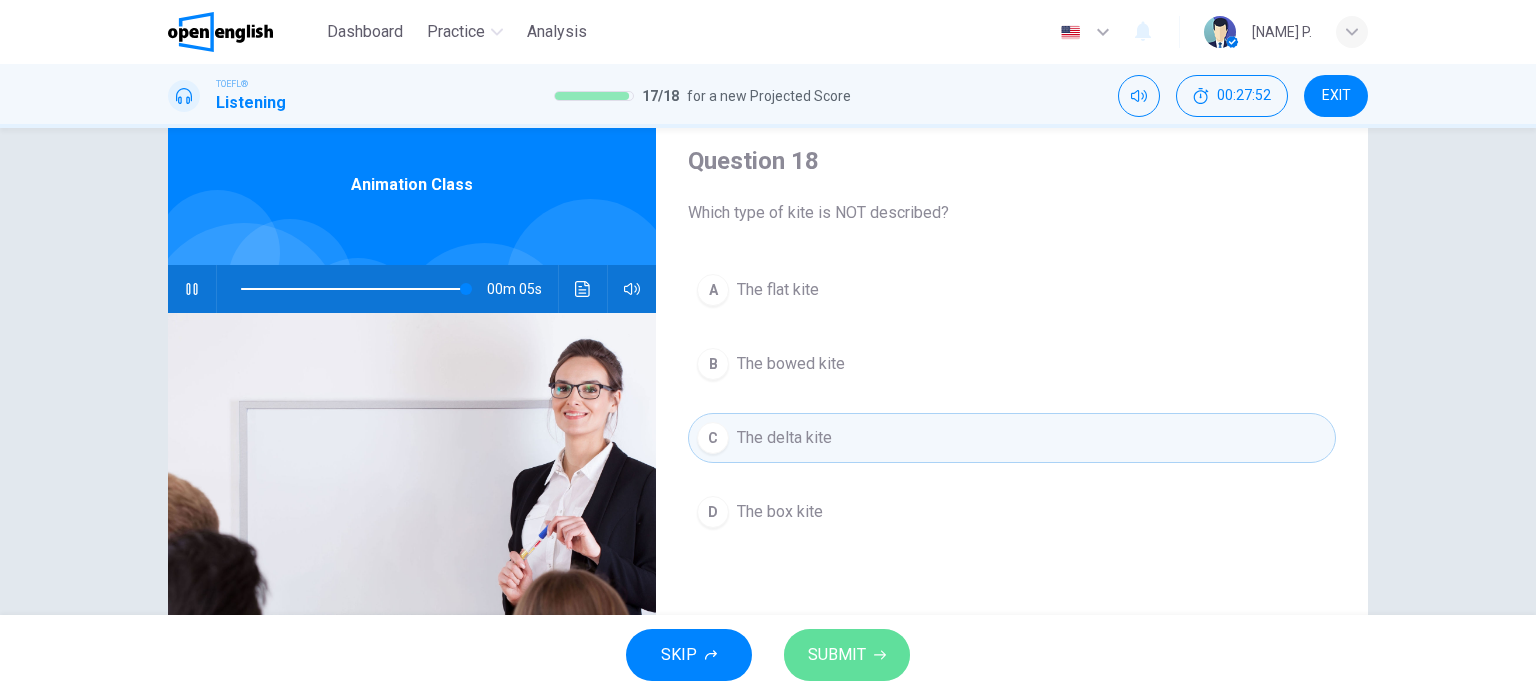 click on "SUBMIT" at bounding box center [837, 655] 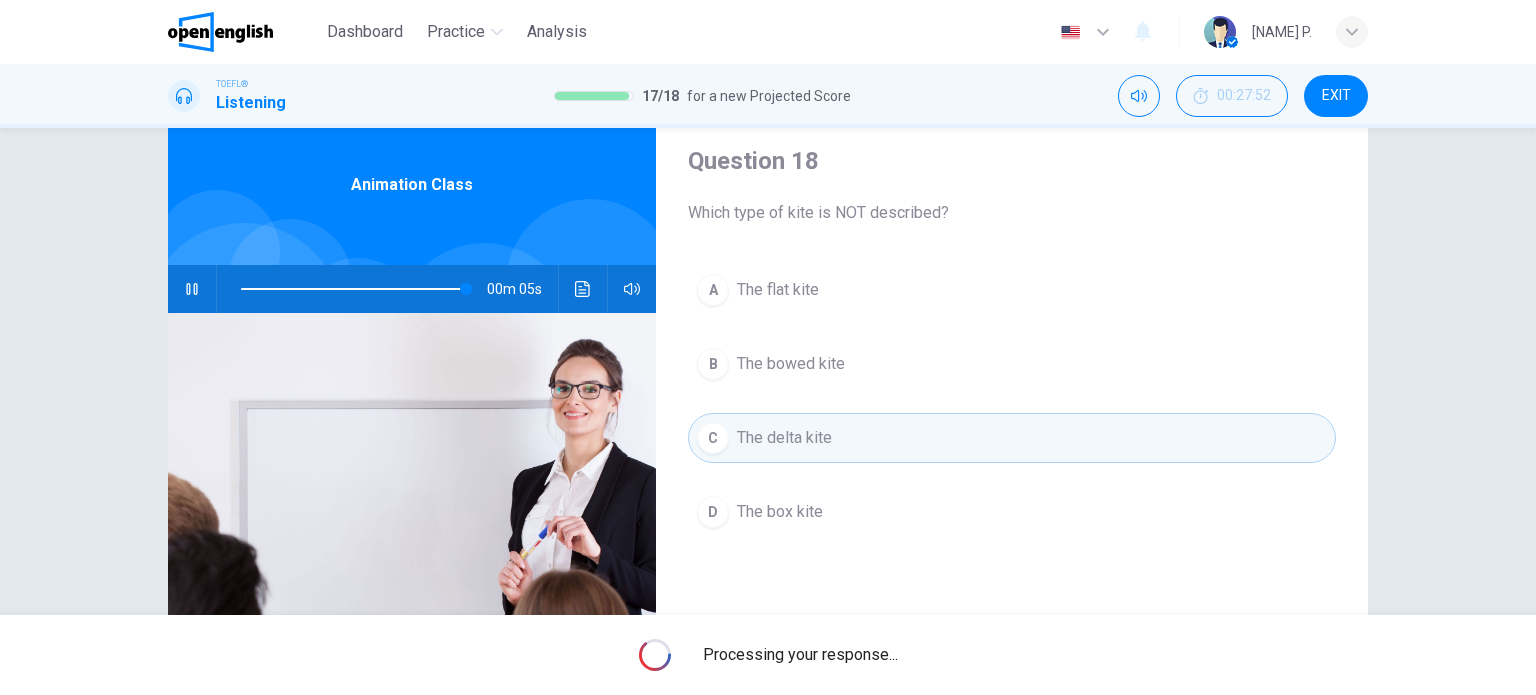 type on "**" 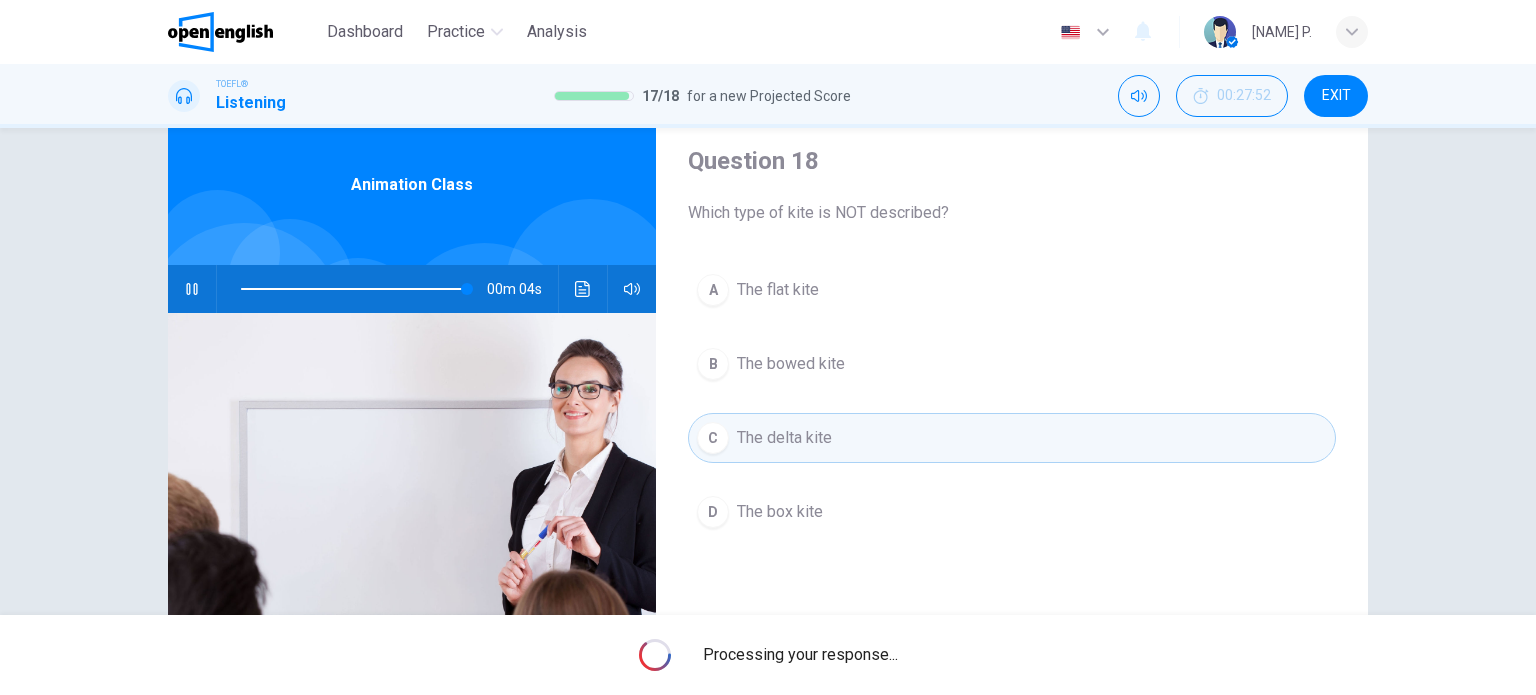 scroll, scrollTop: 0, scrollLeft: 0, axis: both 